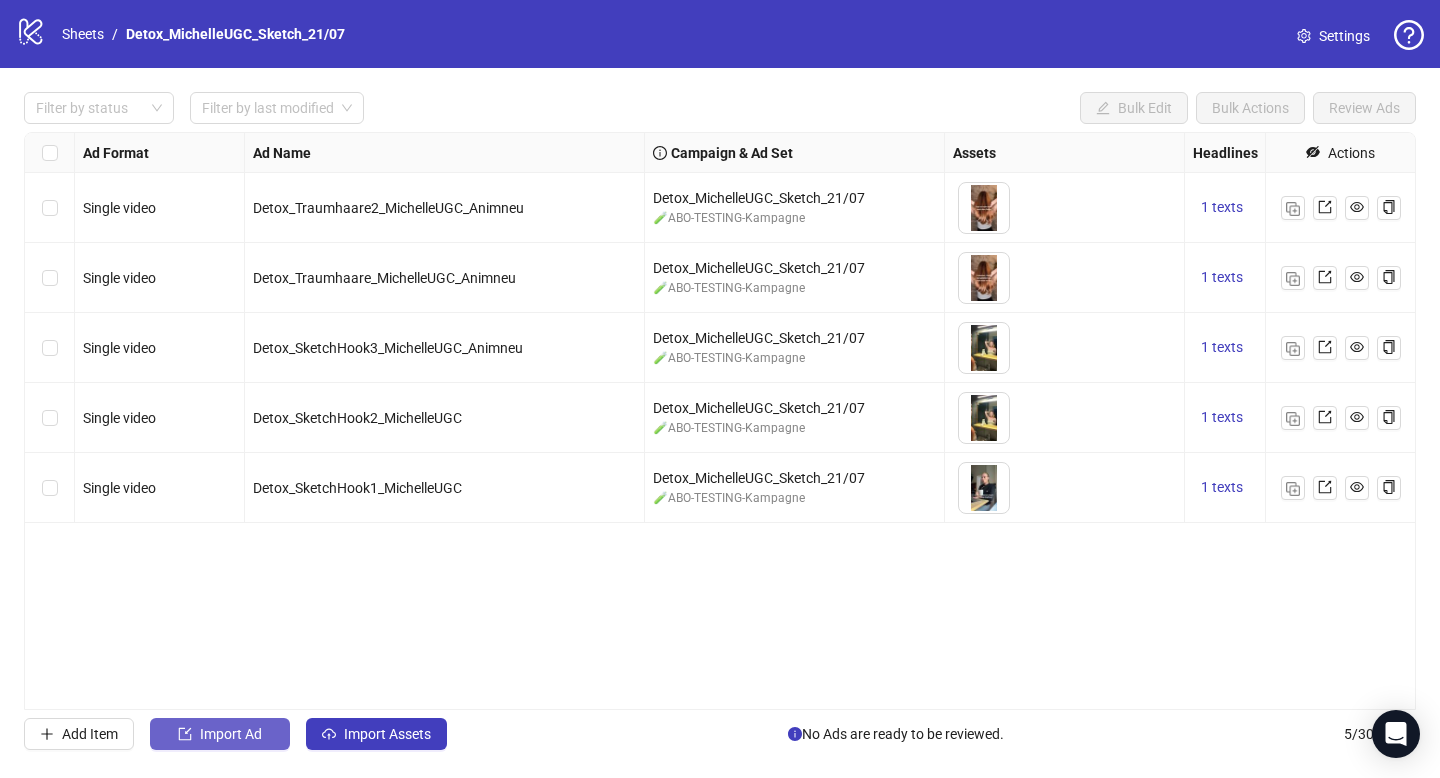 scroll, scrollTop: 0, scrollLeft: 0, axis: both 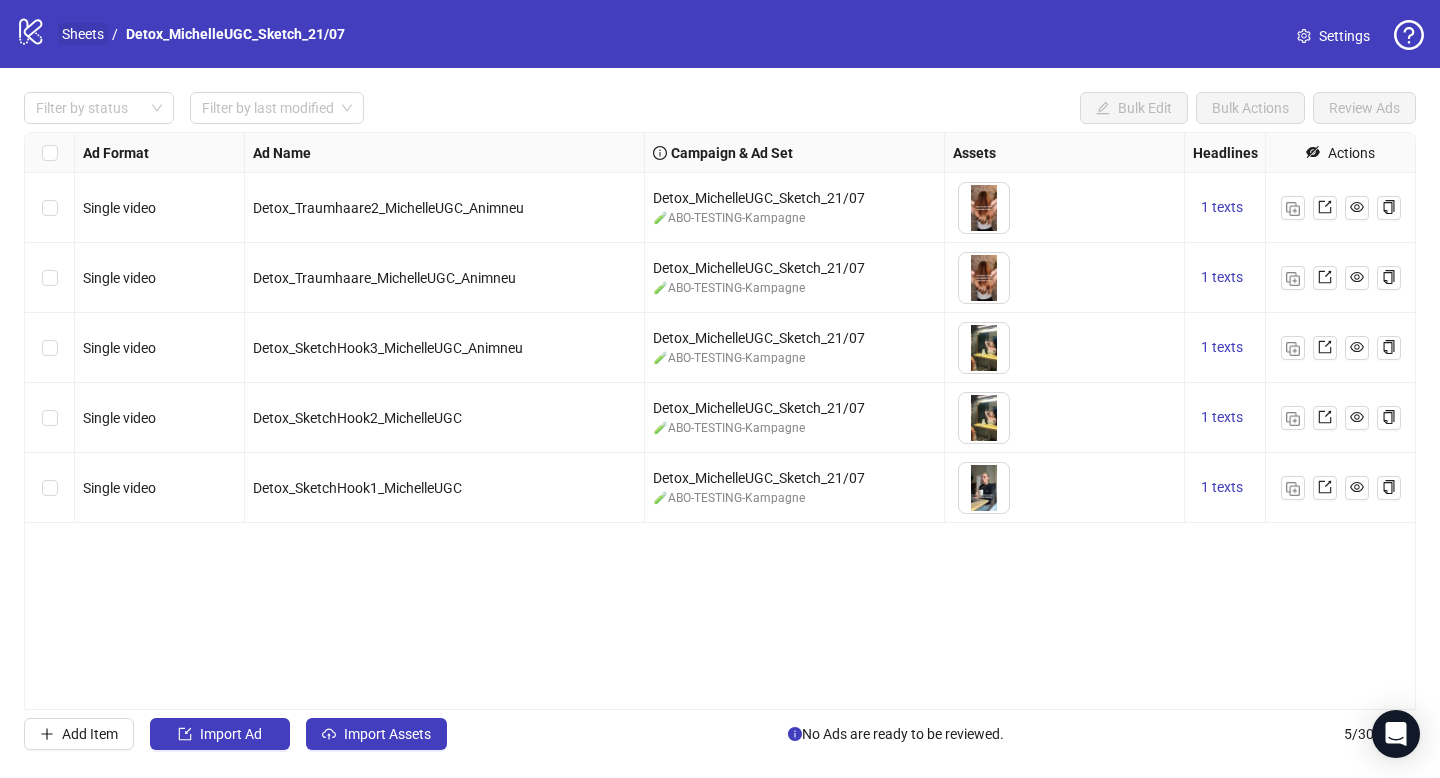 click on "Sheets" at bounding box center [83, 34] 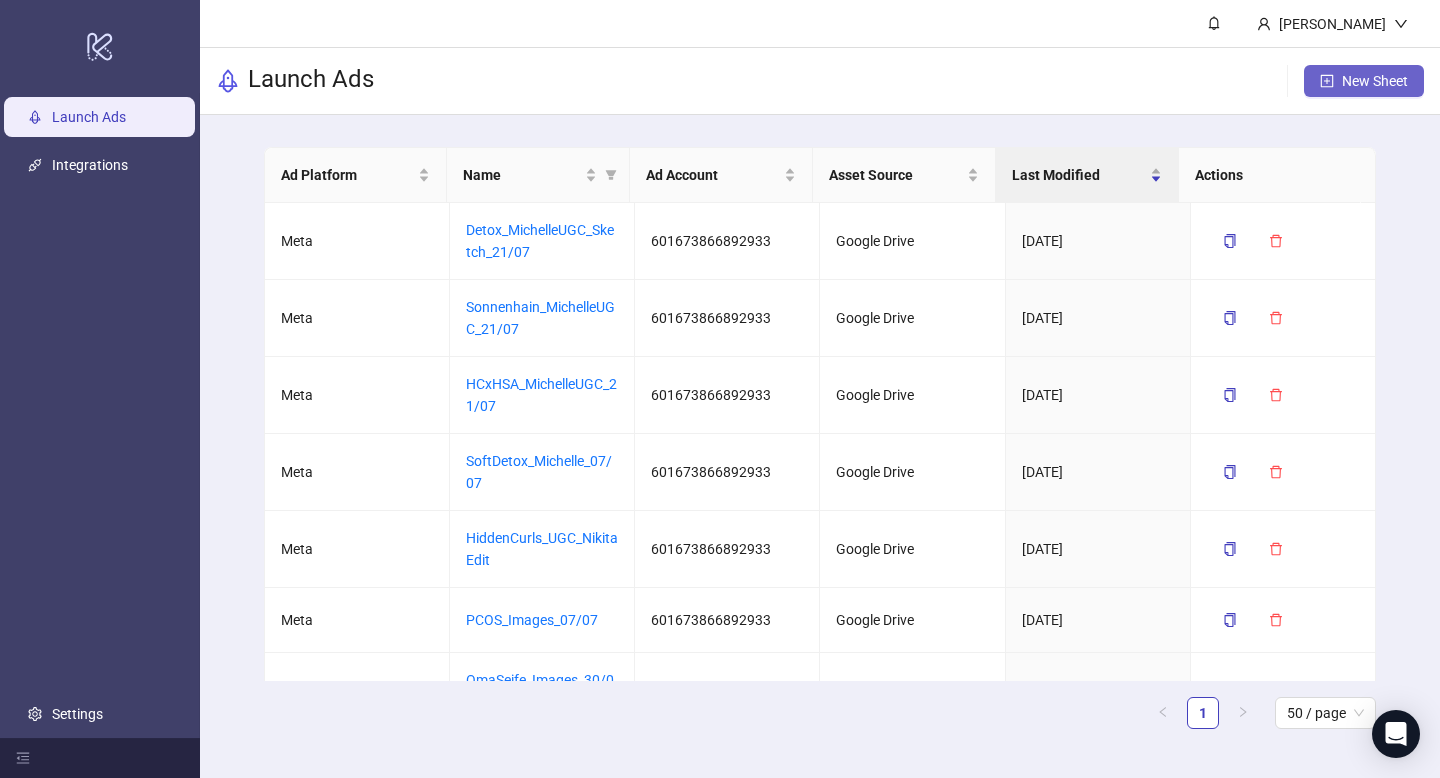 click on "New Sheet" at bounding box center [1375, 81] 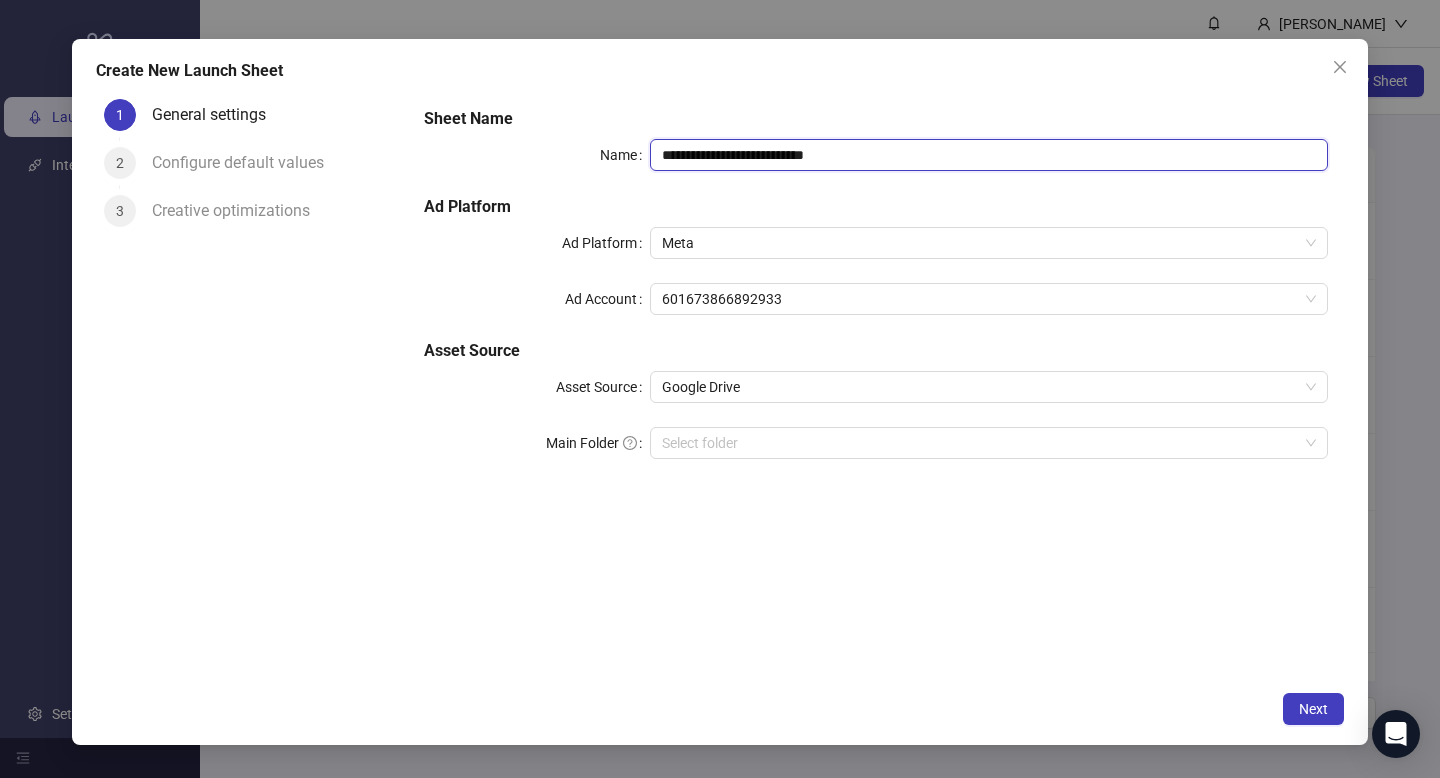 click on "**********" at bounding box center [989, 155] 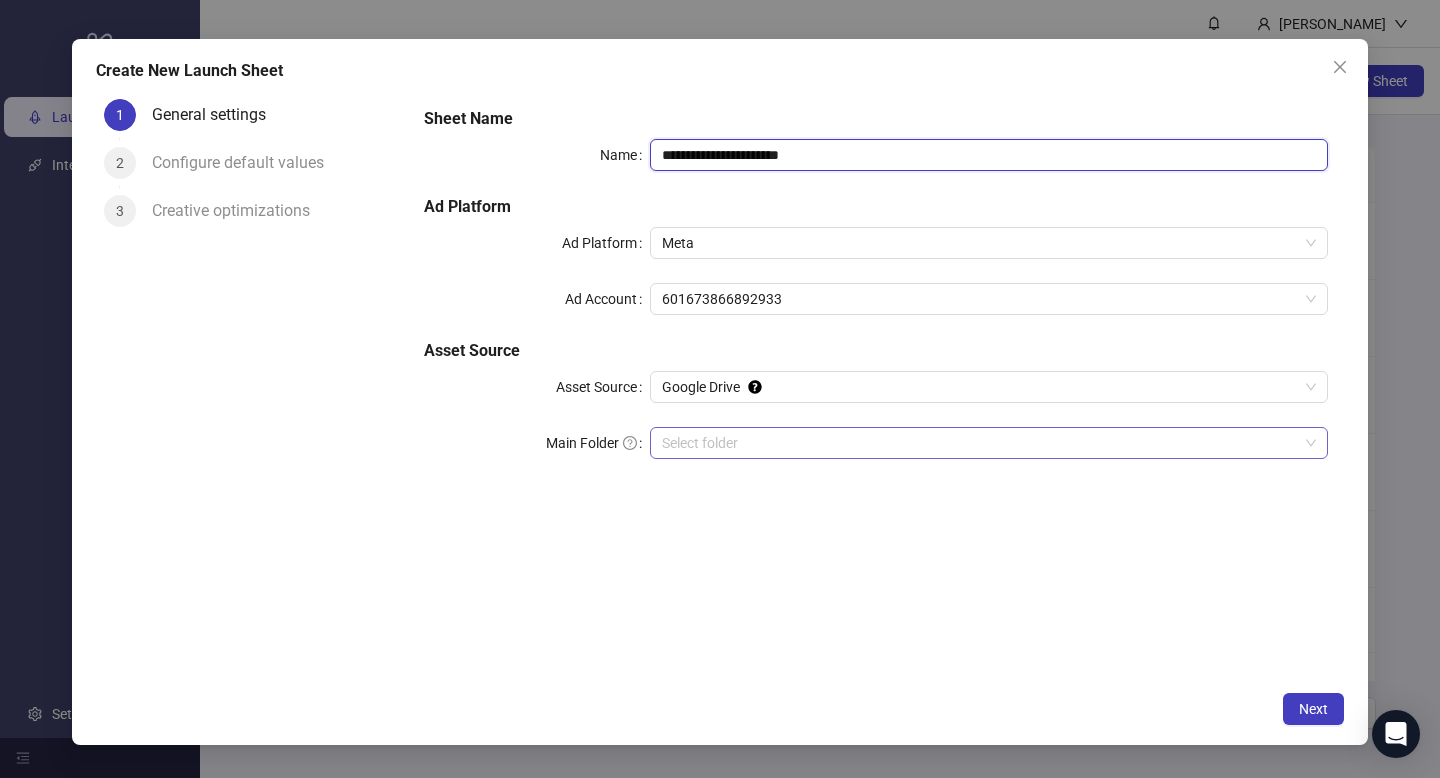 type on "**********" 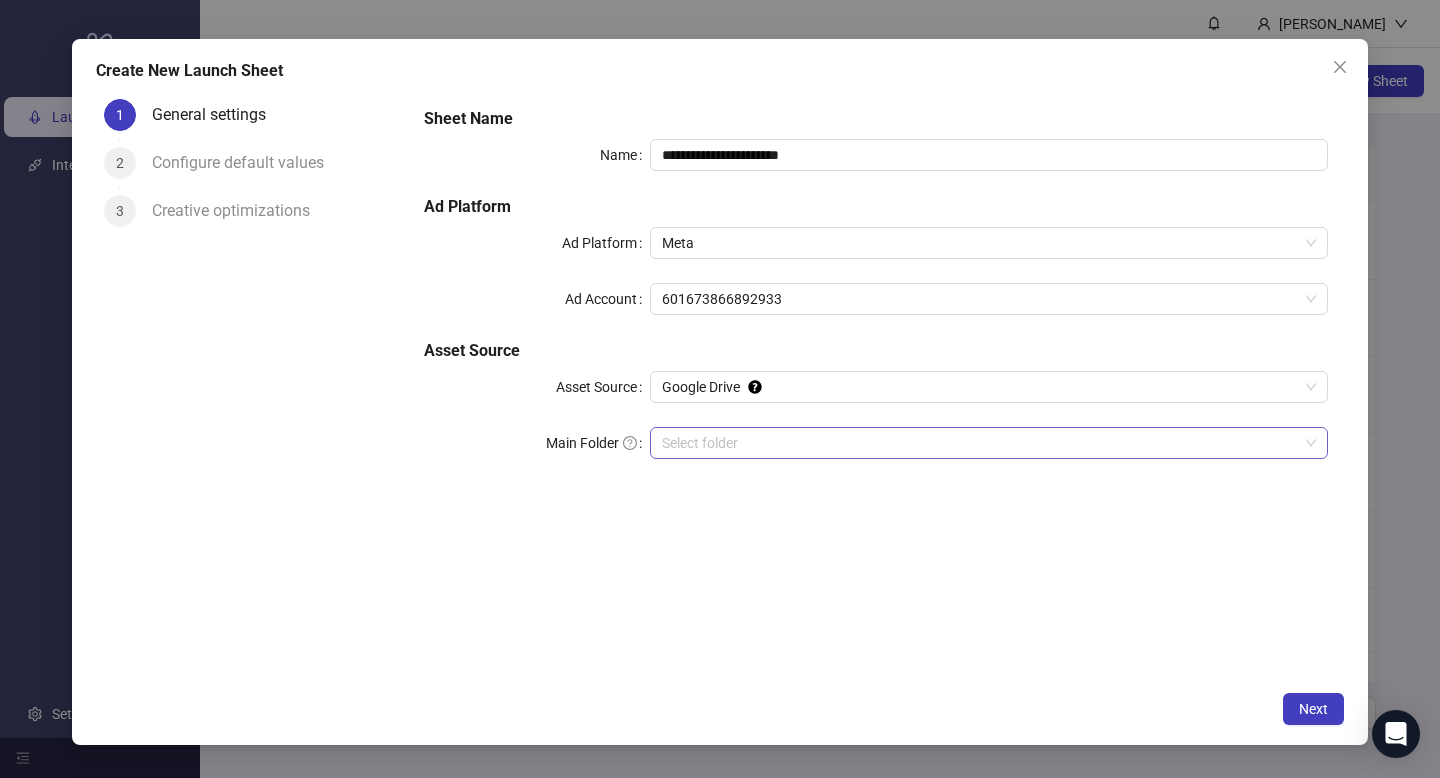 click on "Main Folder" at bounding box center (980, 443) 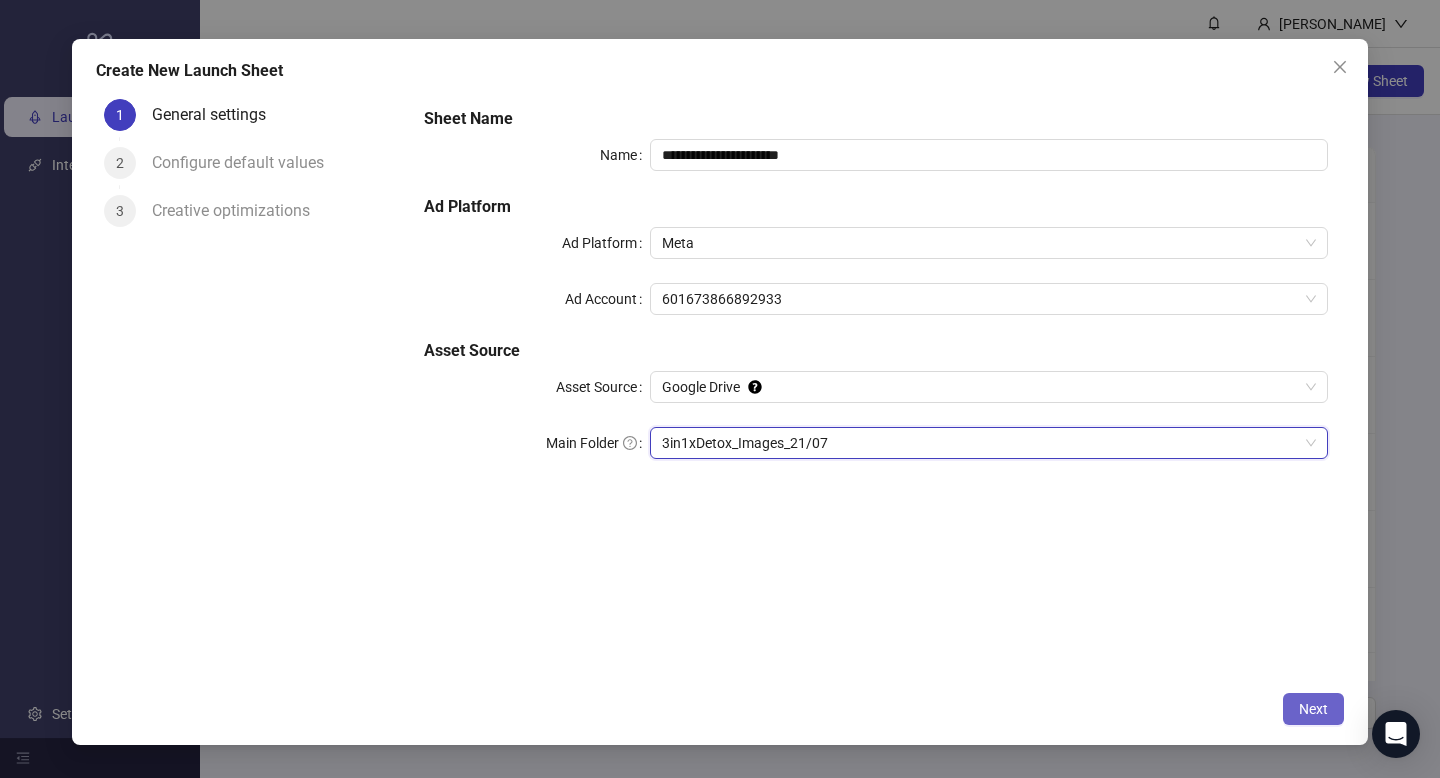 click on "Next" at bounding box center (1313, 709) 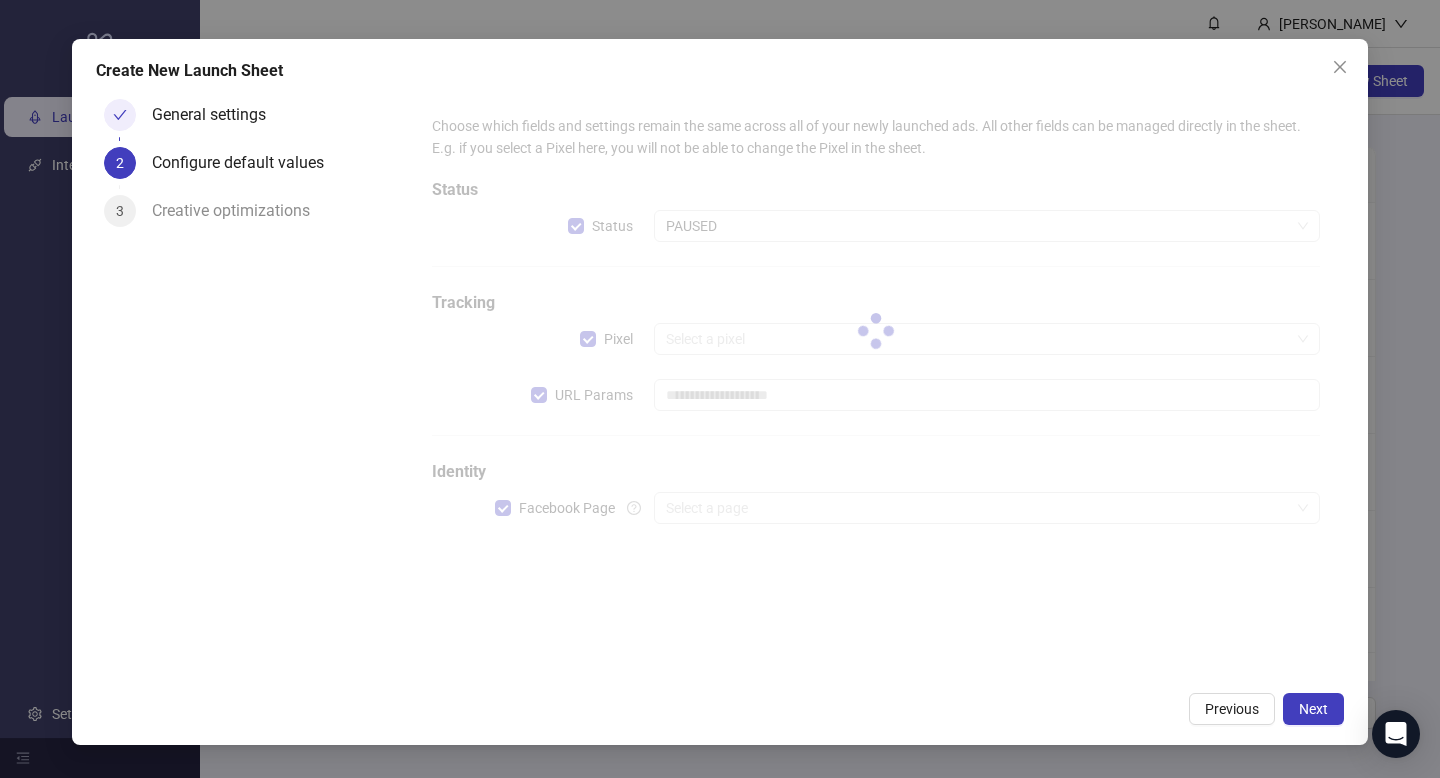 type on "**********" 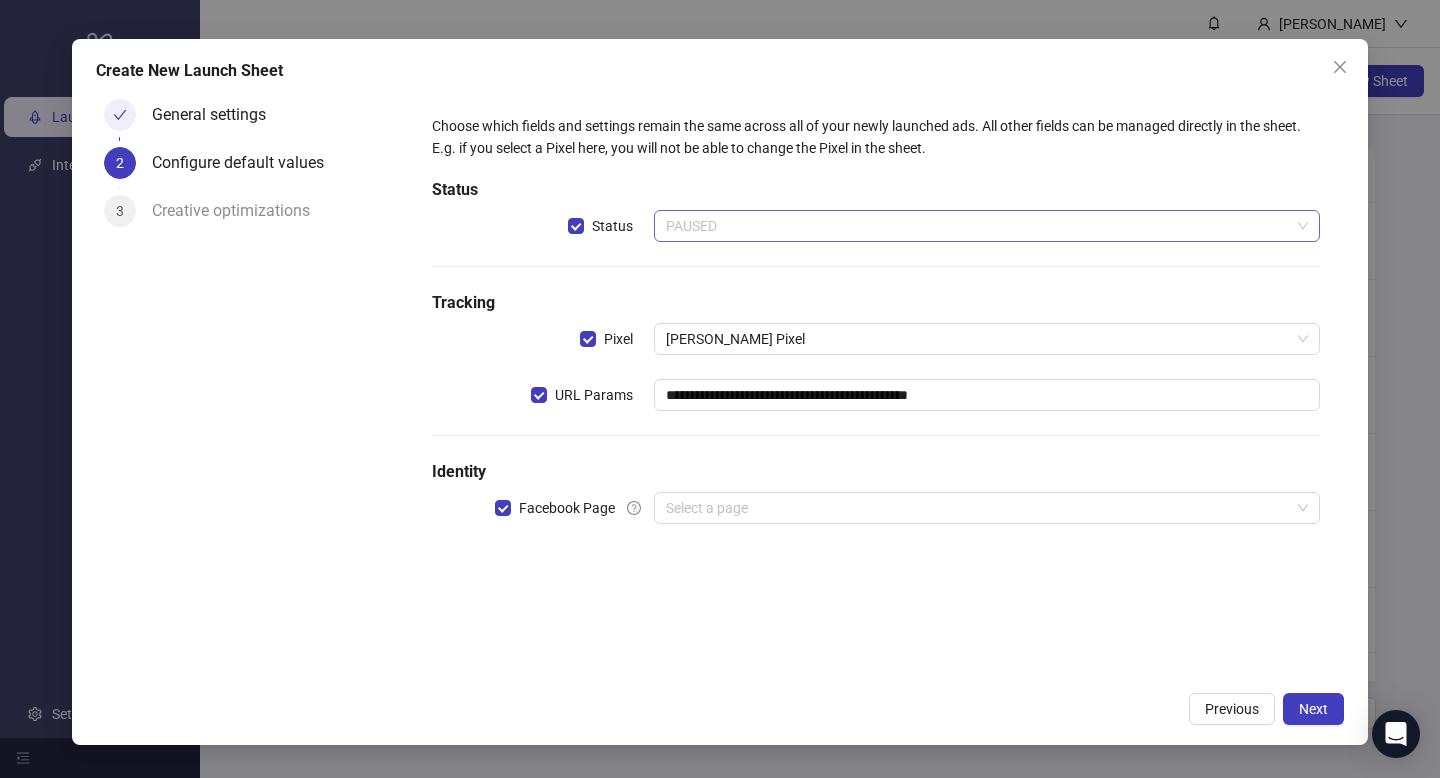 click on "PAUSED" at bounding box center (987, 226) 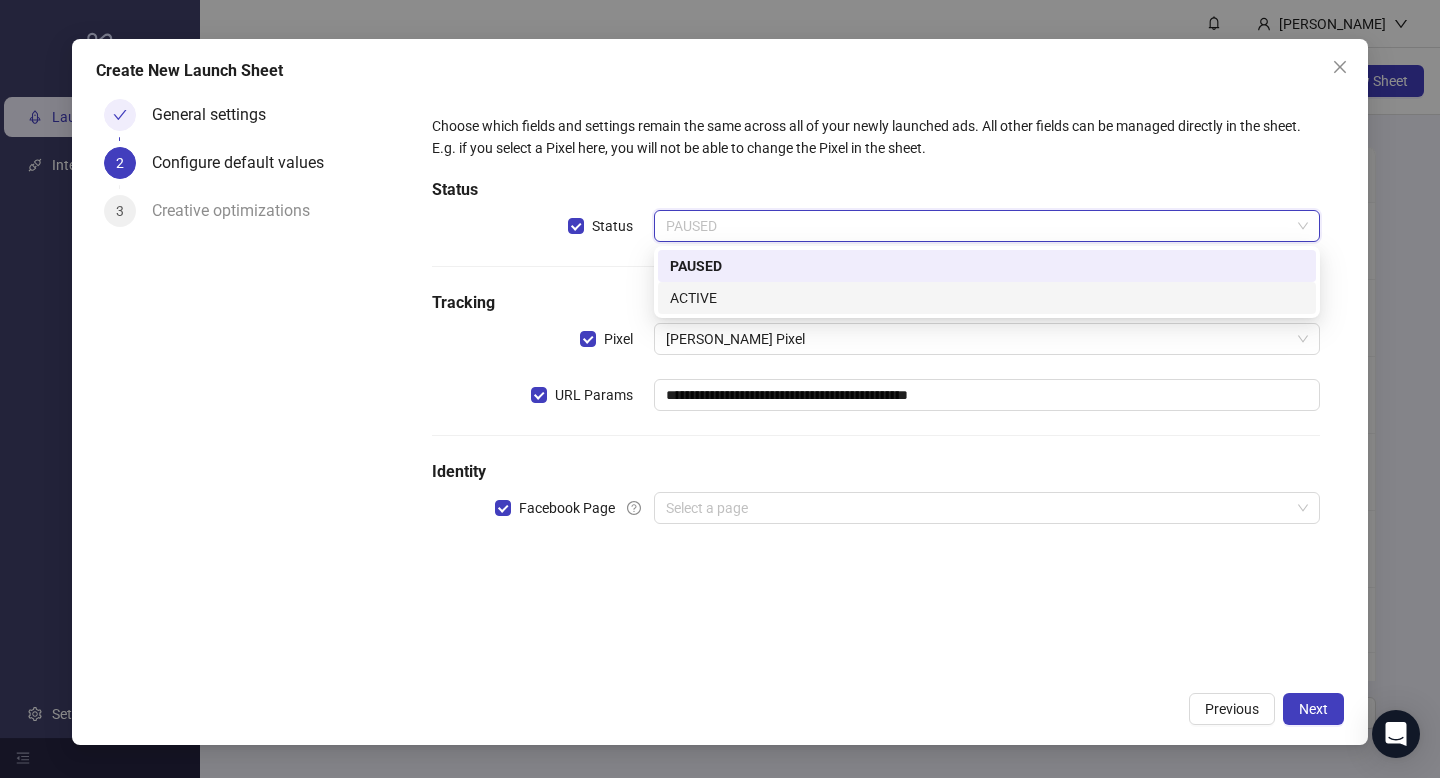 click on "ACTIVE" at bounding box center (987, 298) 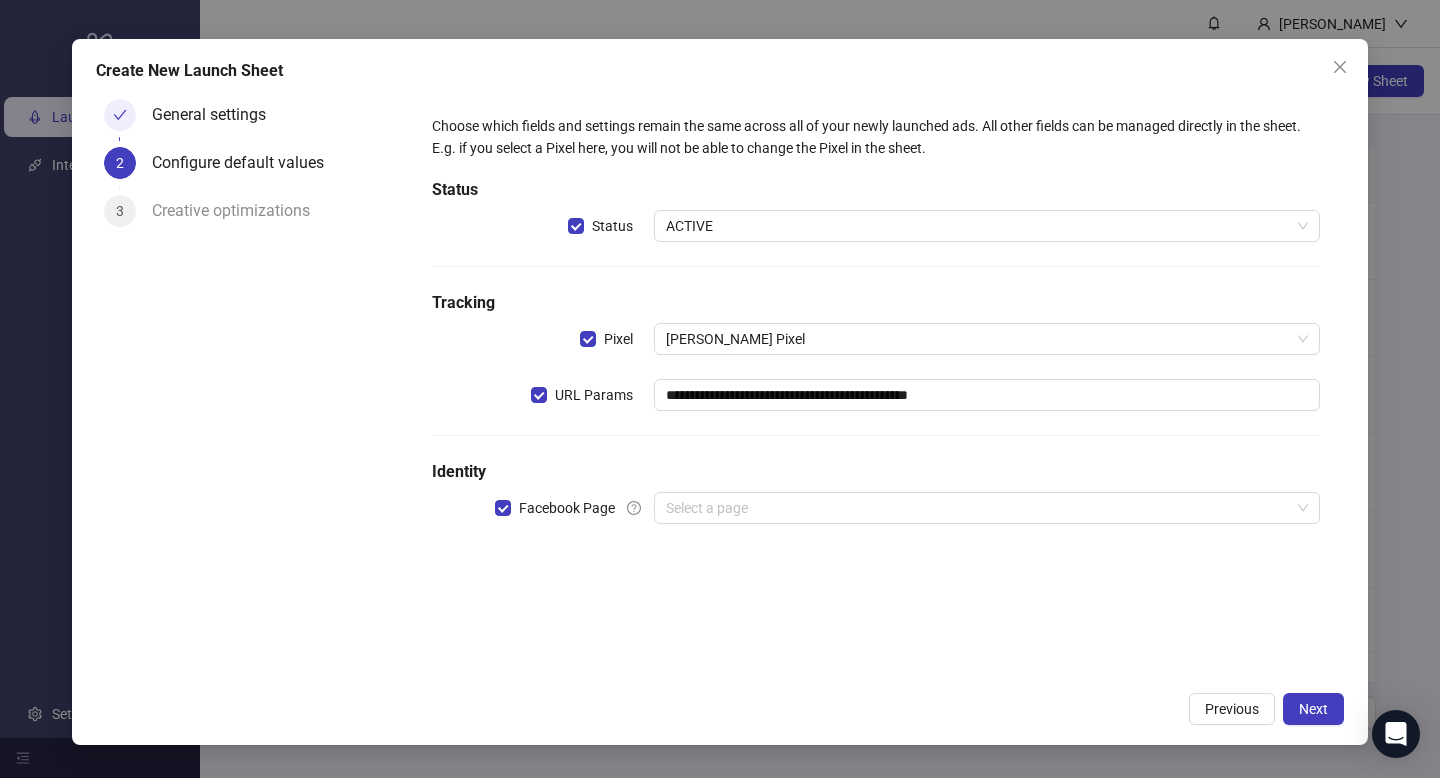 click on "Identity" at bounding box center [876, 472] 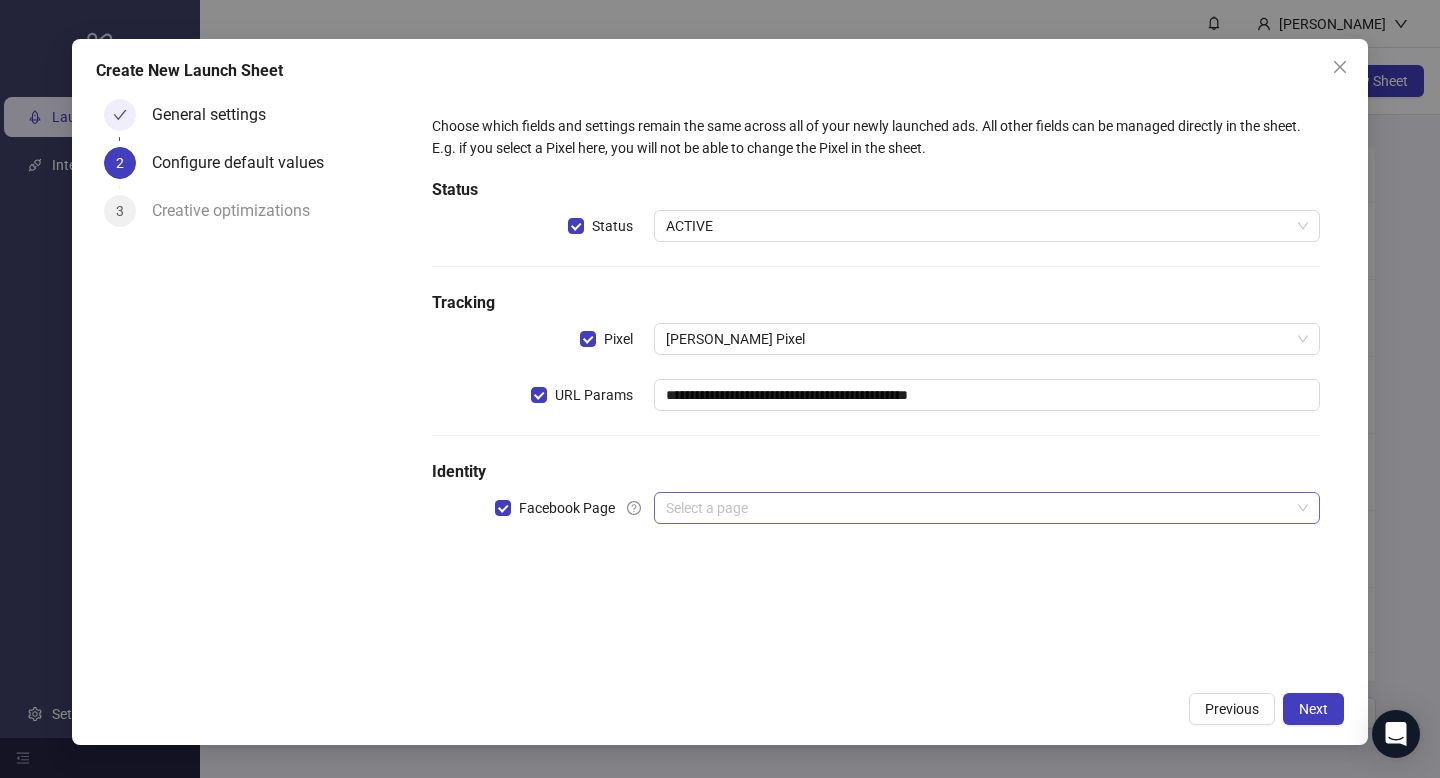 click at bounding box center (978, 508) 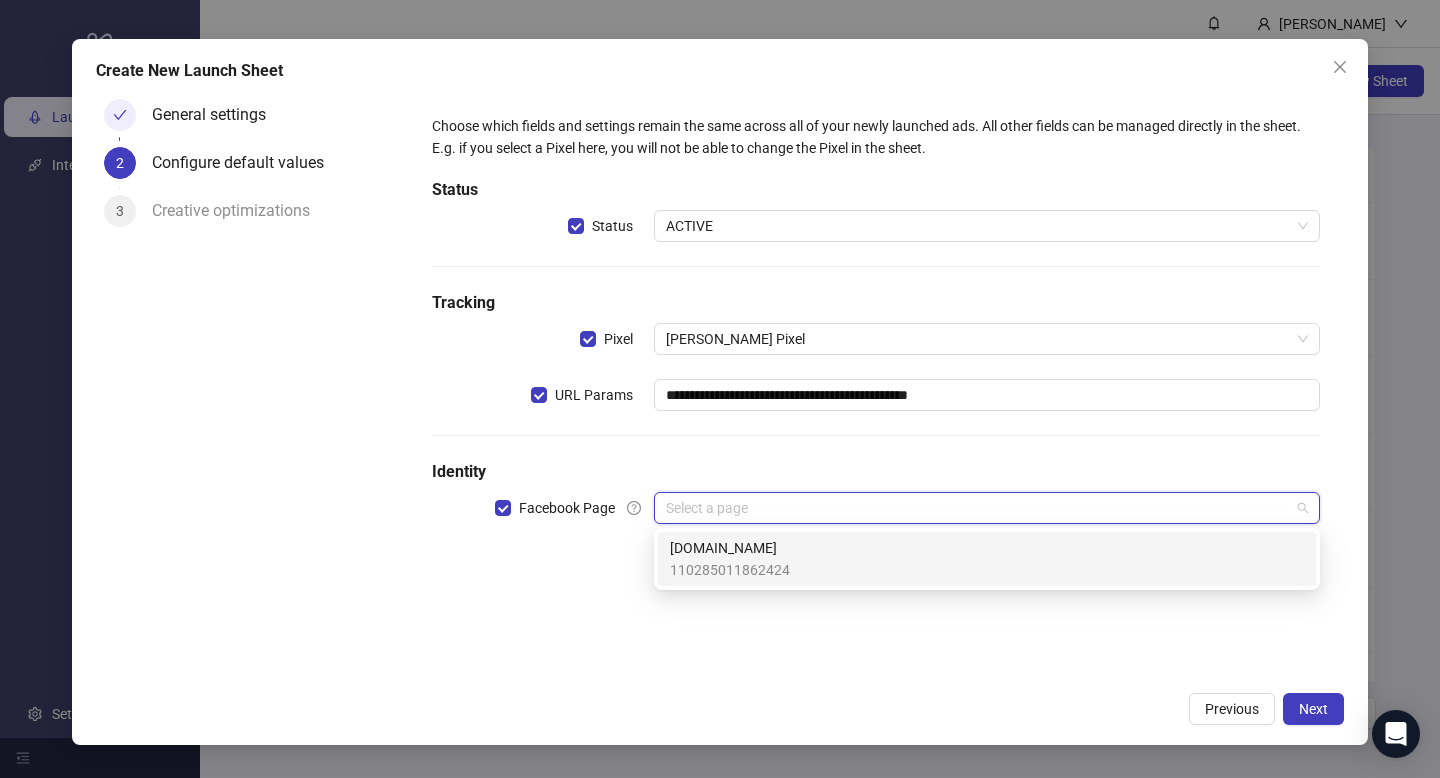 click on "110285011862424" at bounding box center (730, 570) 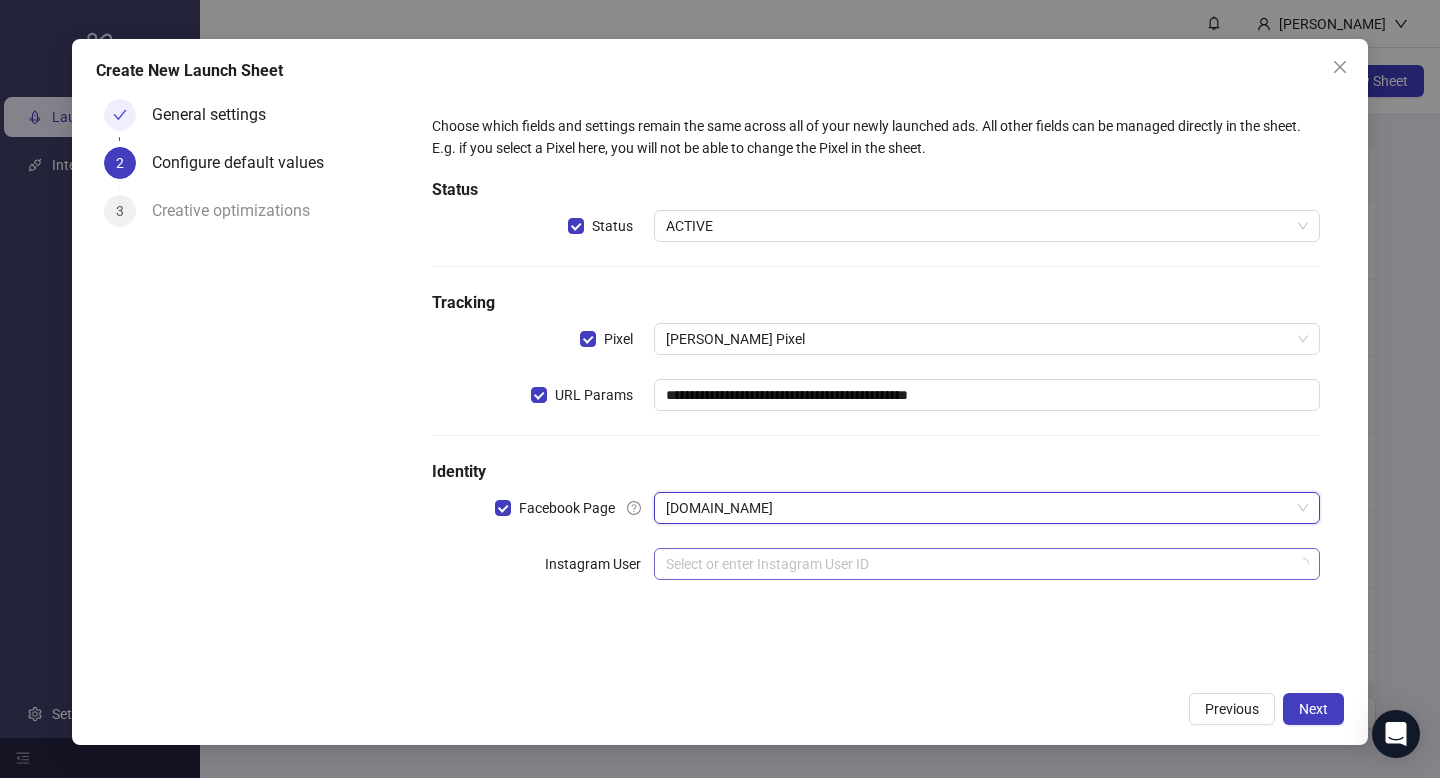 click at bounding box center (978, 564) 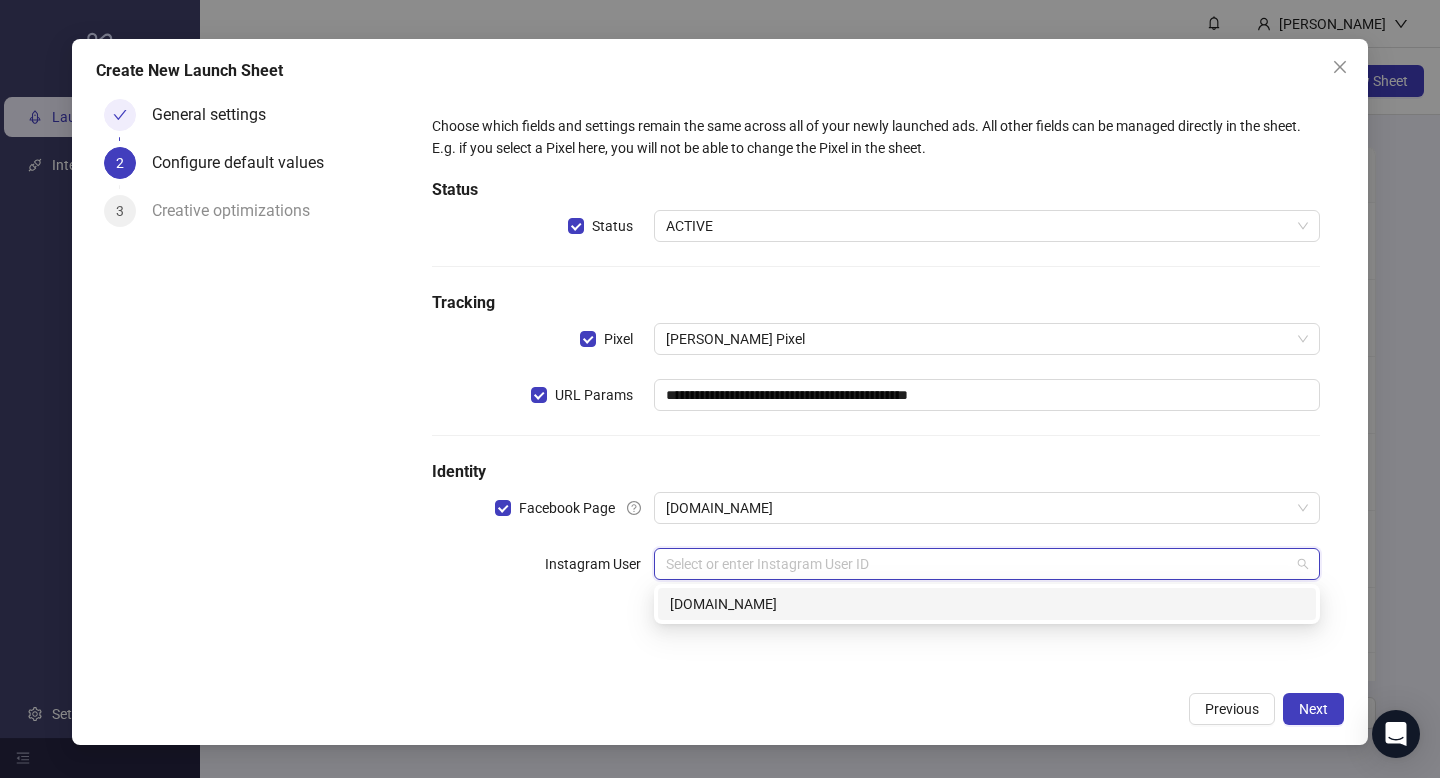 click on "[DOMAIN_NAME]" at bounding box center [987, 604] 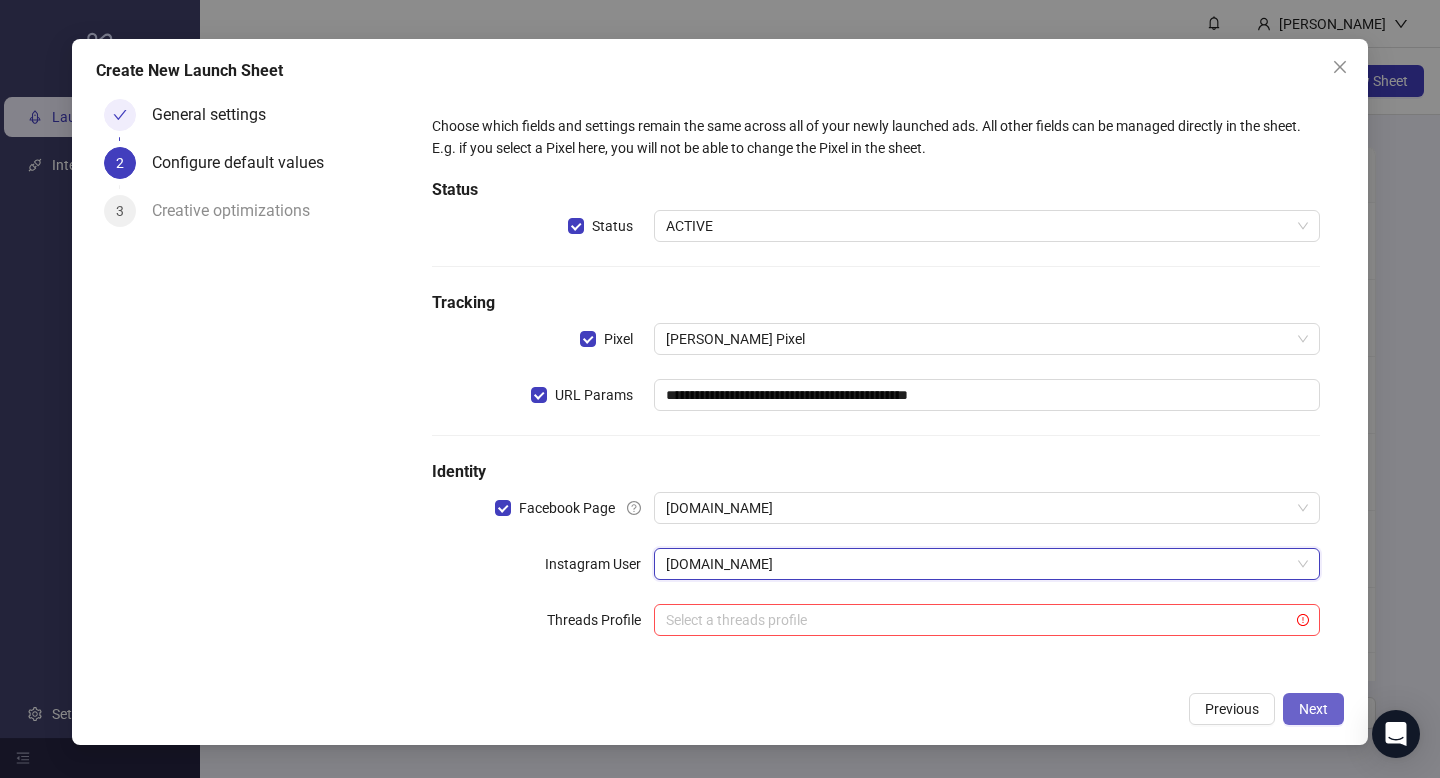 click on "Next" at bounding box center (1313, 709) 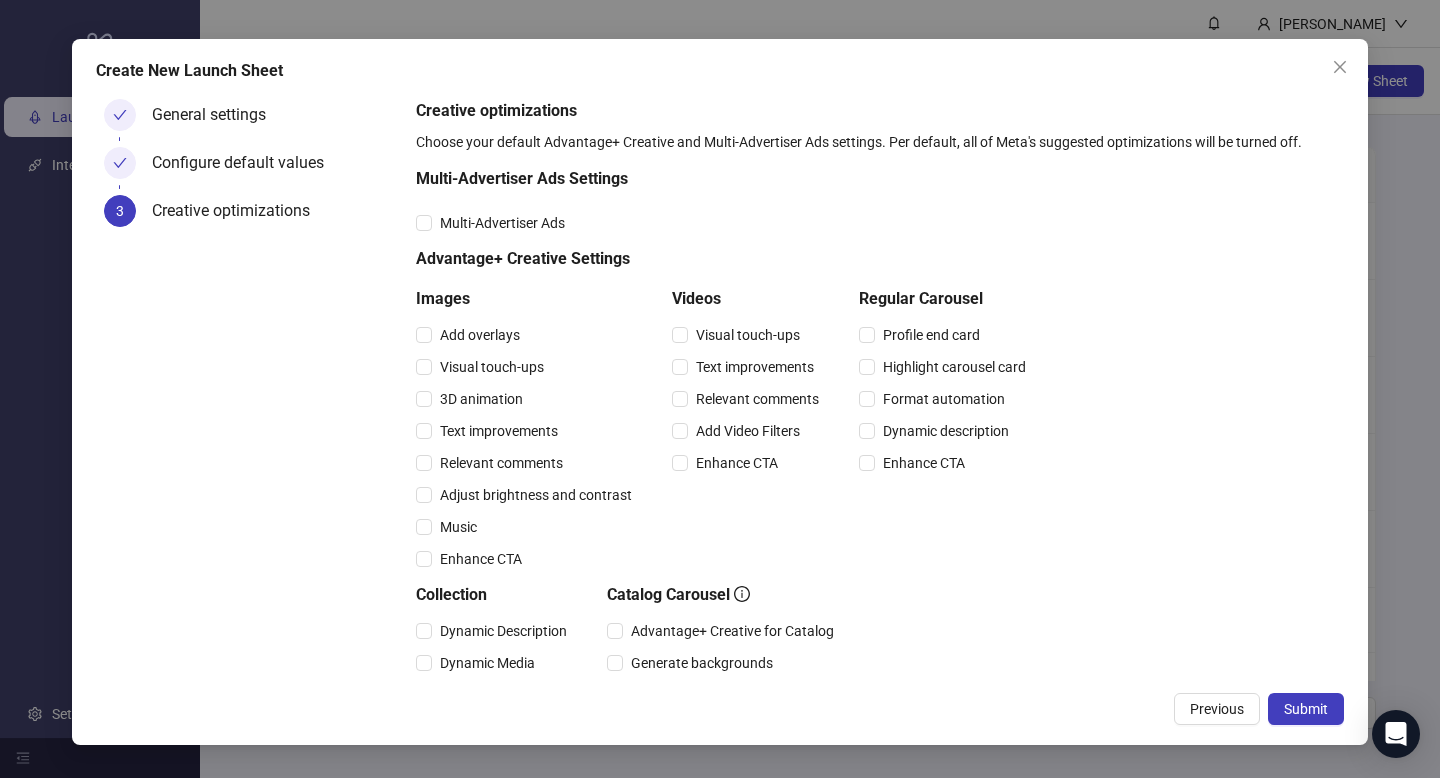 drag, startPoint x: 689, startPoint y: 337, endPoint x: 691, endPoint y: 352, distance: 15.132746 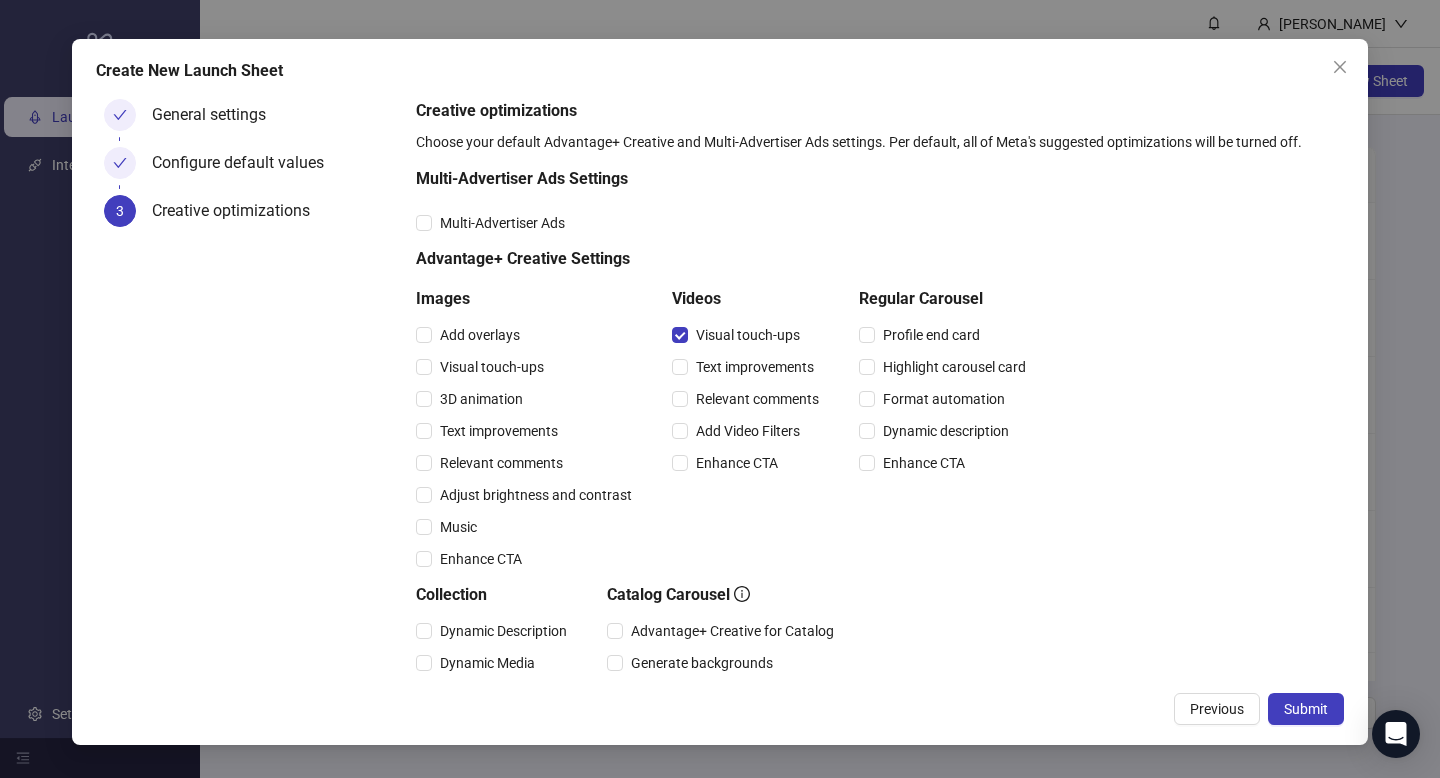 drag, startPoint x: 693, startPoint y: 360, endPoint x: 692, endPoint y: 378, distance: 18.027756 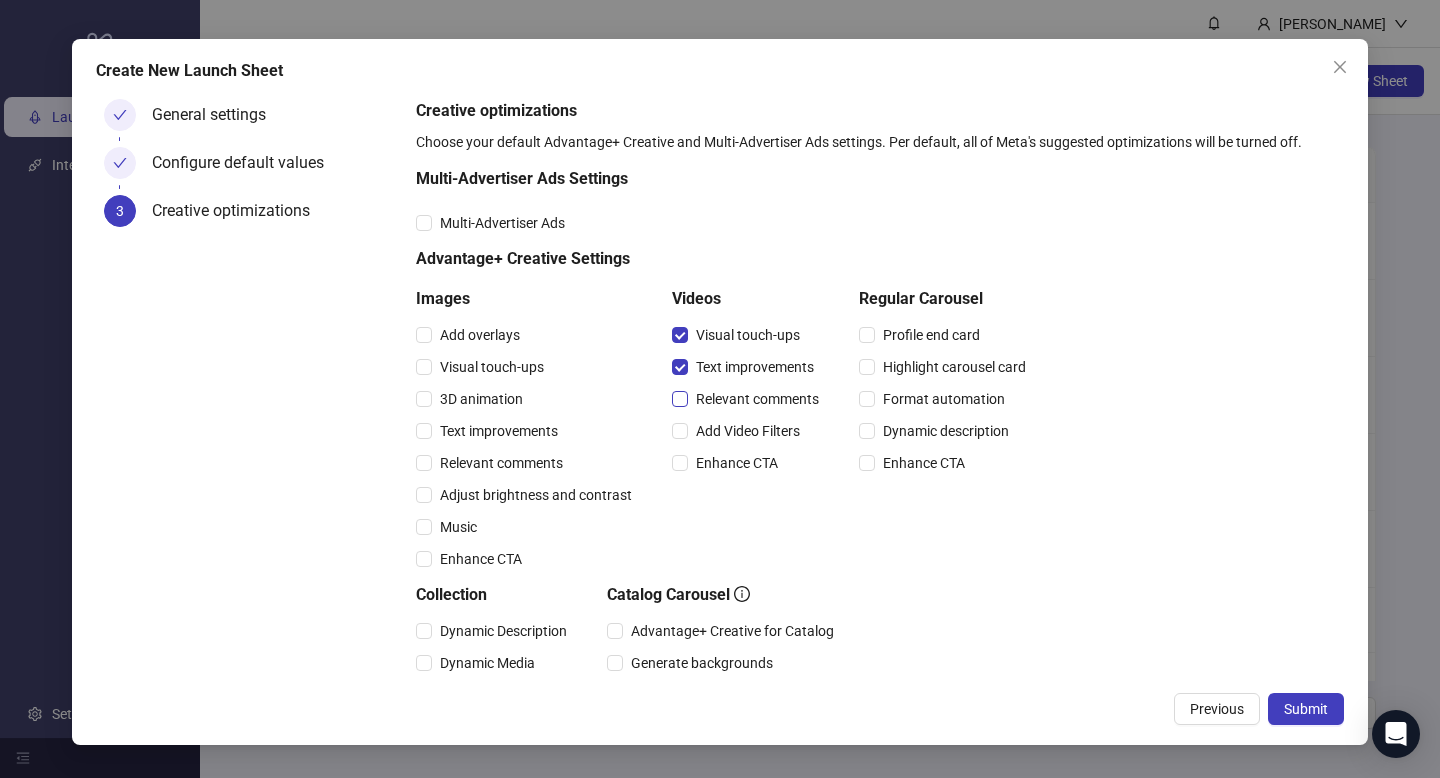click on "Relevant comments" at bounding box center [757, 399] 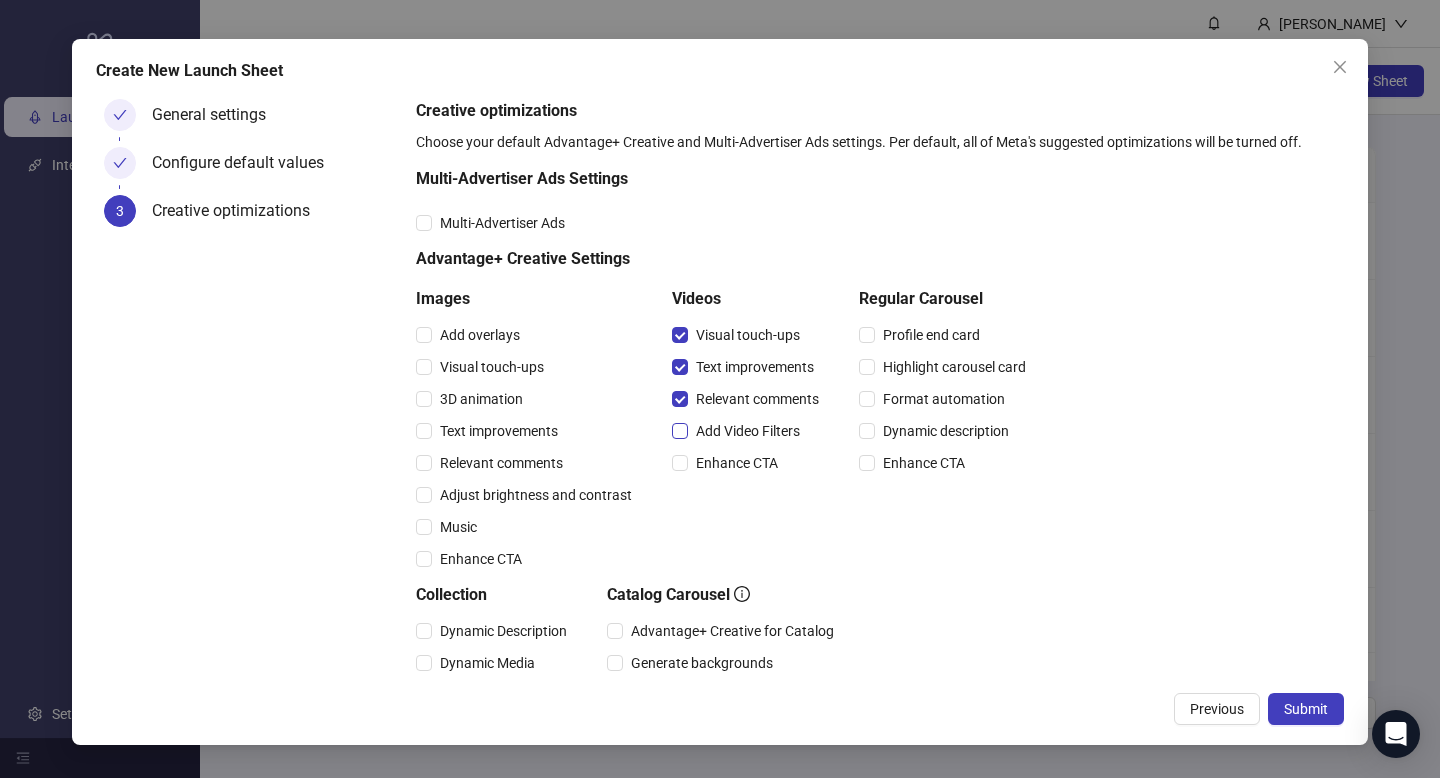 click on "Add Video Filters" at bounding box center (748, 431) 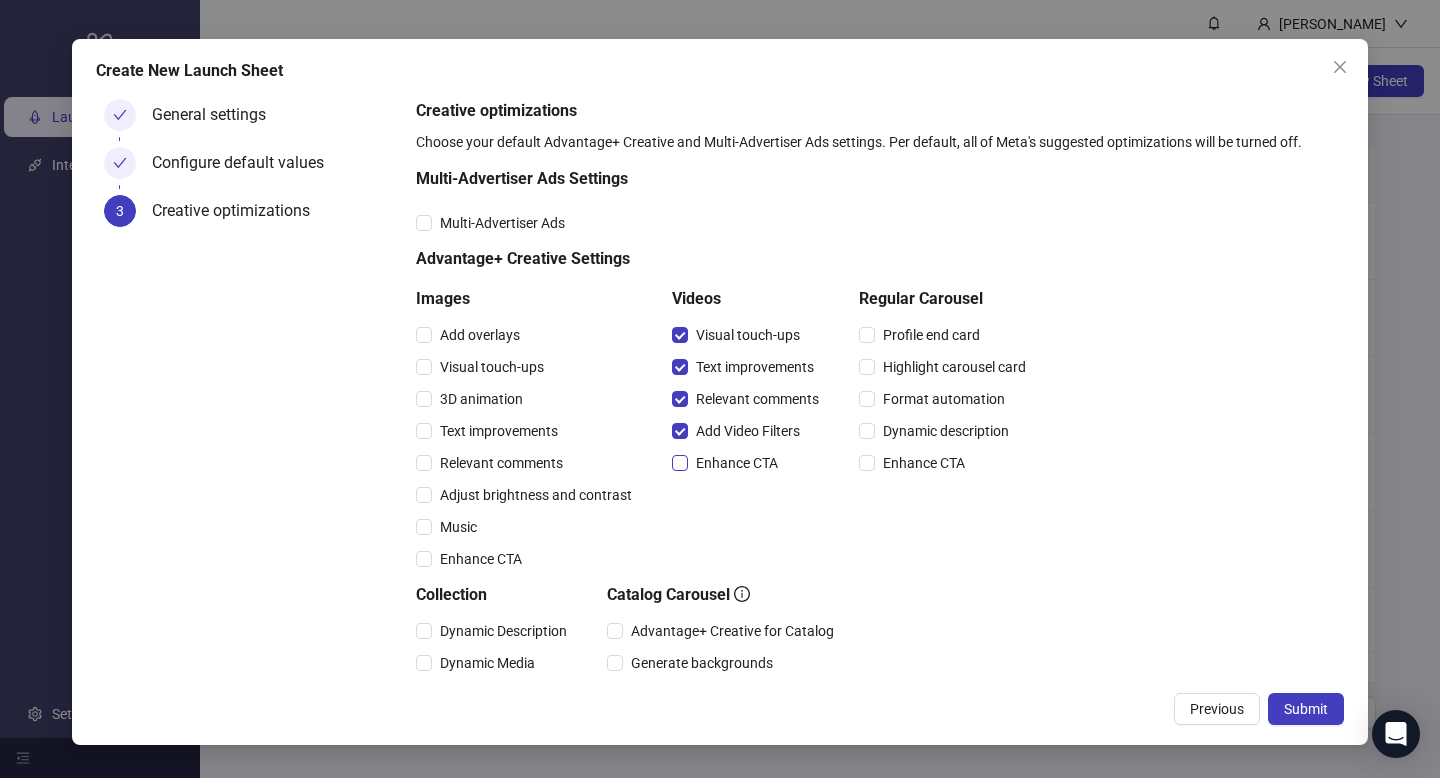click on "Enhance CTA" at bounding box center (737, 463) 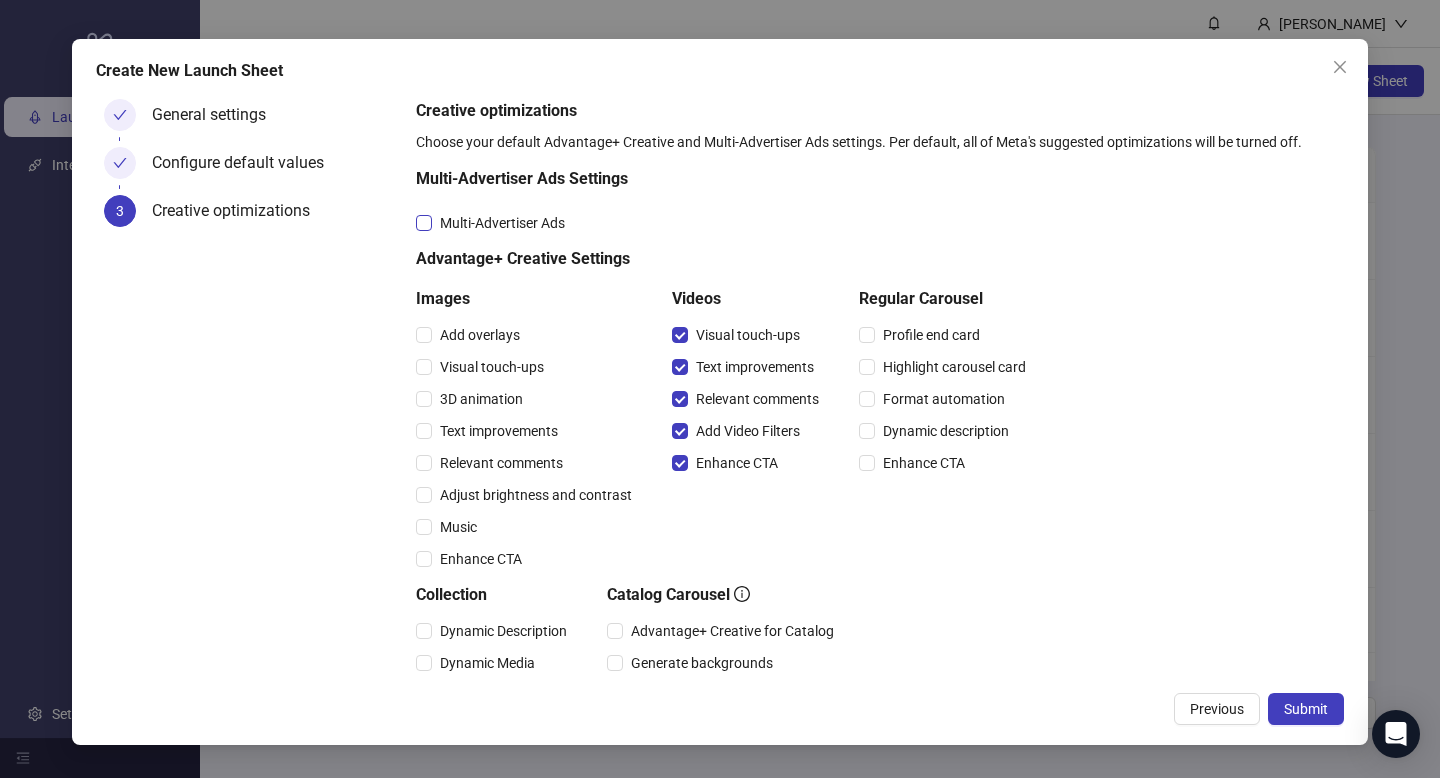 click on "Multi-Advertiser Ads" at bounding box center [502, 223] 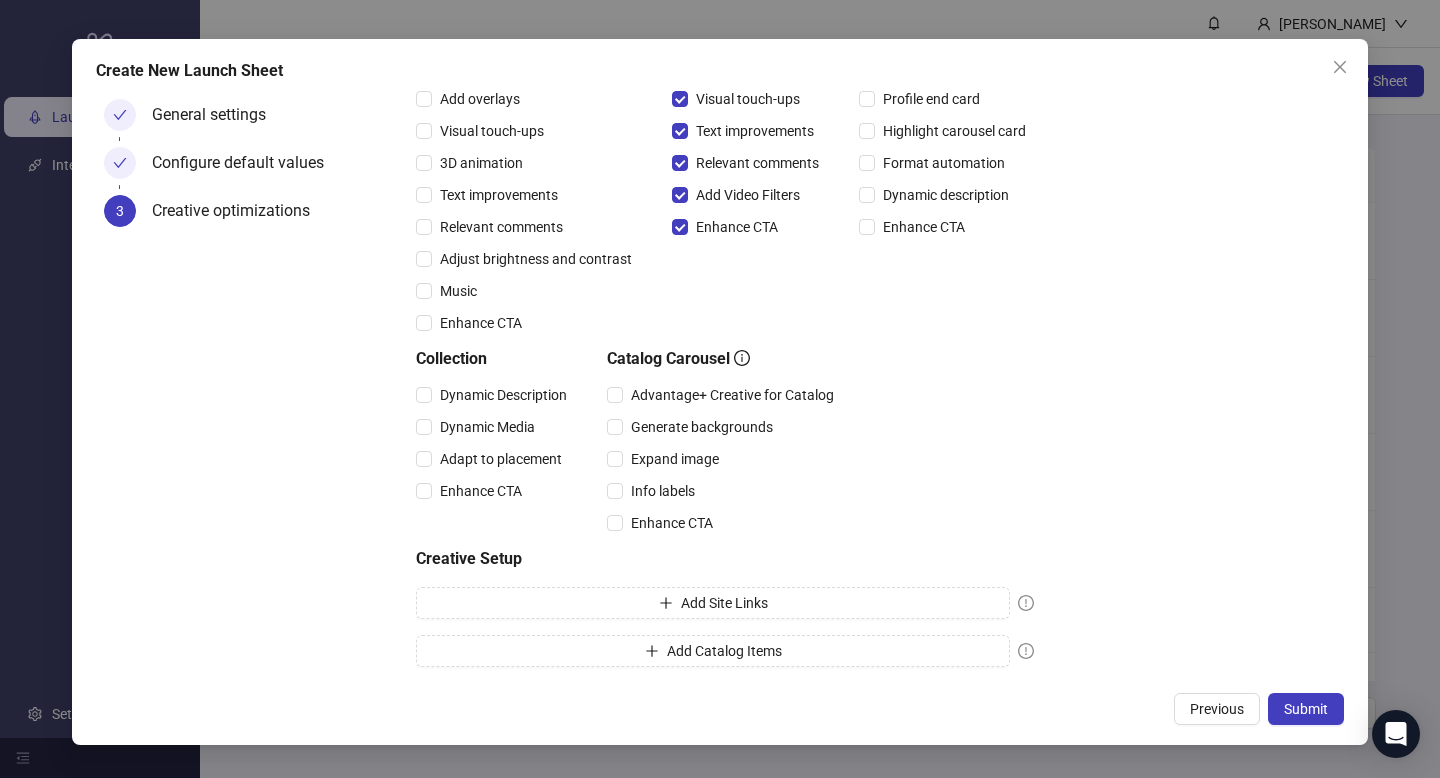scroll, scrollTop: 238, scrollLeft: 0, axis: vertical 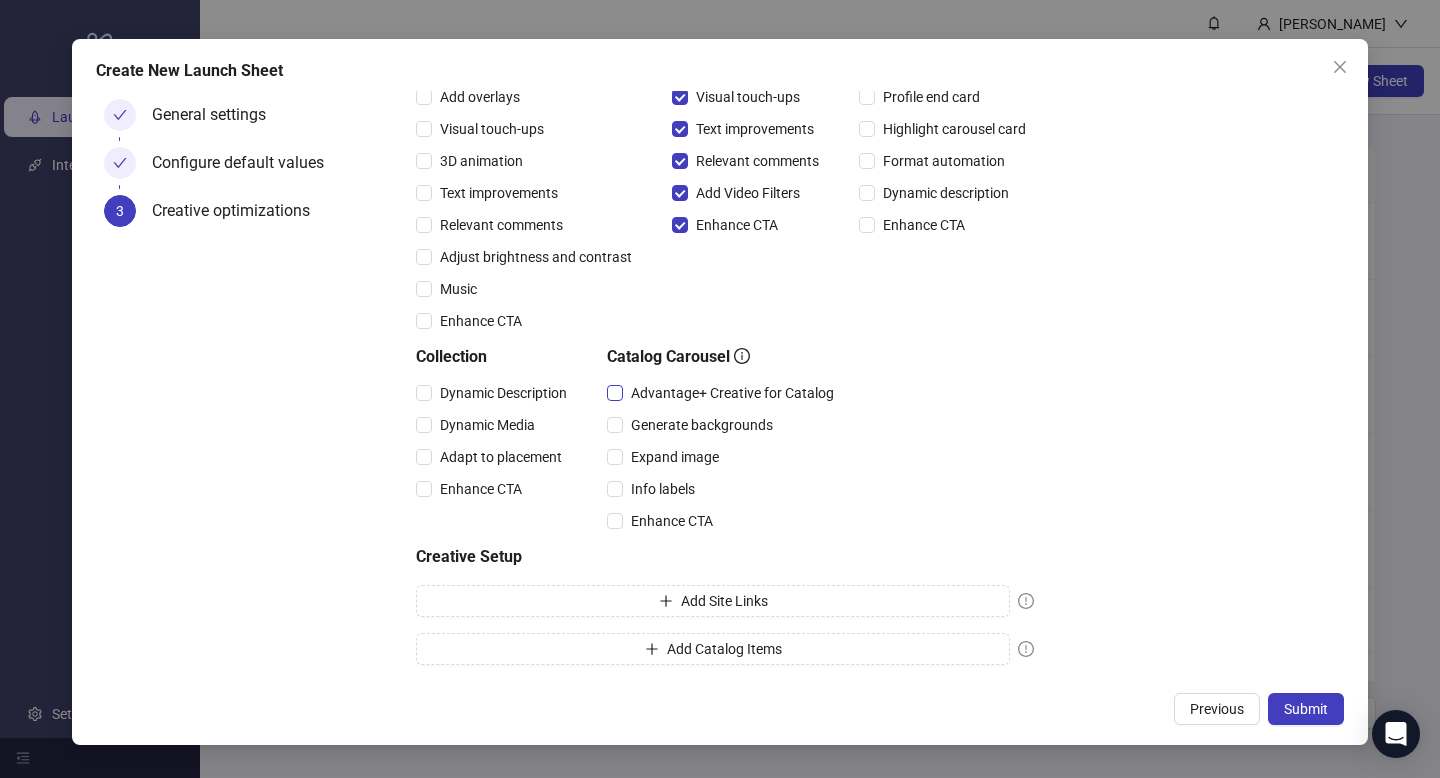 click on "Advantage+ Creative for Catalog" at bounding box center (732, 393) 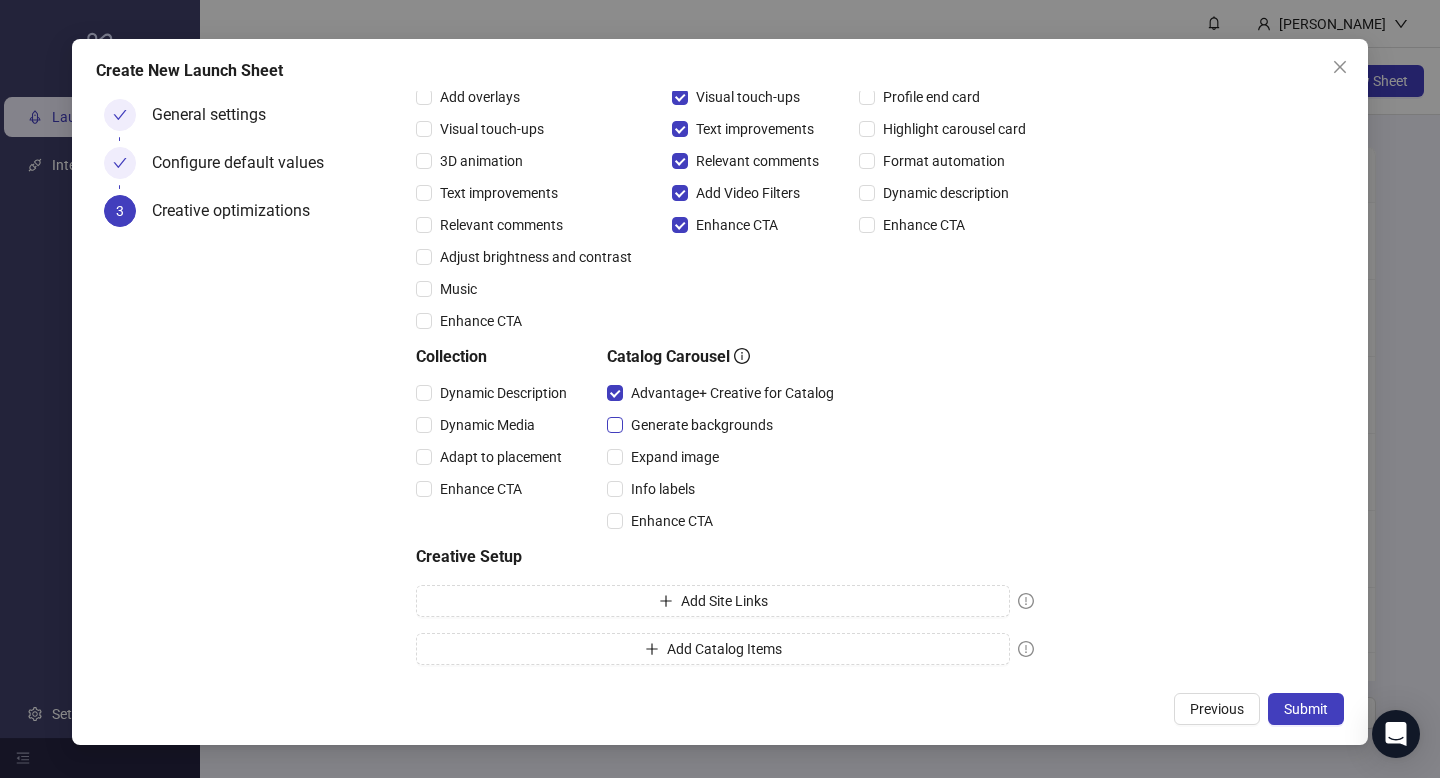click on "Generate backgrounds" at bounding box center (702, 425) 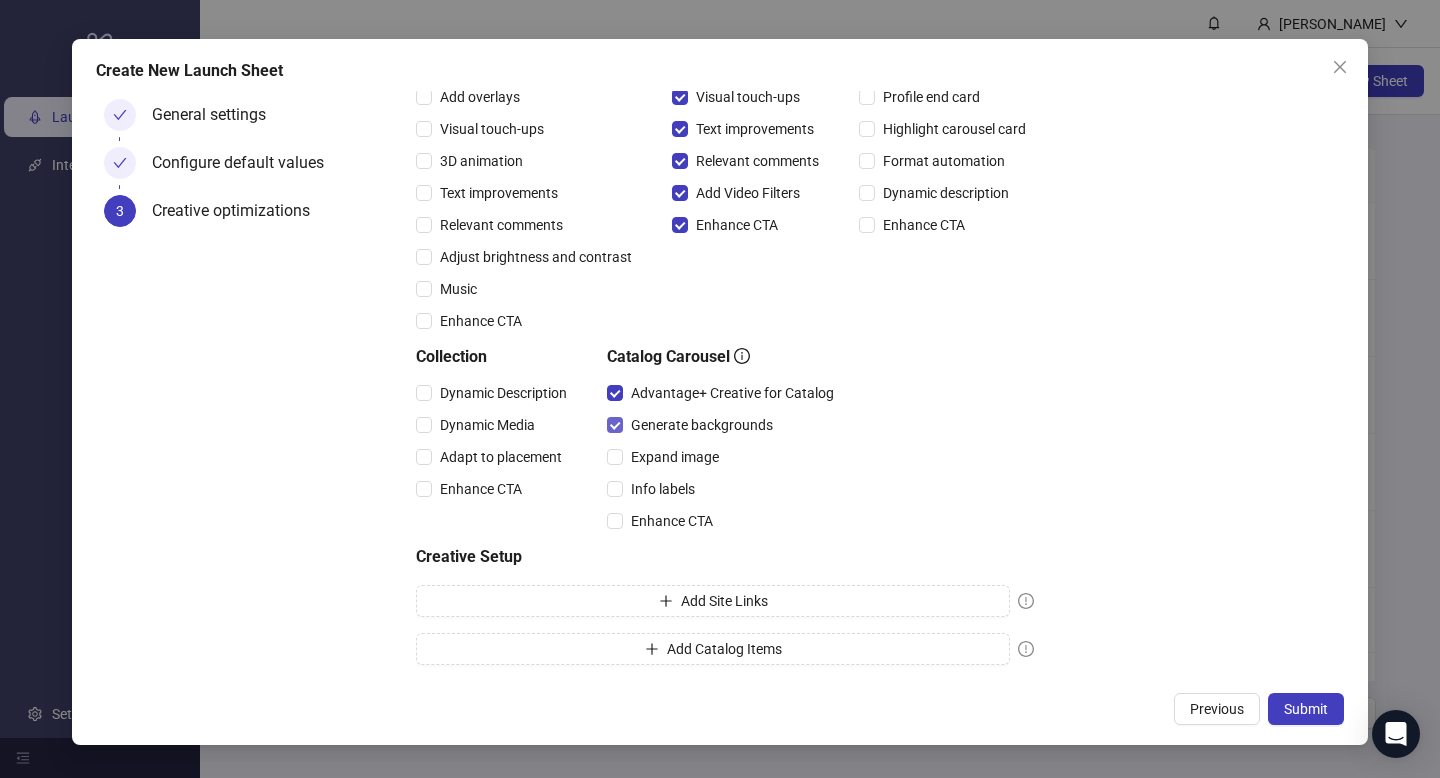 click on "Generate backgrounds" at bounding box center (702, 425) 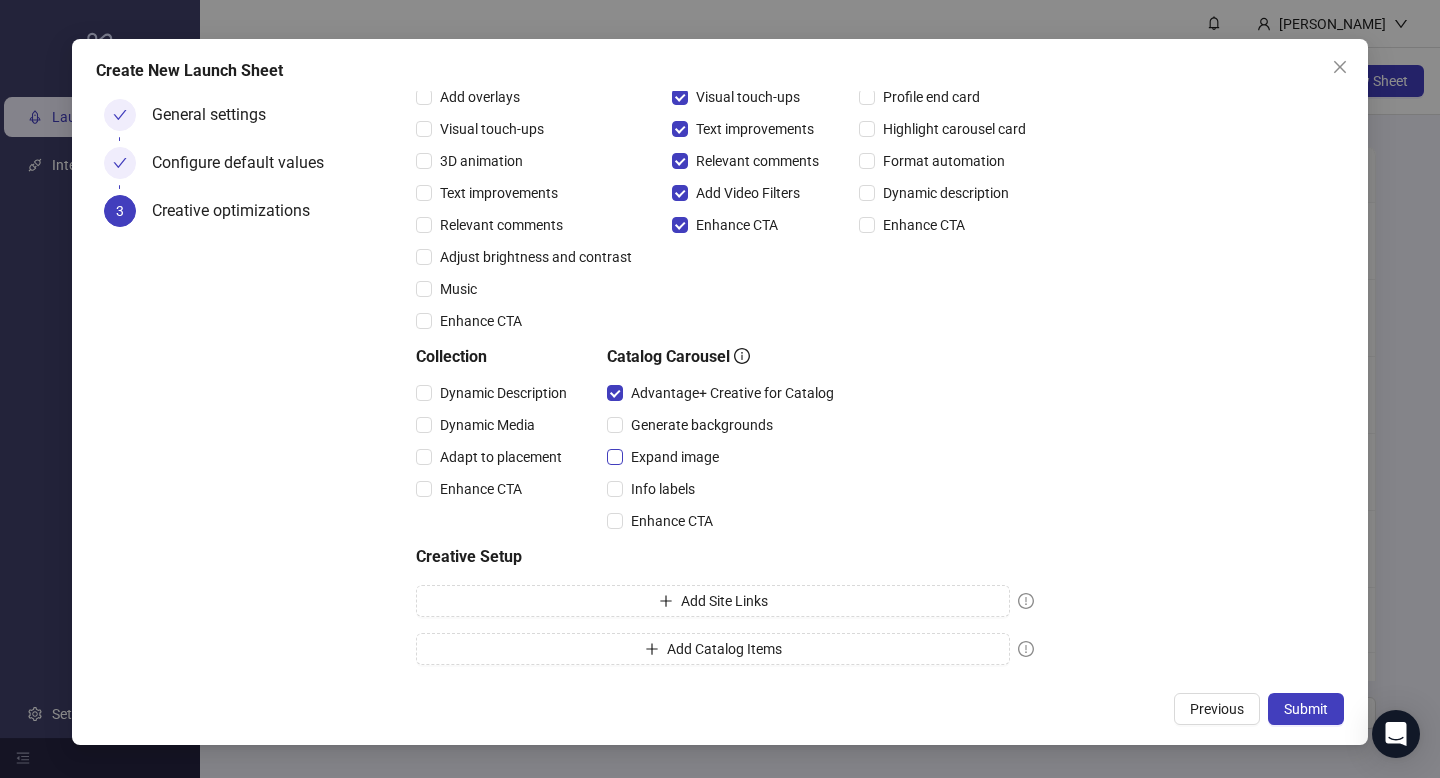 click on "Expand image" at bounding box center (675, 457) 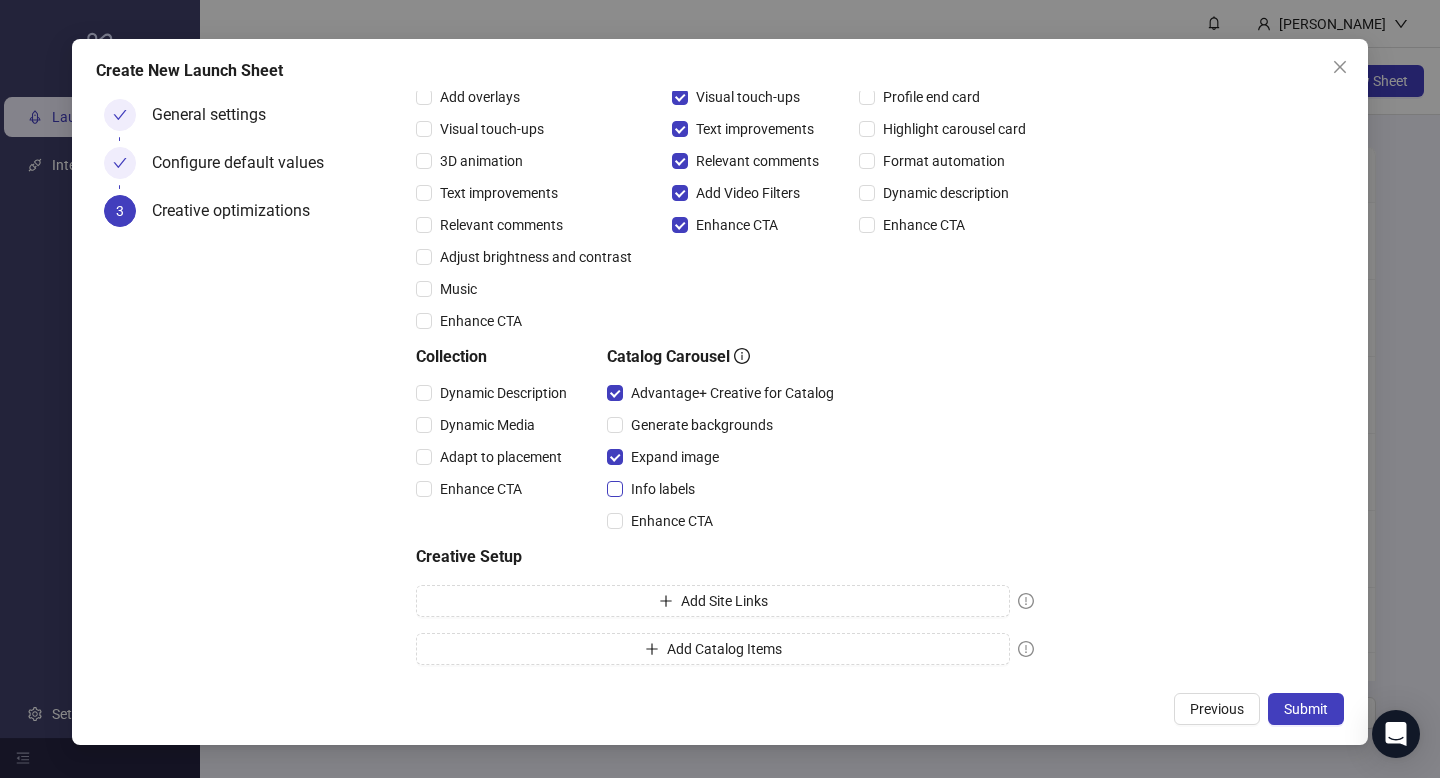 click on "Info labels" at bounding box center [663, 489] 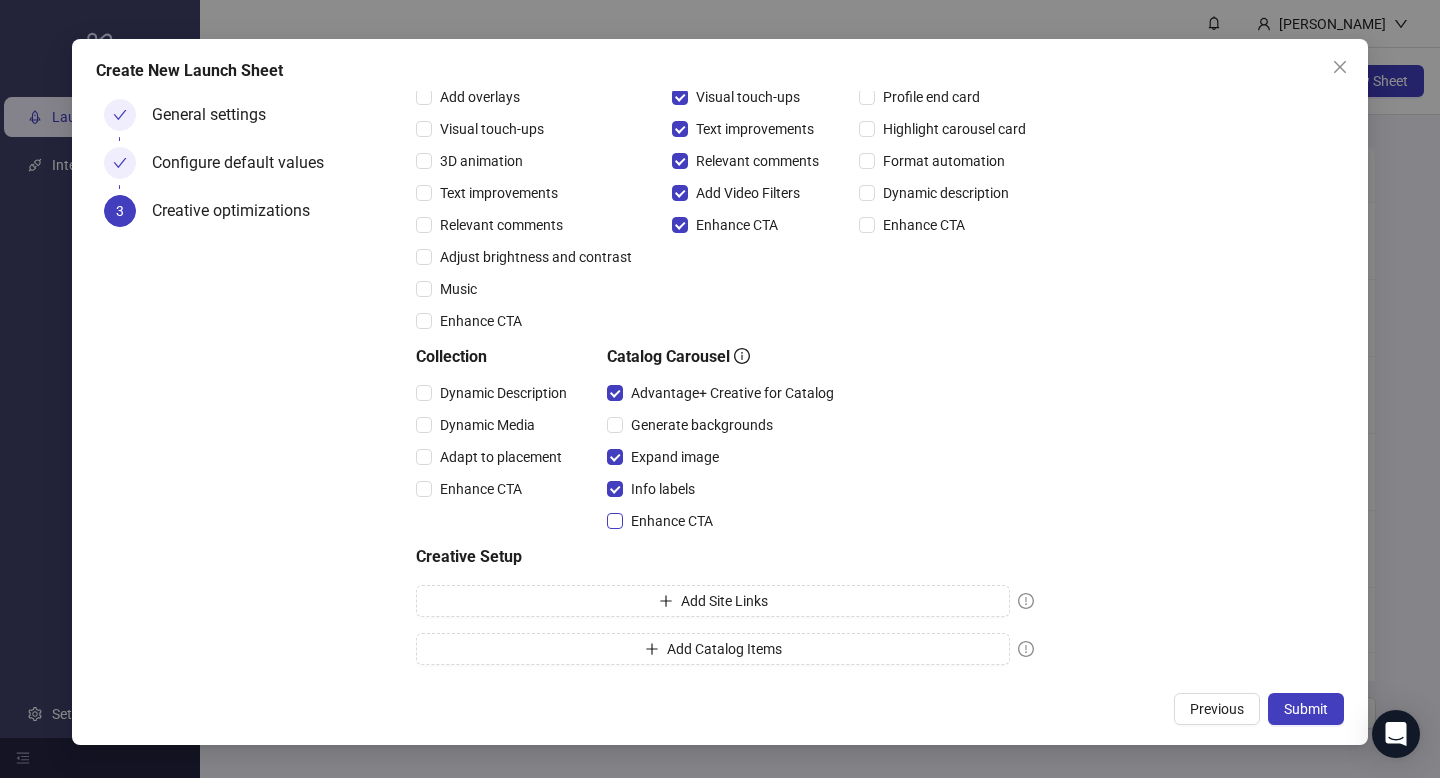 click on "Enhance CTA" at bounding box center [672, 521] 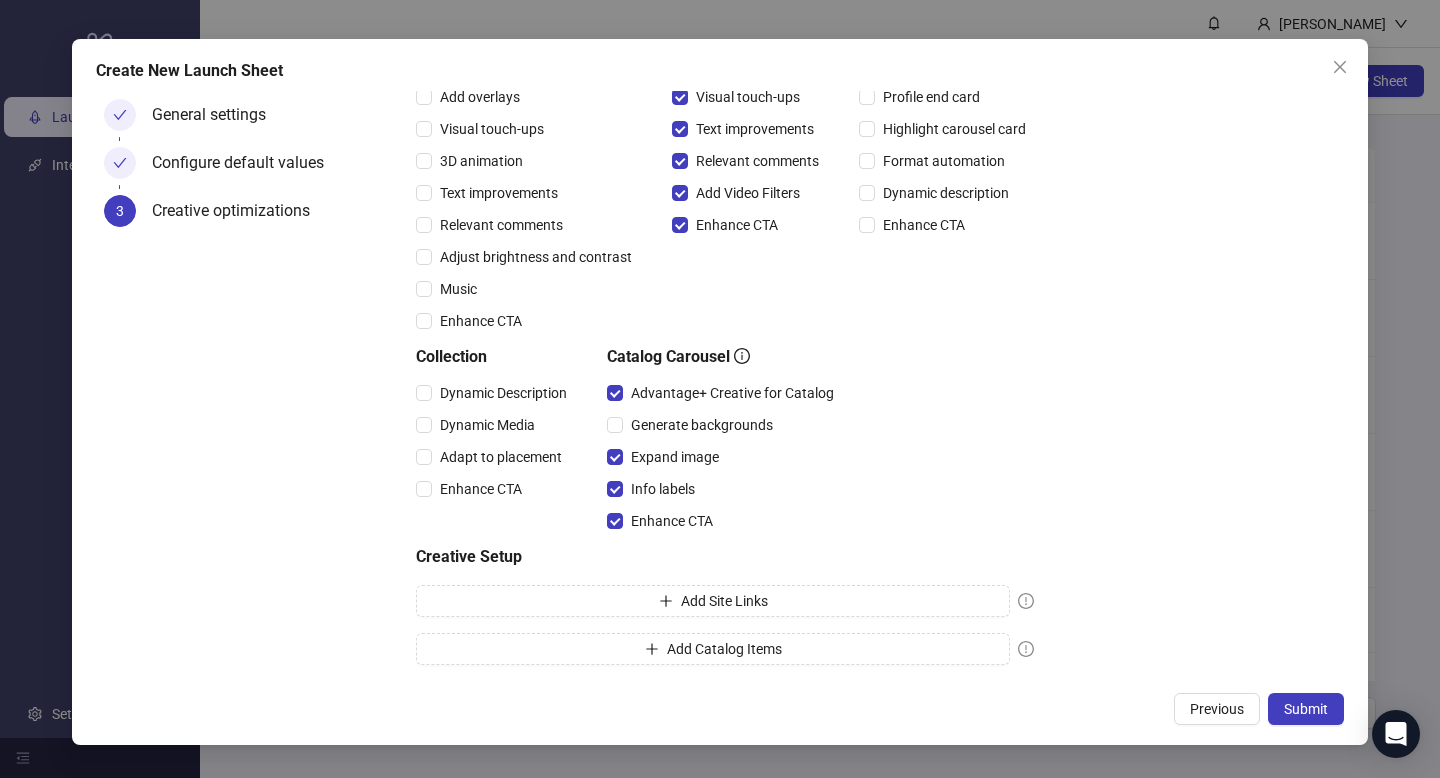 click on "Dynamic Description" at bounding box center (495, 393) 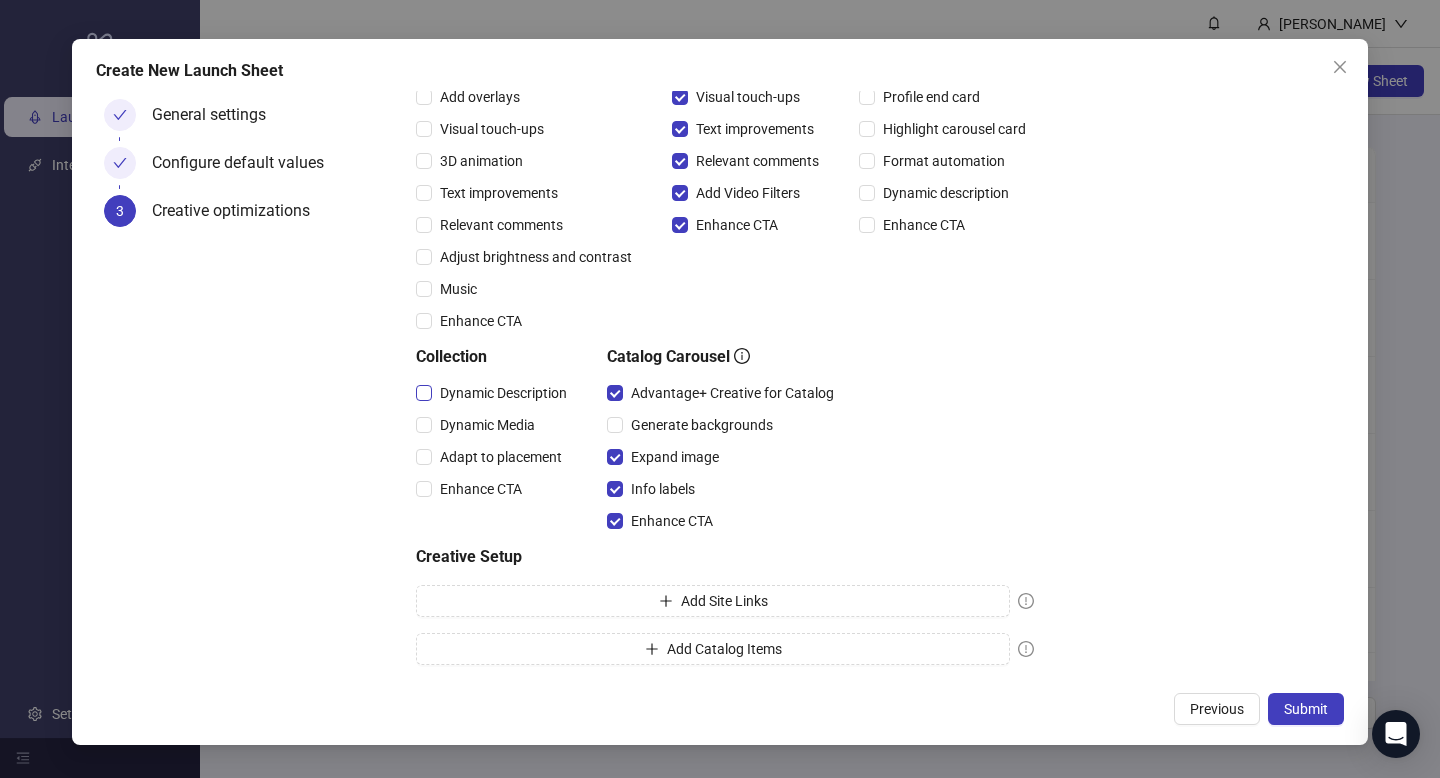 click on "Dynamic Description" at bounding box center (503, 393) 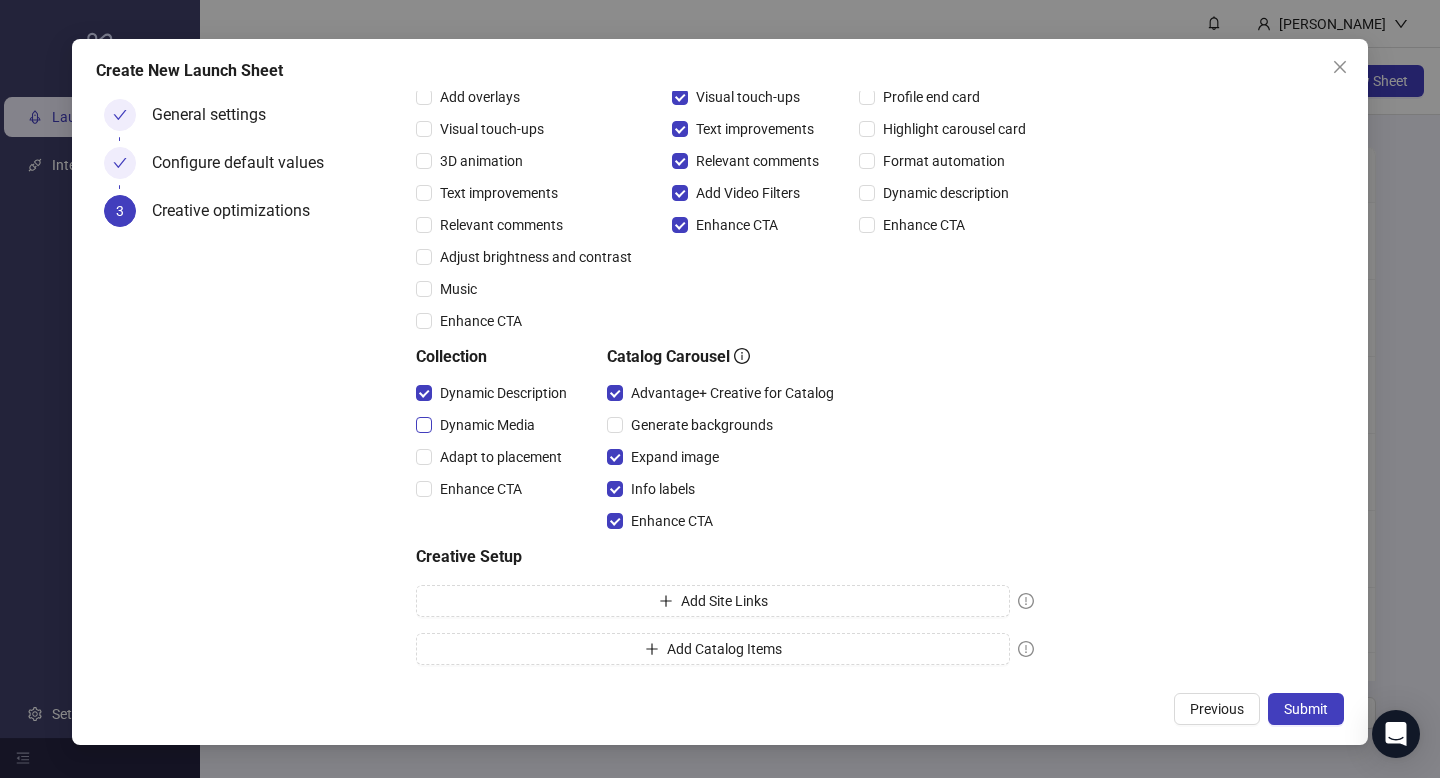 click on "Dynamic Media" at bounding box center [487, 425] 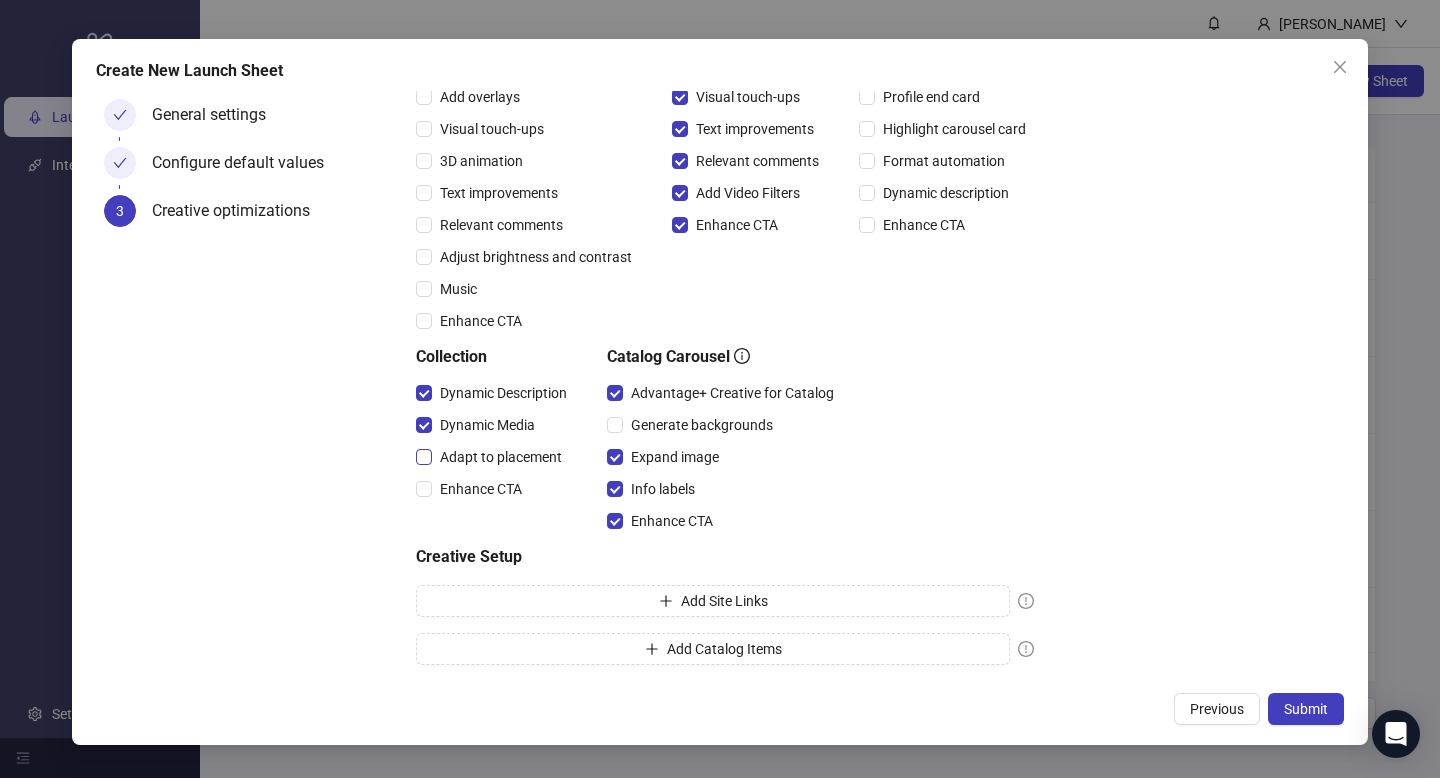 click on "Adapt to placement" at bounding box center [501, 457] 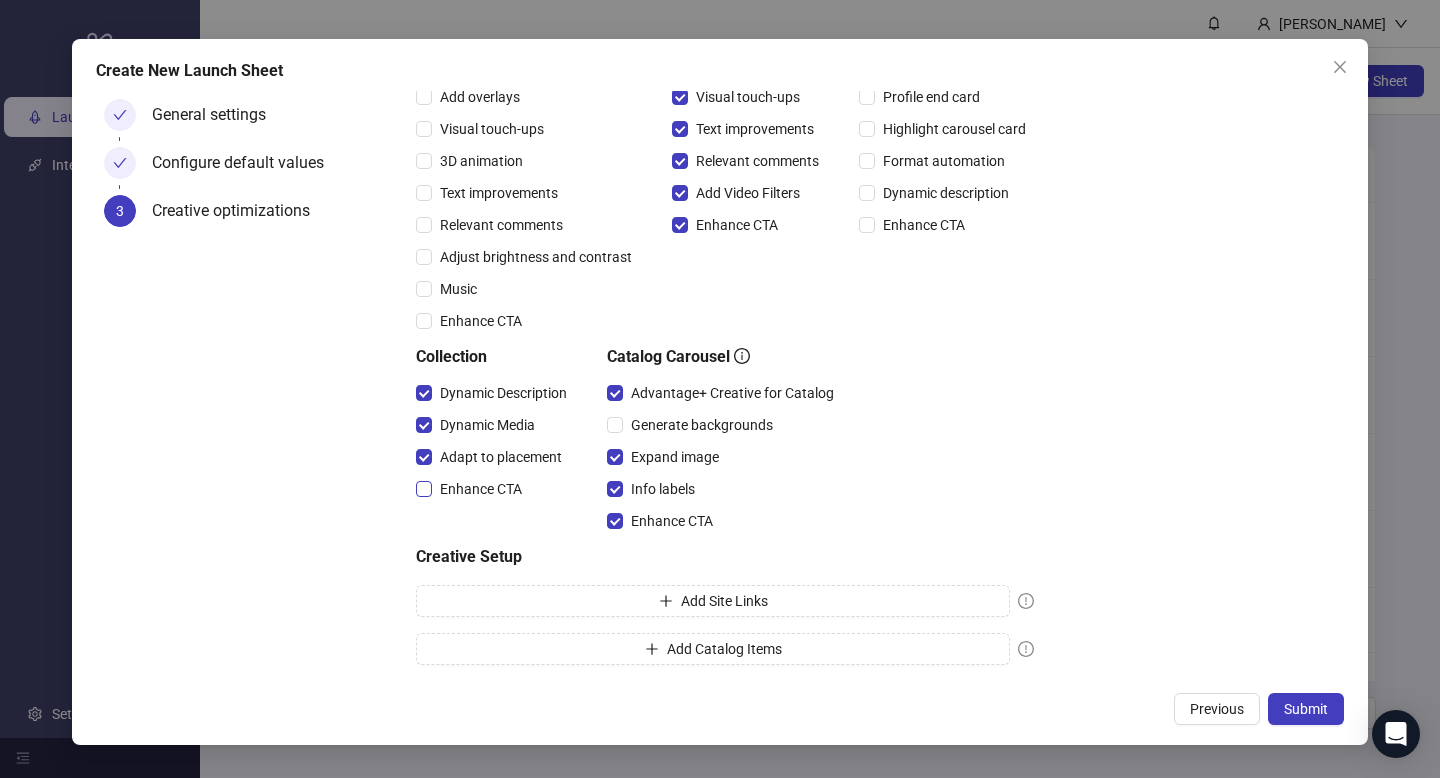 click on "Enhance CTA" at bounding box center (481, 489) 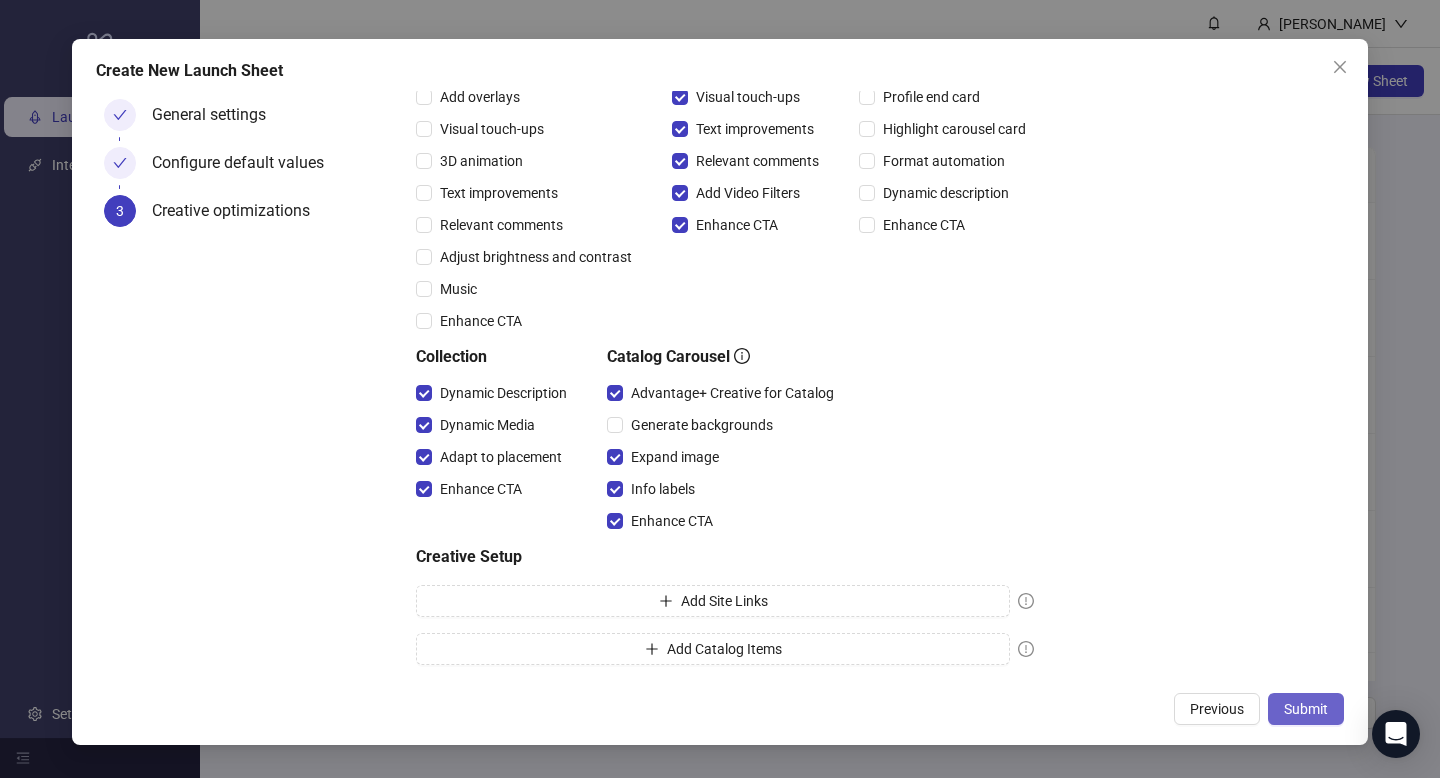 click on "Submit" at bounding box center [1306, 709] 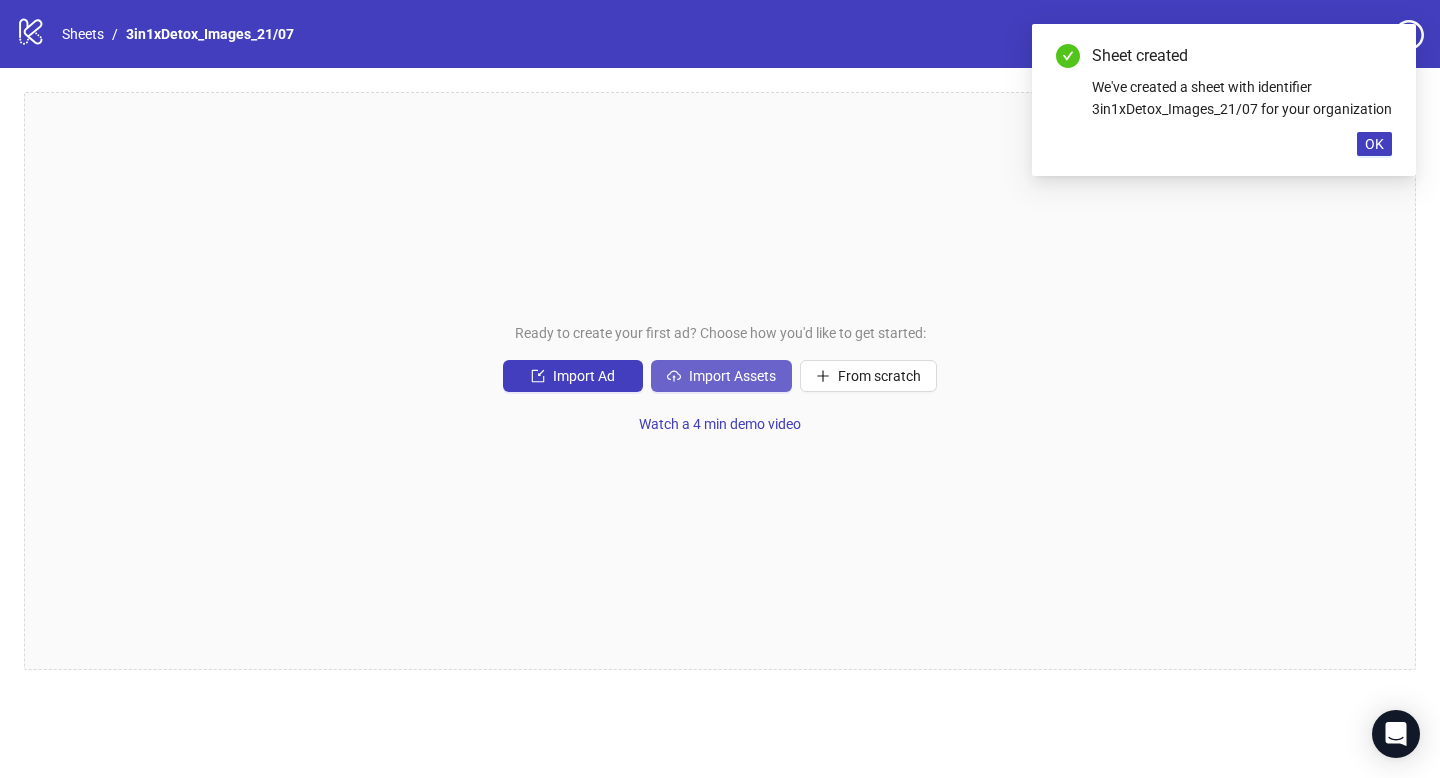 click on "Import Assets" at bounding box center (732, 376) 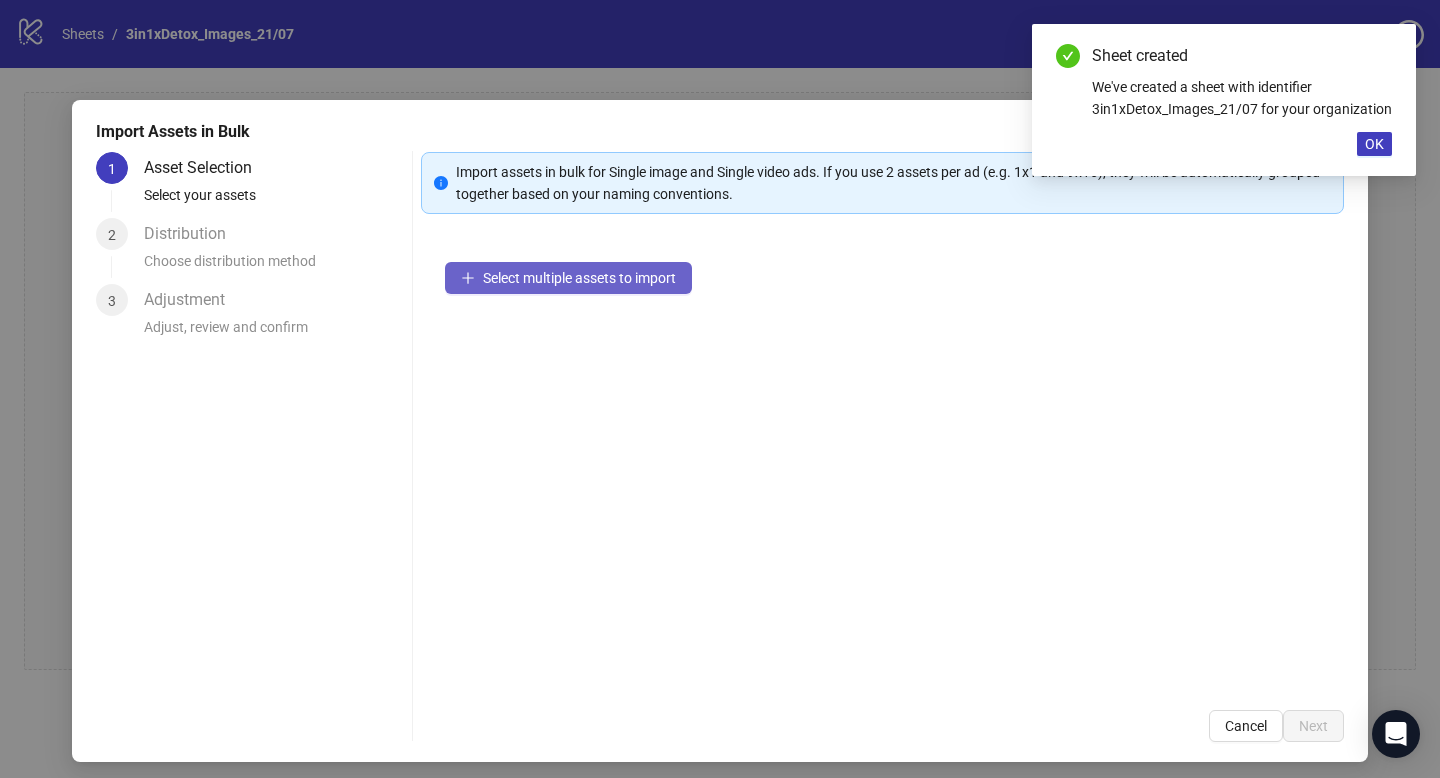 click on "Select multiple assets to import" at bounding box center [579, 278] 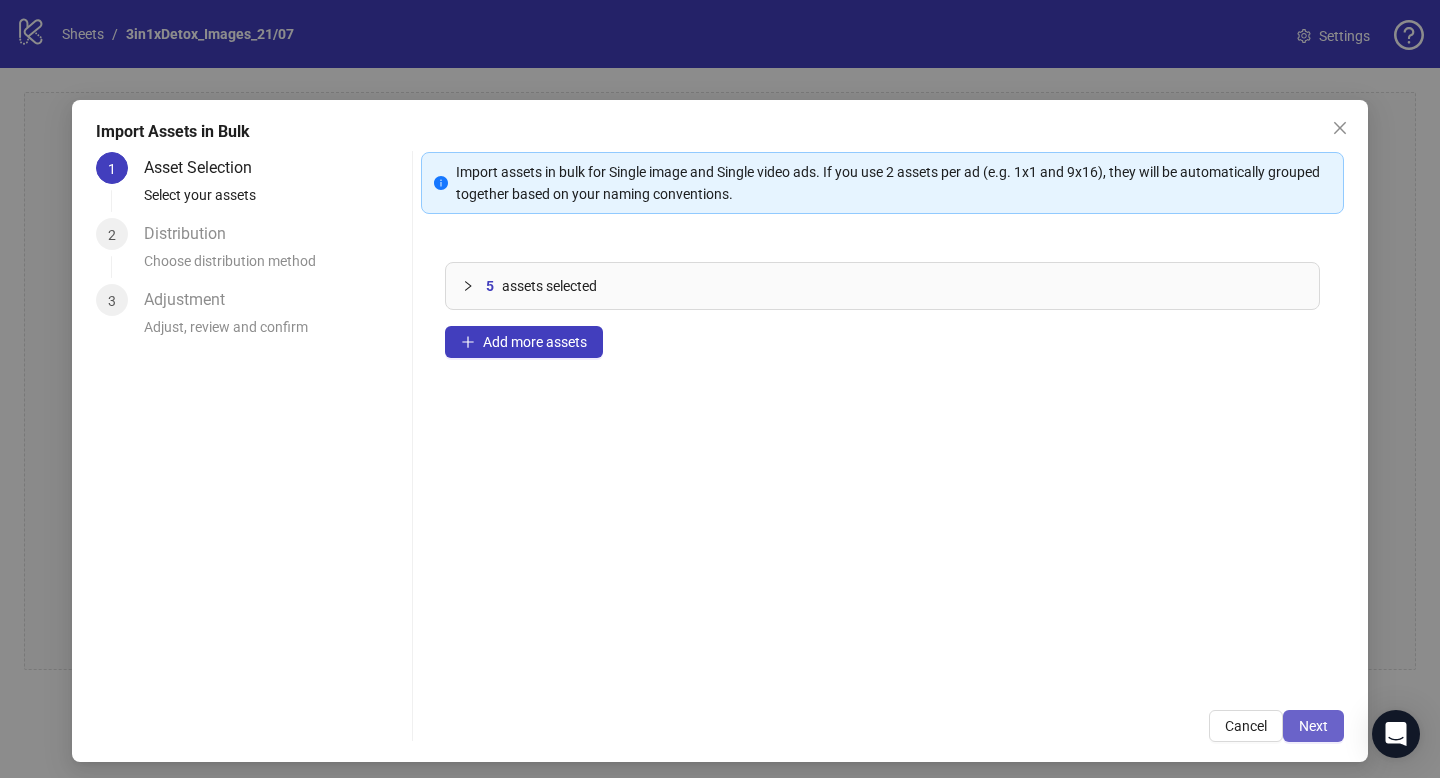 click on "Next" at bounding box center (1313, 726) 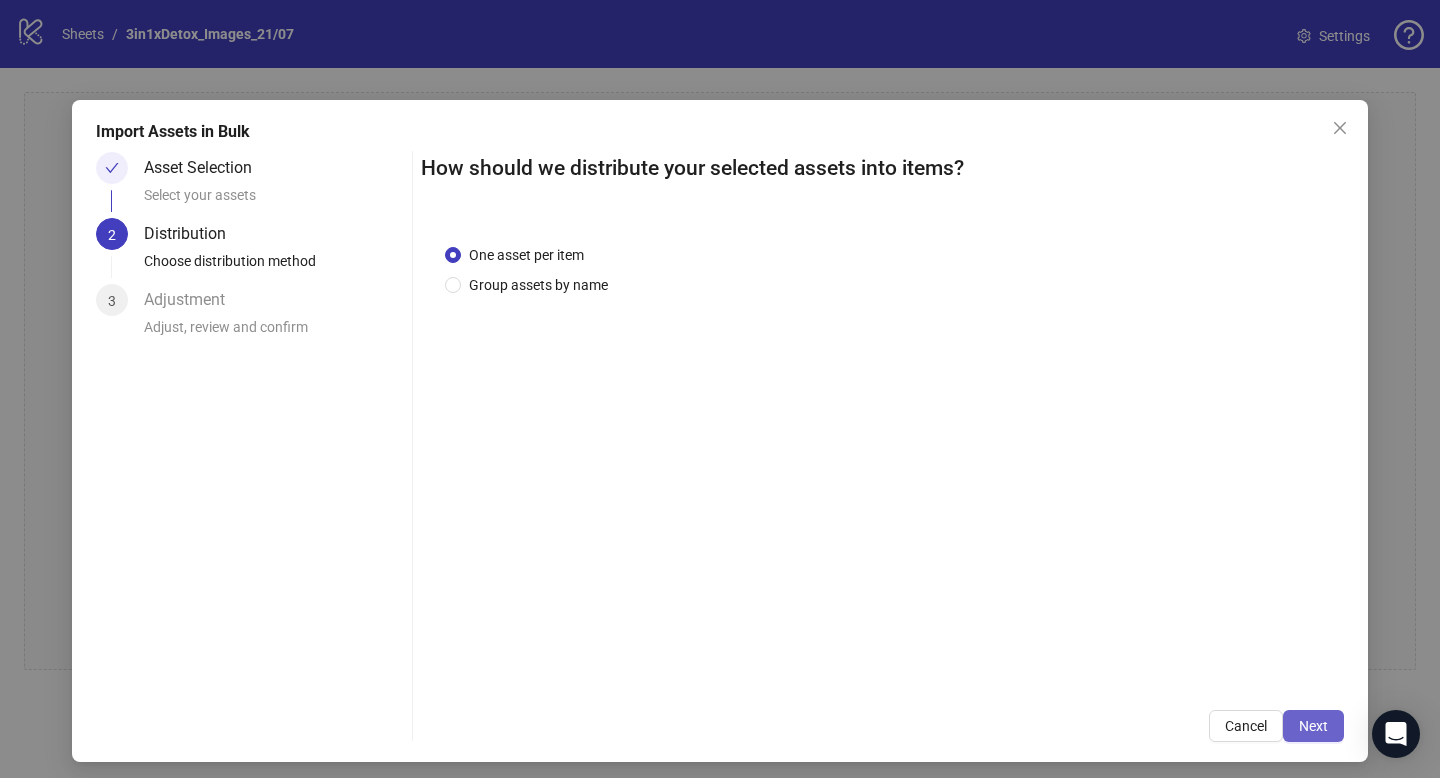 click on "Next" at bounding box center [1313, 726] 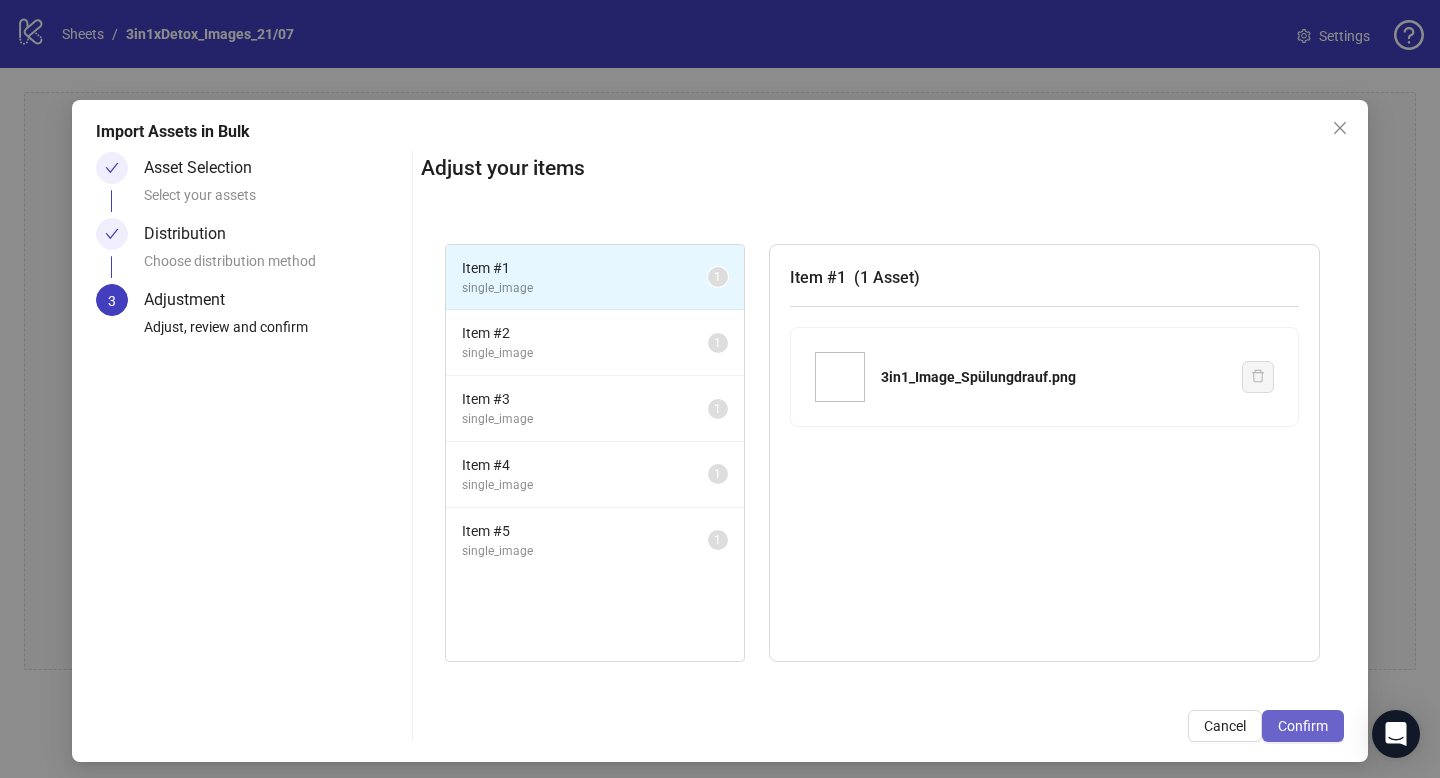 click on "Confirm" at bounding box center (1303, 726) 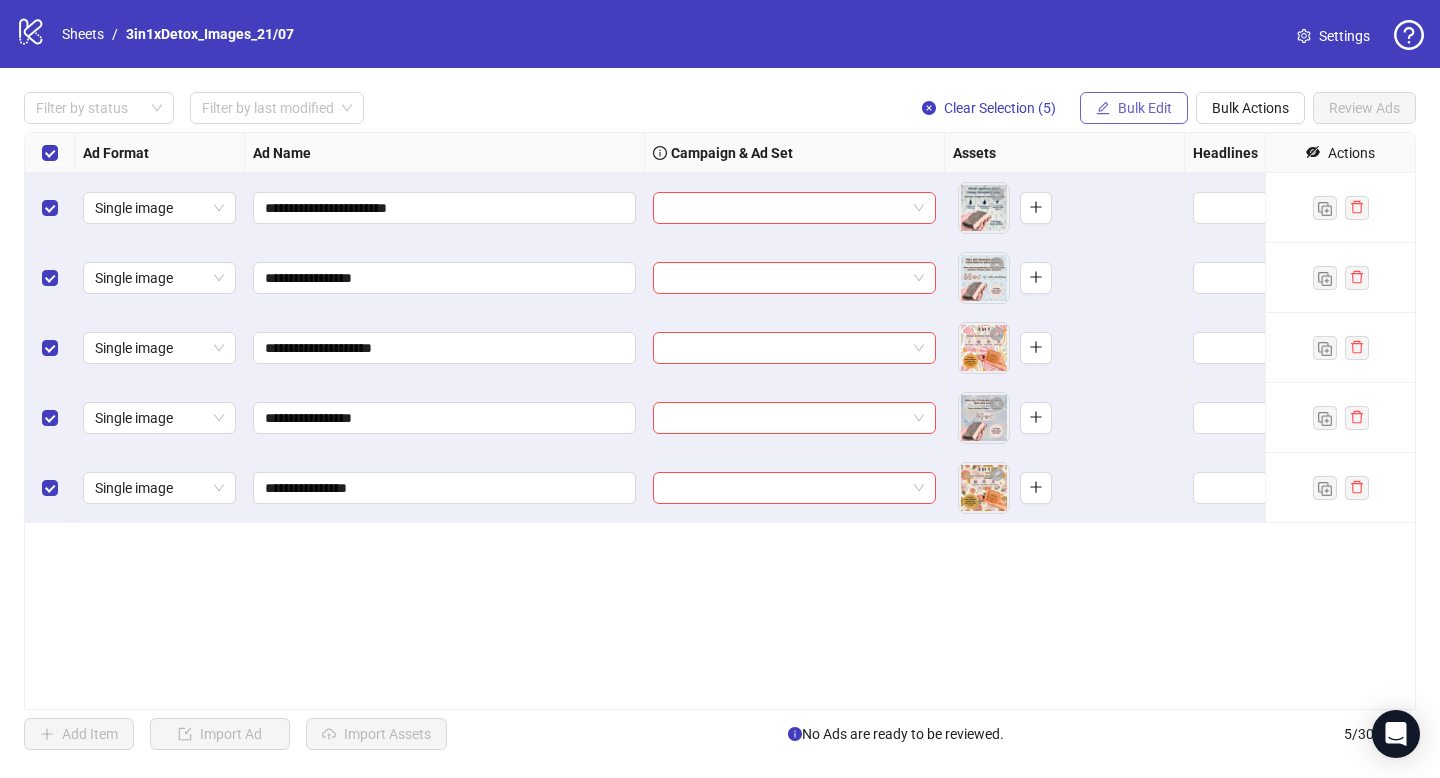 click on "Bulk Edit" at bounding box center (1145, 108) 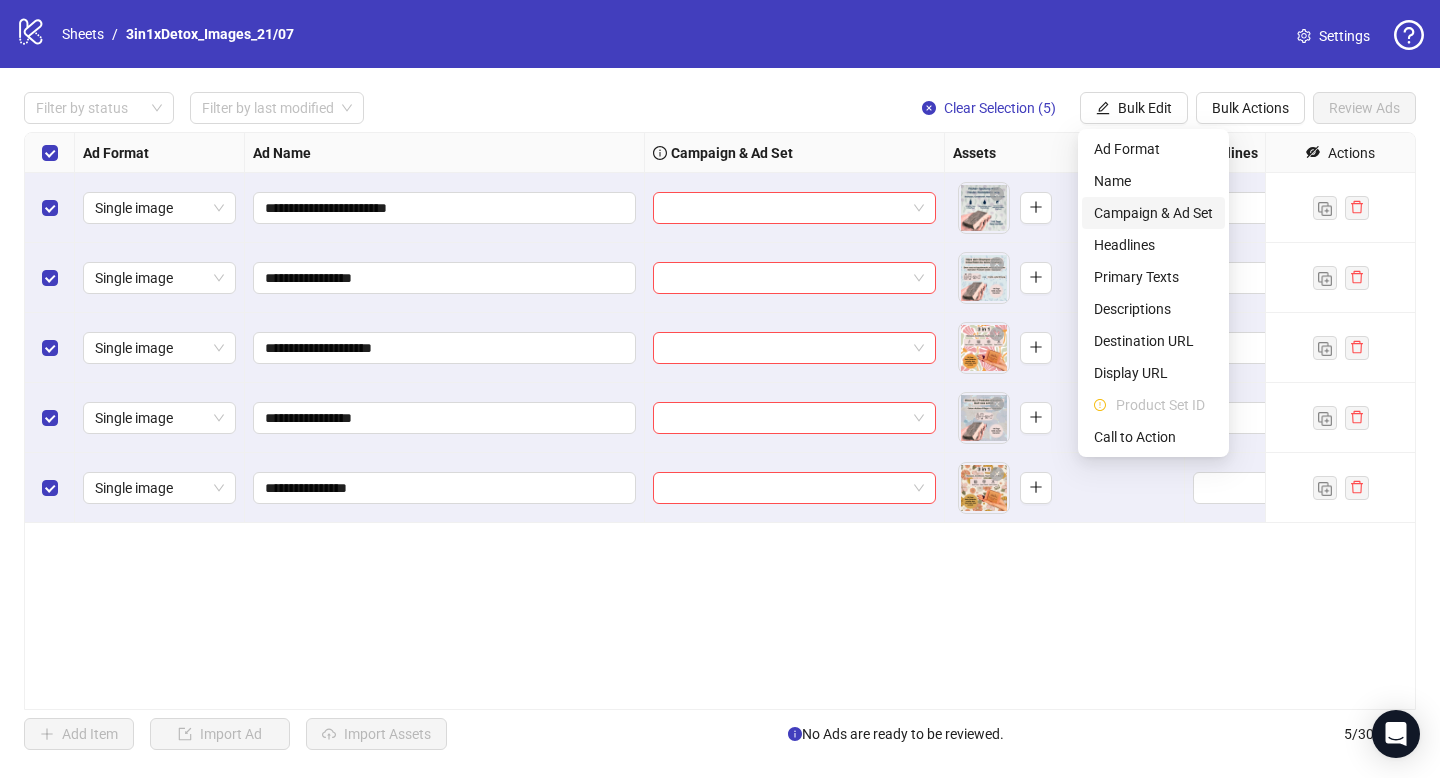 click on "Campaign & Ad Set" at bounding box center [1153, 213] 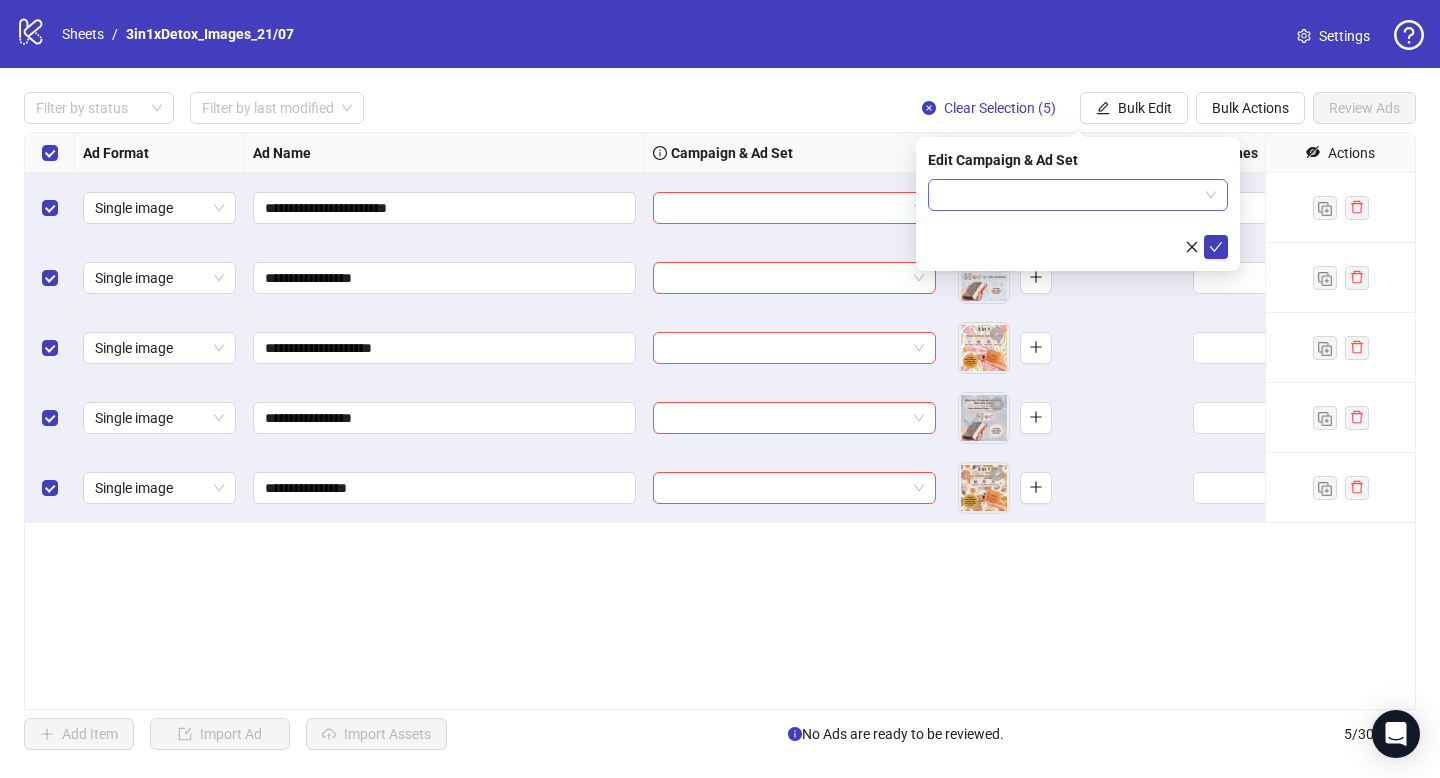 click at bounding box center (1069, 195) 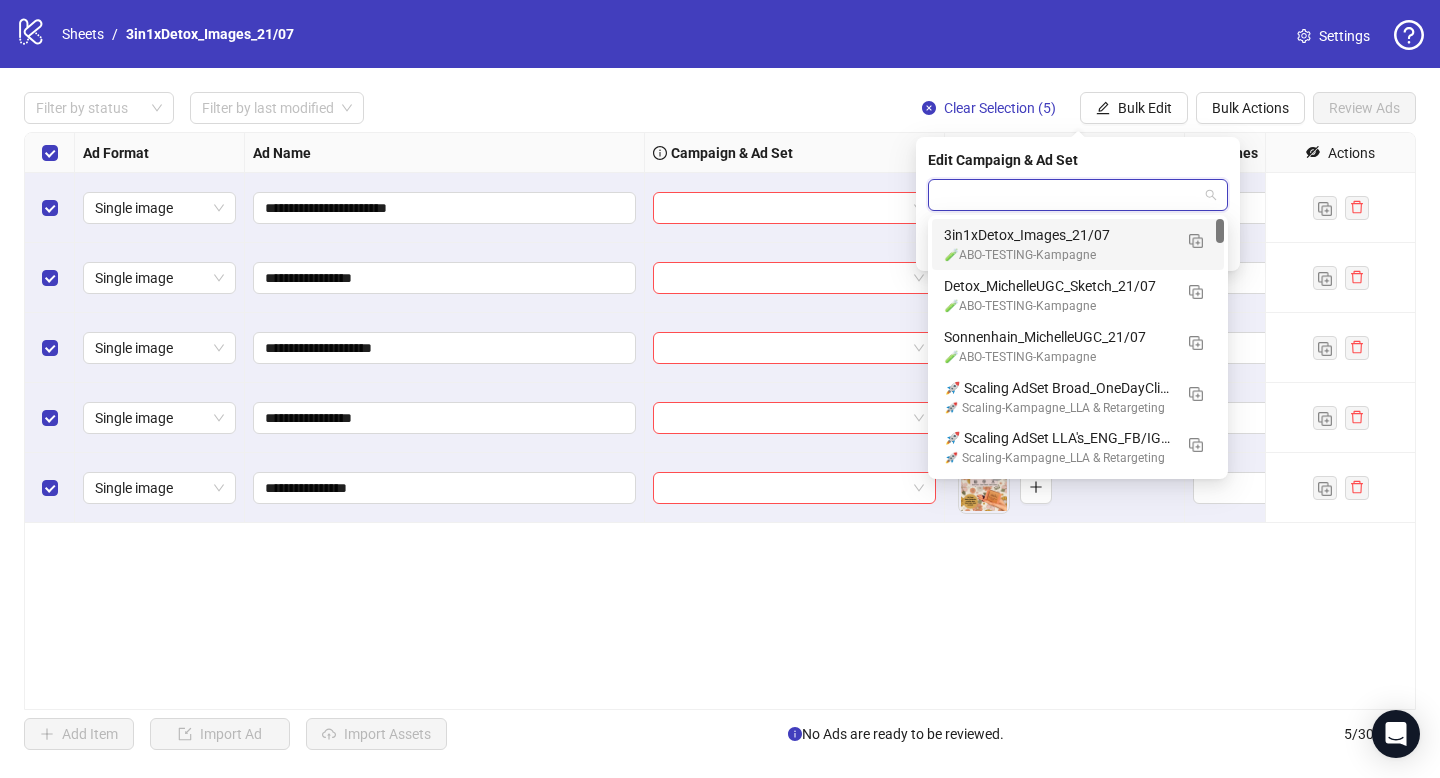 click on "3in1xDetox_Images_21/07" at bounding box center [1058, 235] 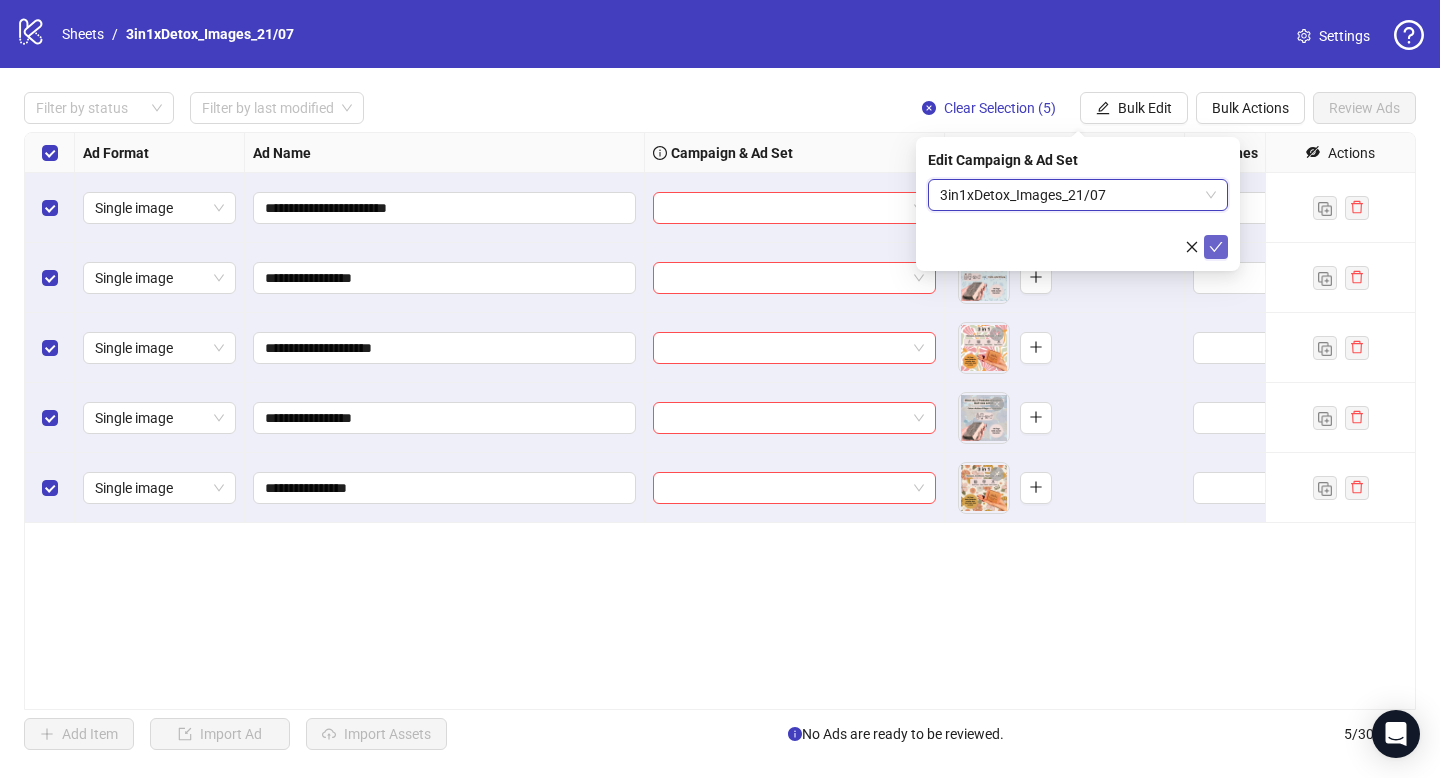 click at bounding box center (1216, 247) 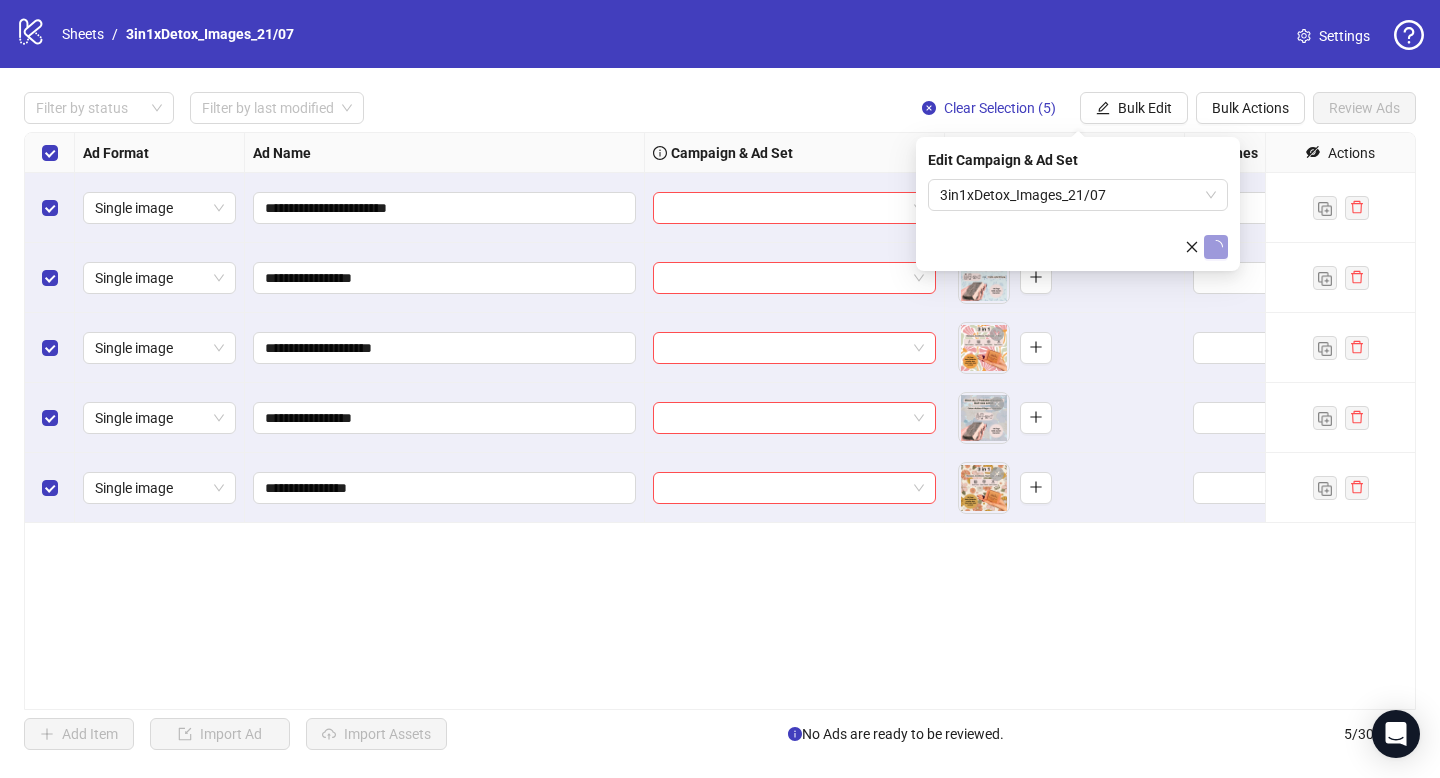 click at bounding box center [1216, 247] 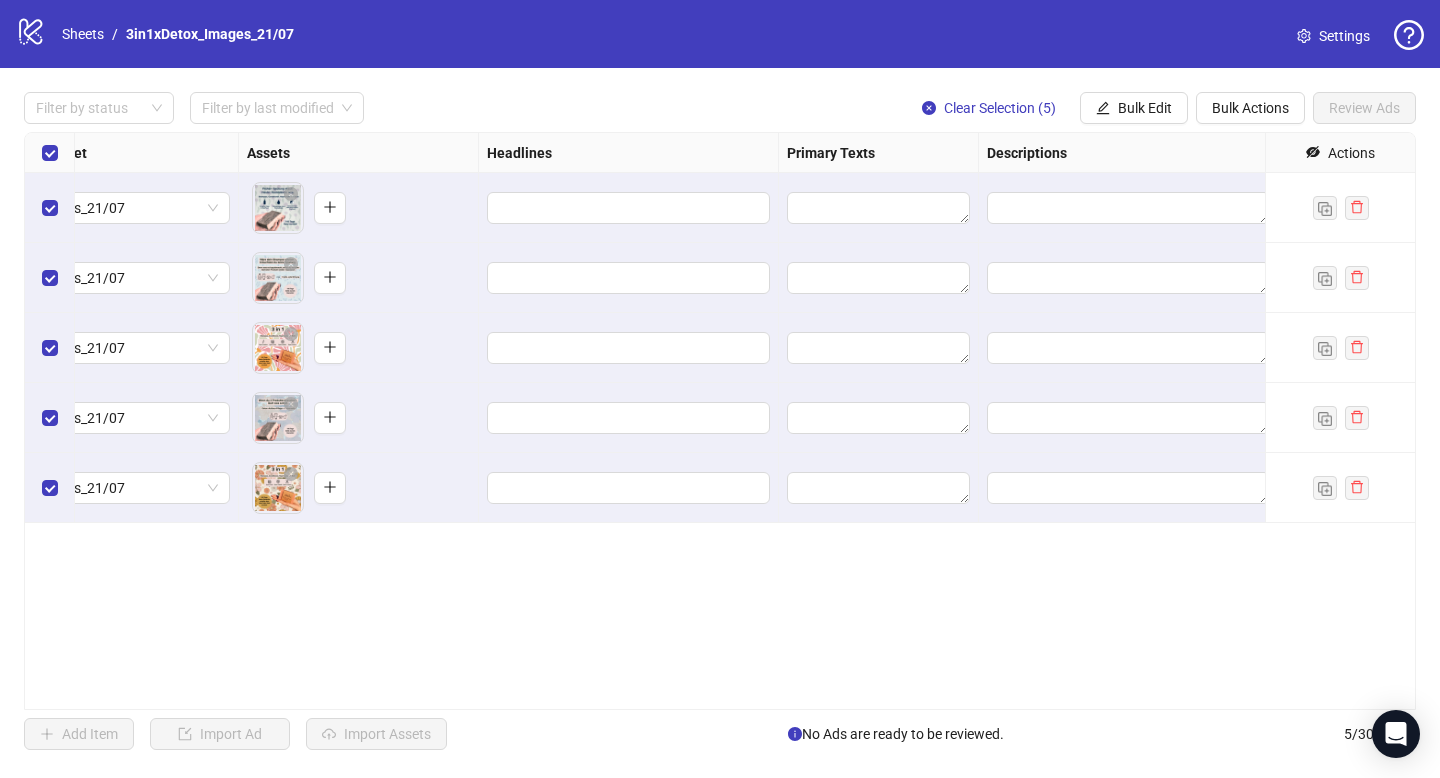 scroll, scrollTop: 0, scrollLeft: 834, axis: horizontal 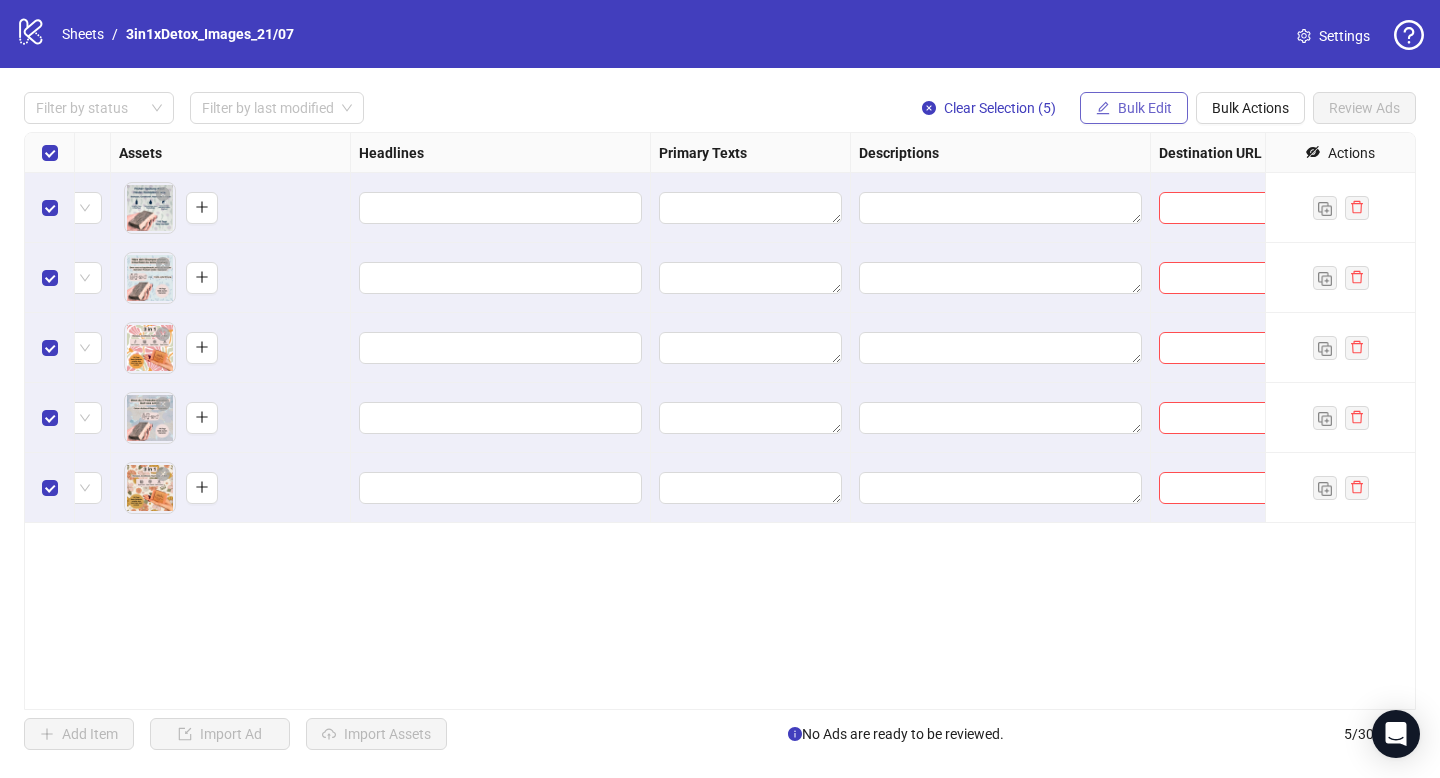click on "Bulk Edit" at bounding box center [1145, 108] 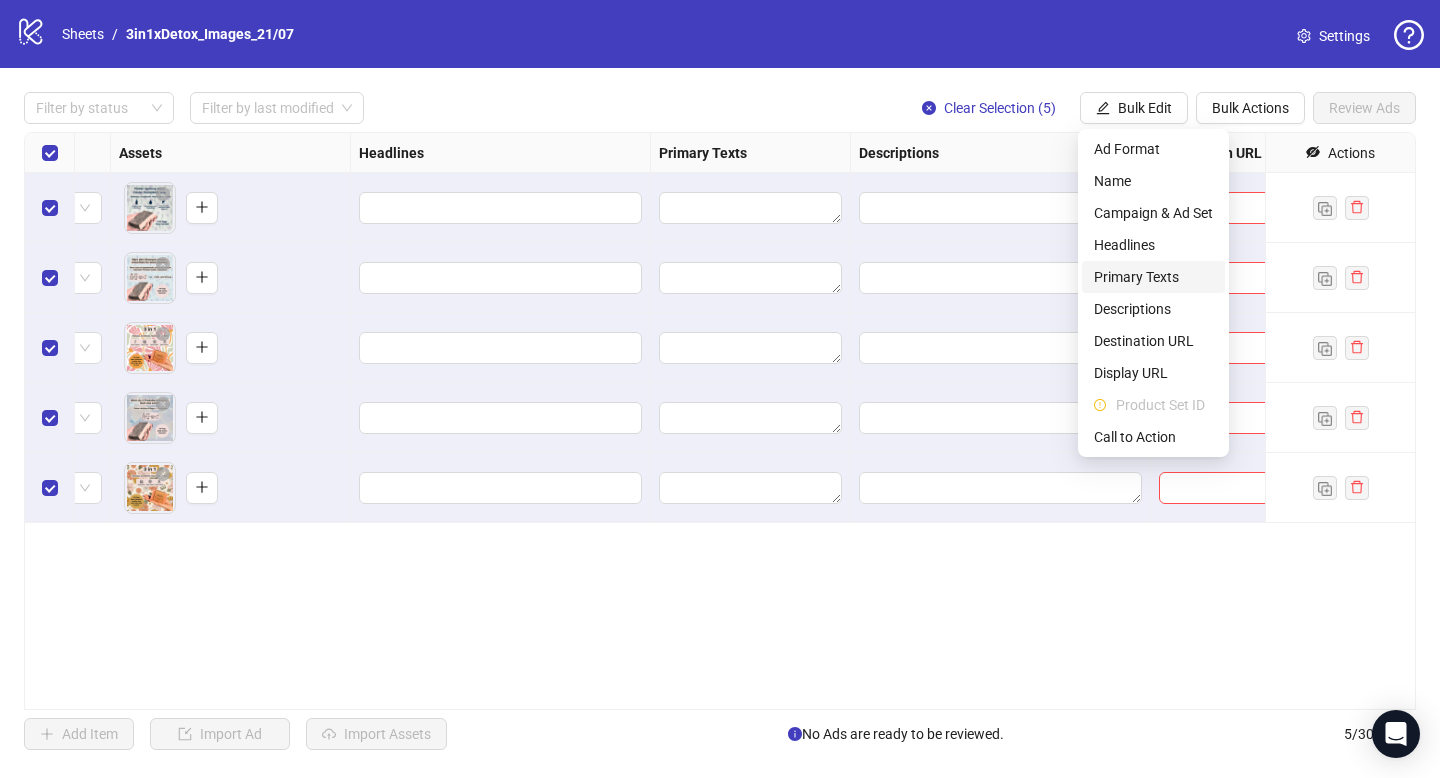 click on "Primary Texts" at bounding box center [1153, 277] 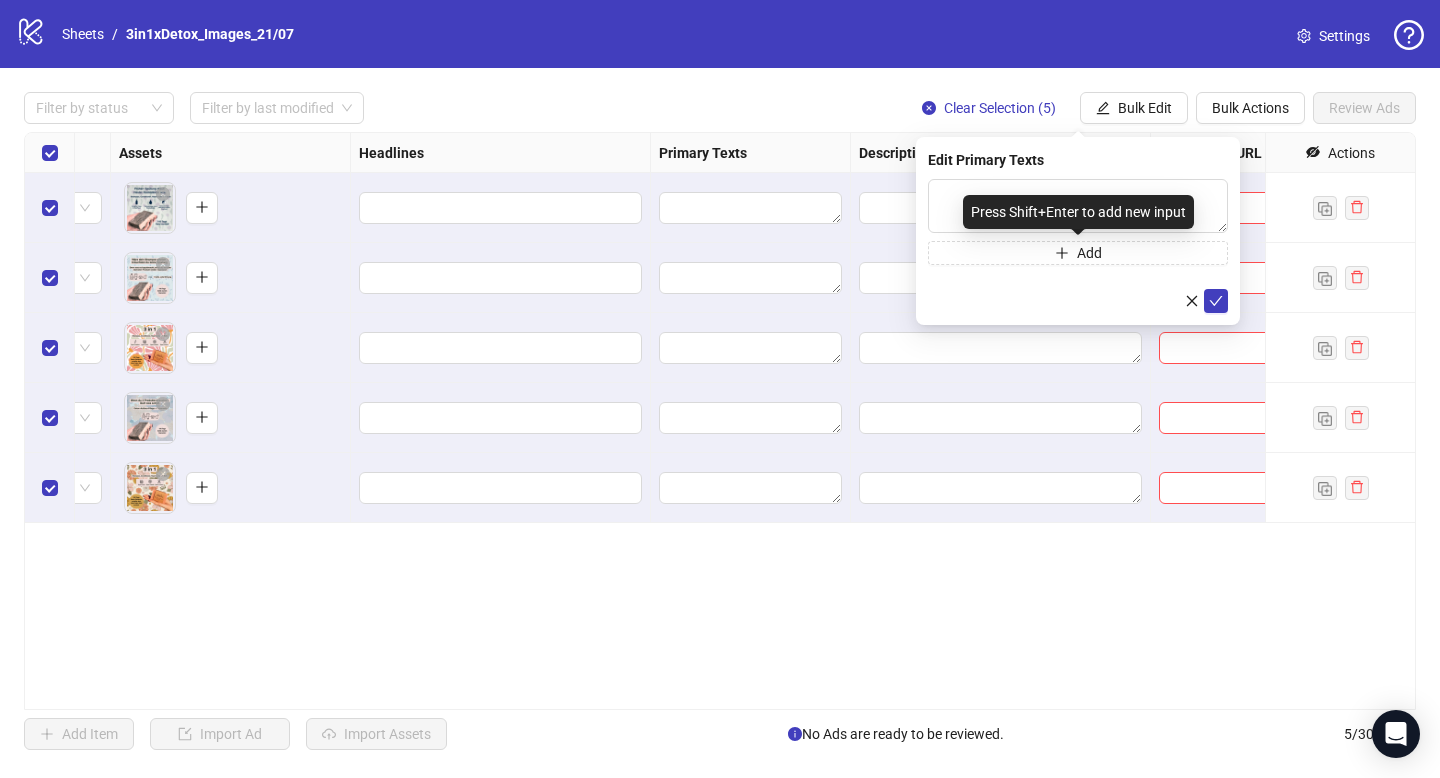 click on "Press Shift+Enter to add new input" at bounding box center [1078, 212] 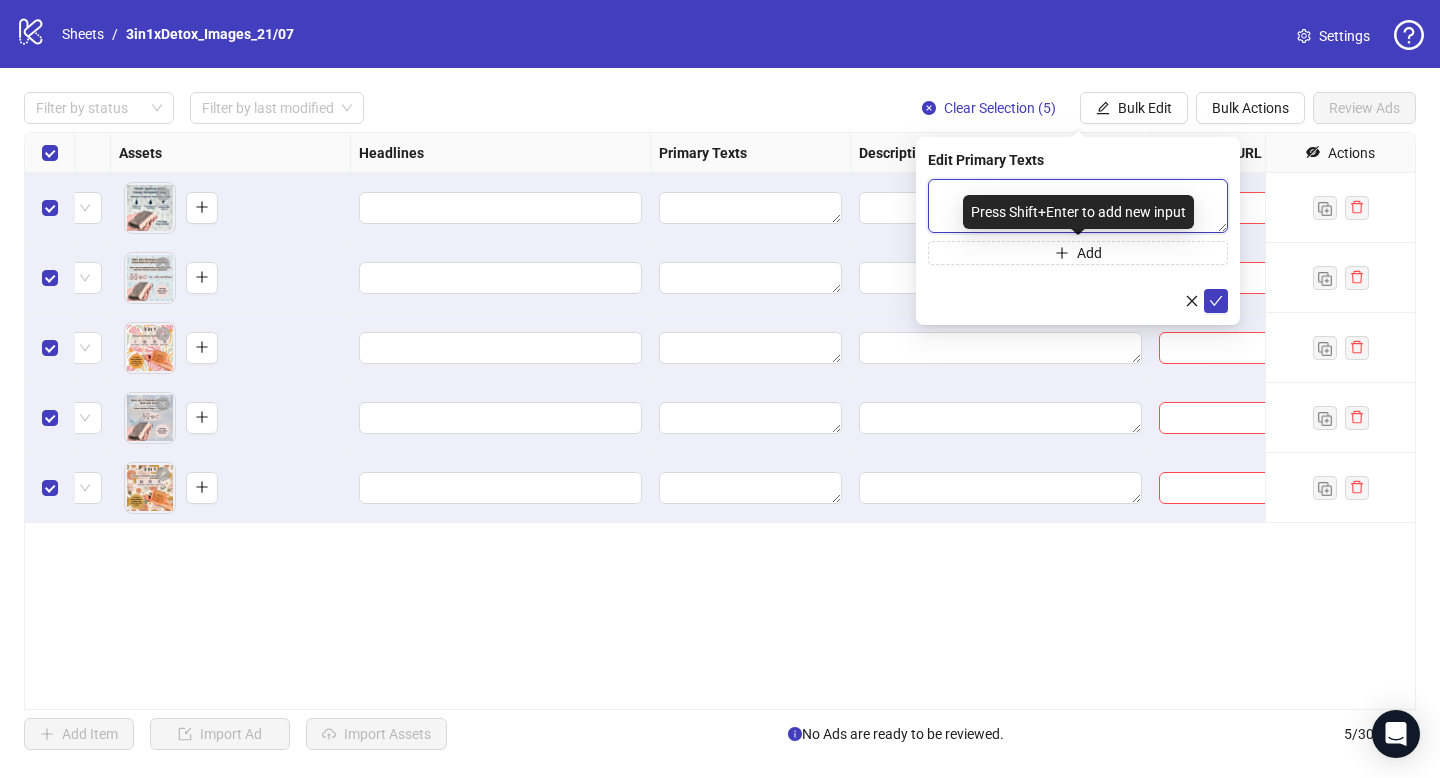 click at bounding box center [1078, 206] 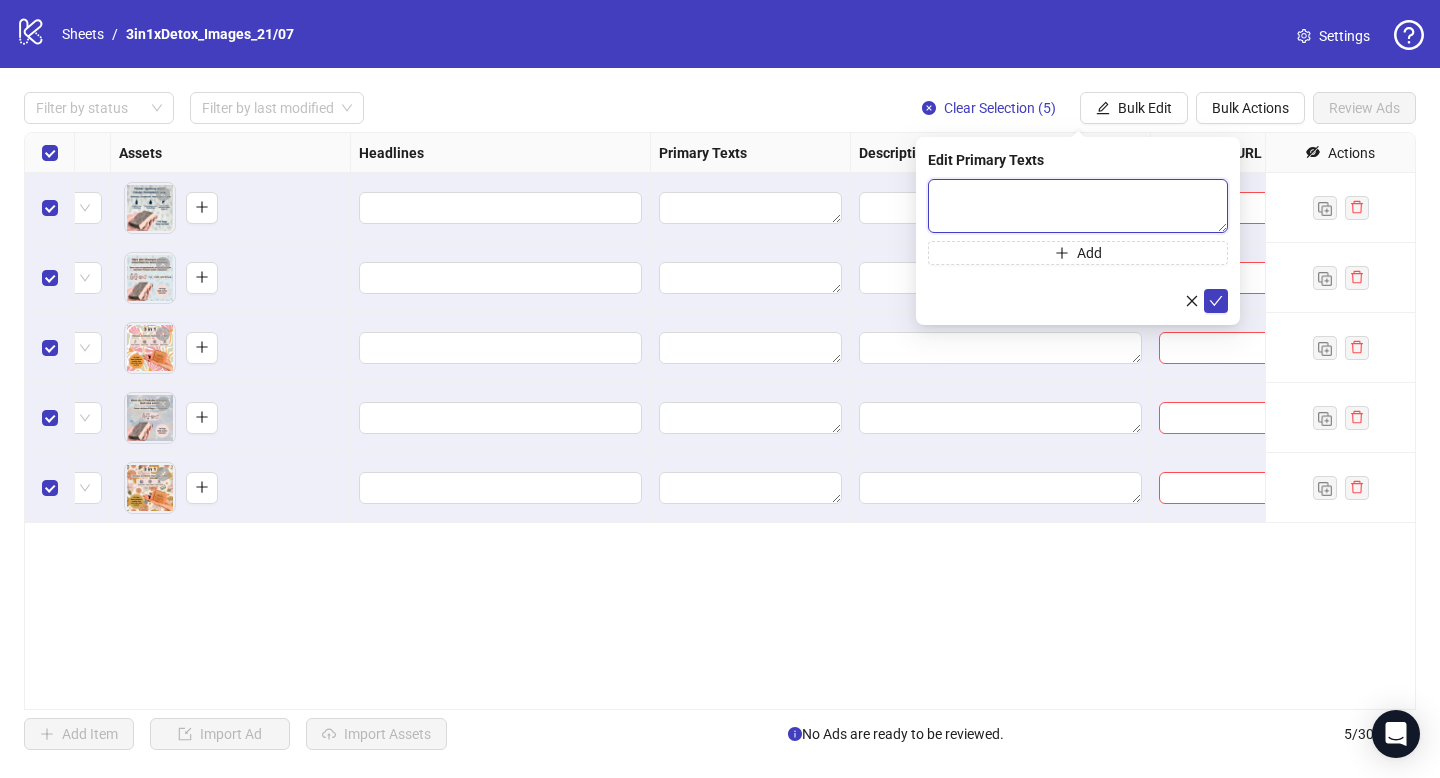 paste on "**********" 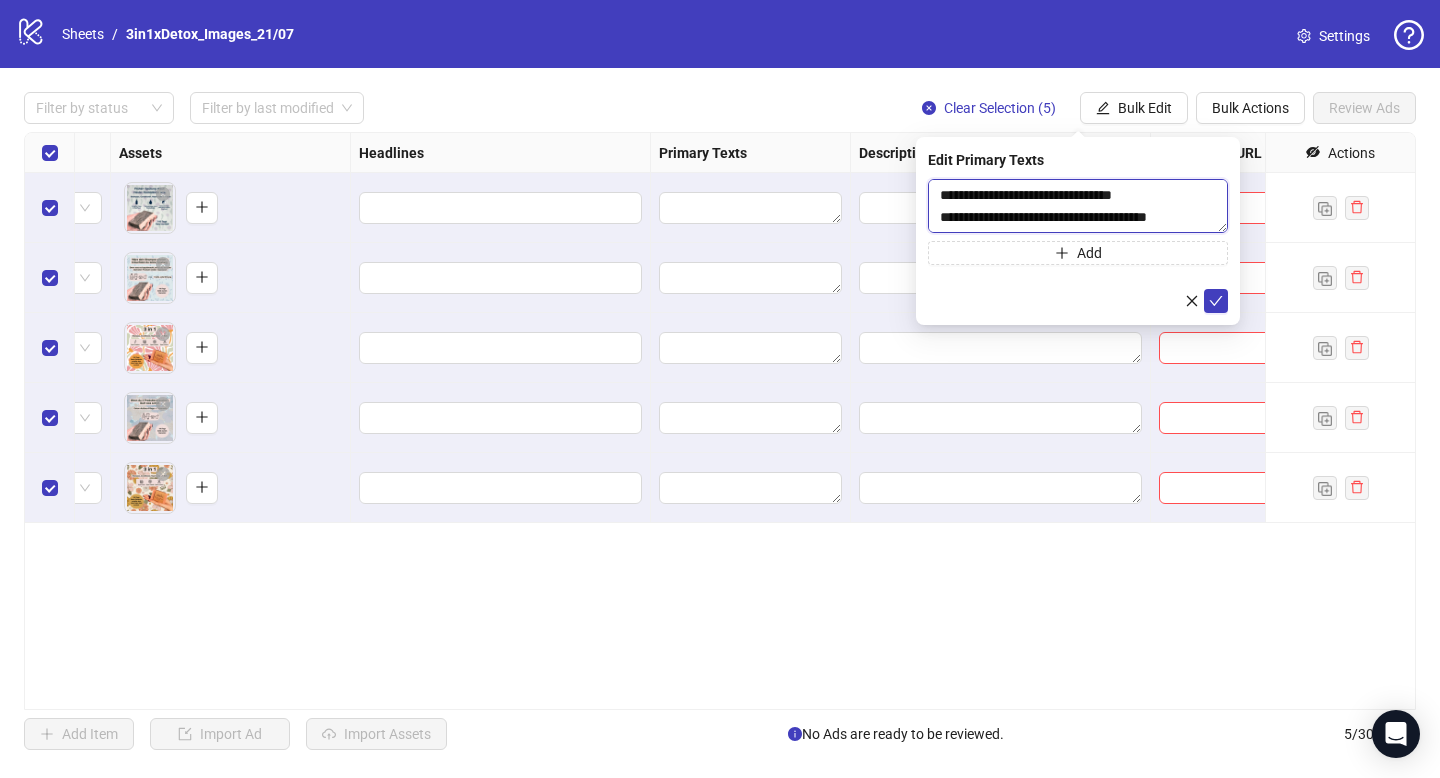 scroll, scrollTop: 499, scrollLeft: 0, axis: vertical 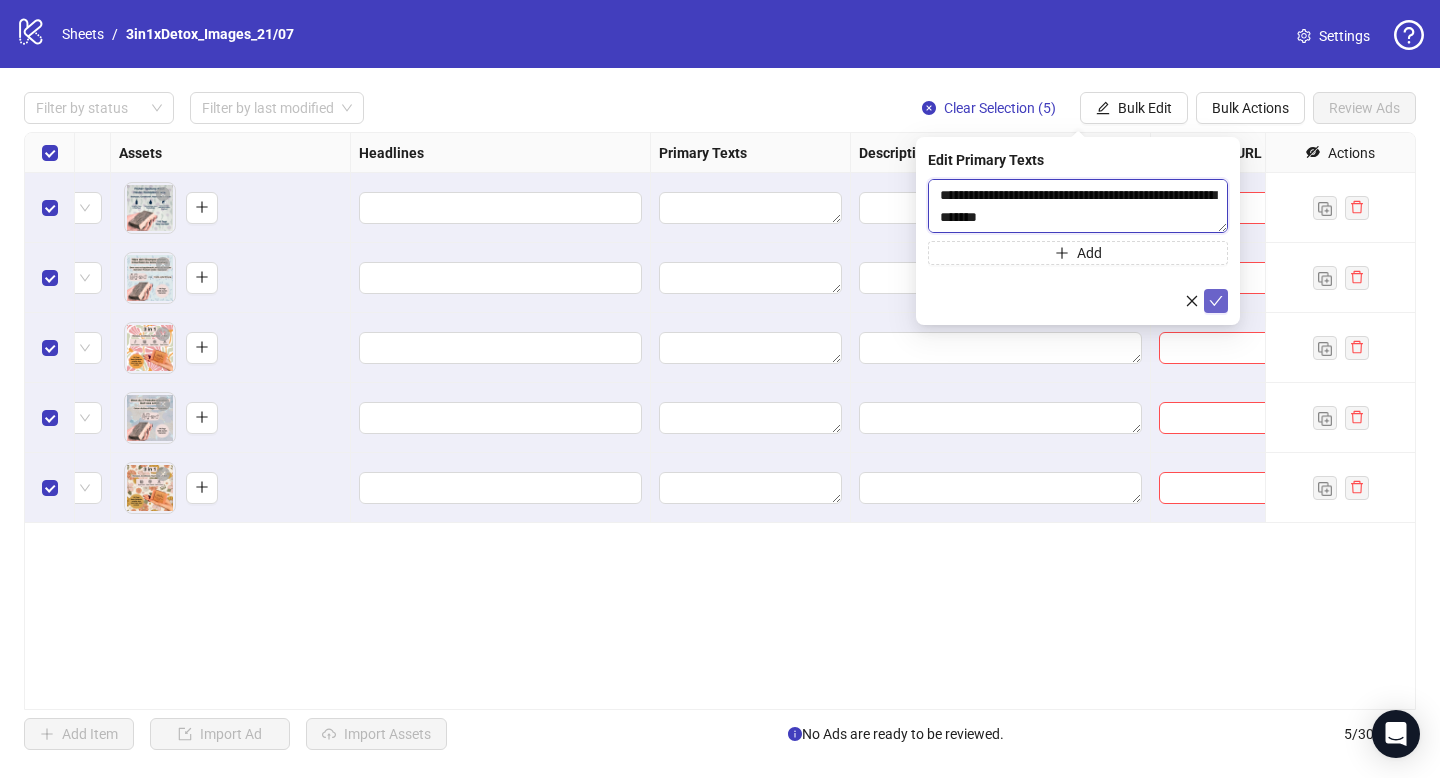 type on "**********" 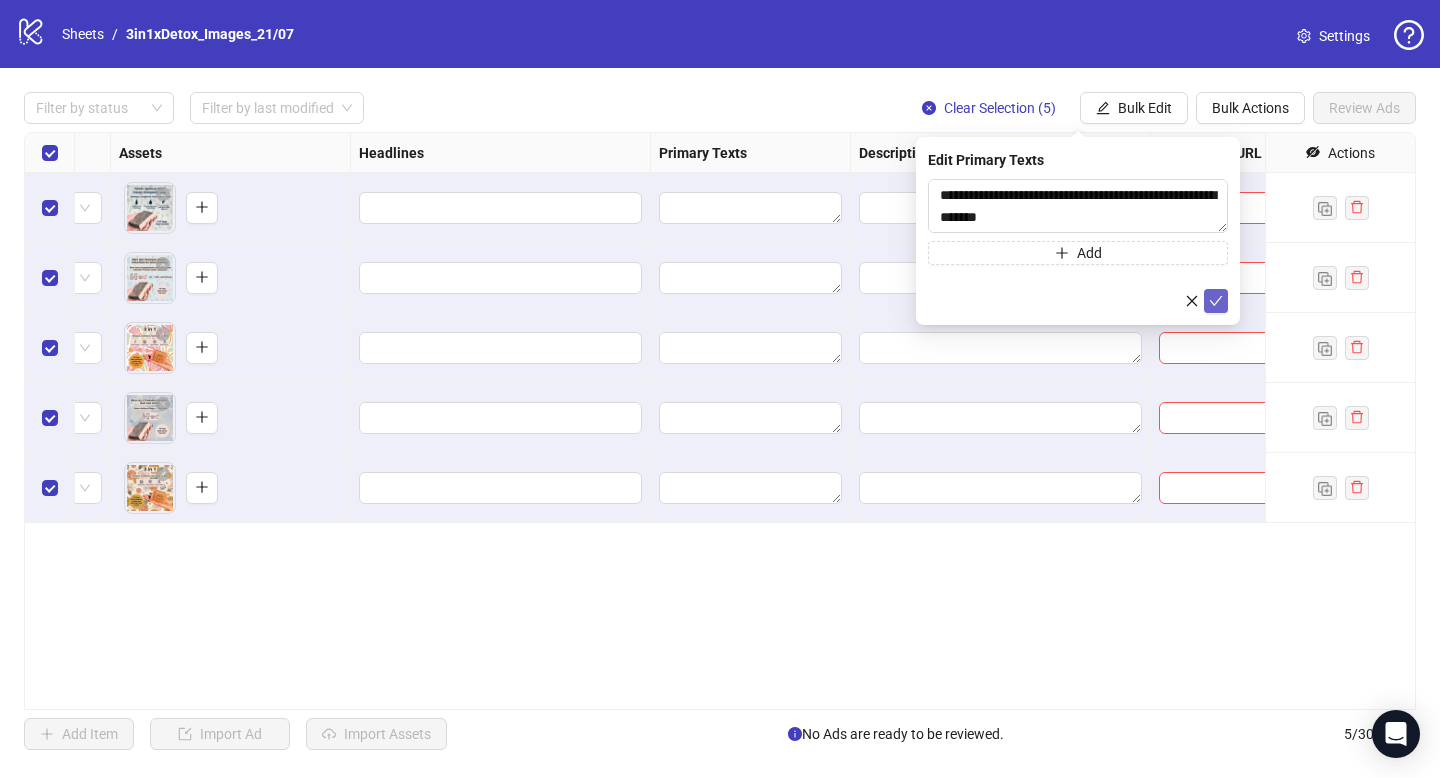 click 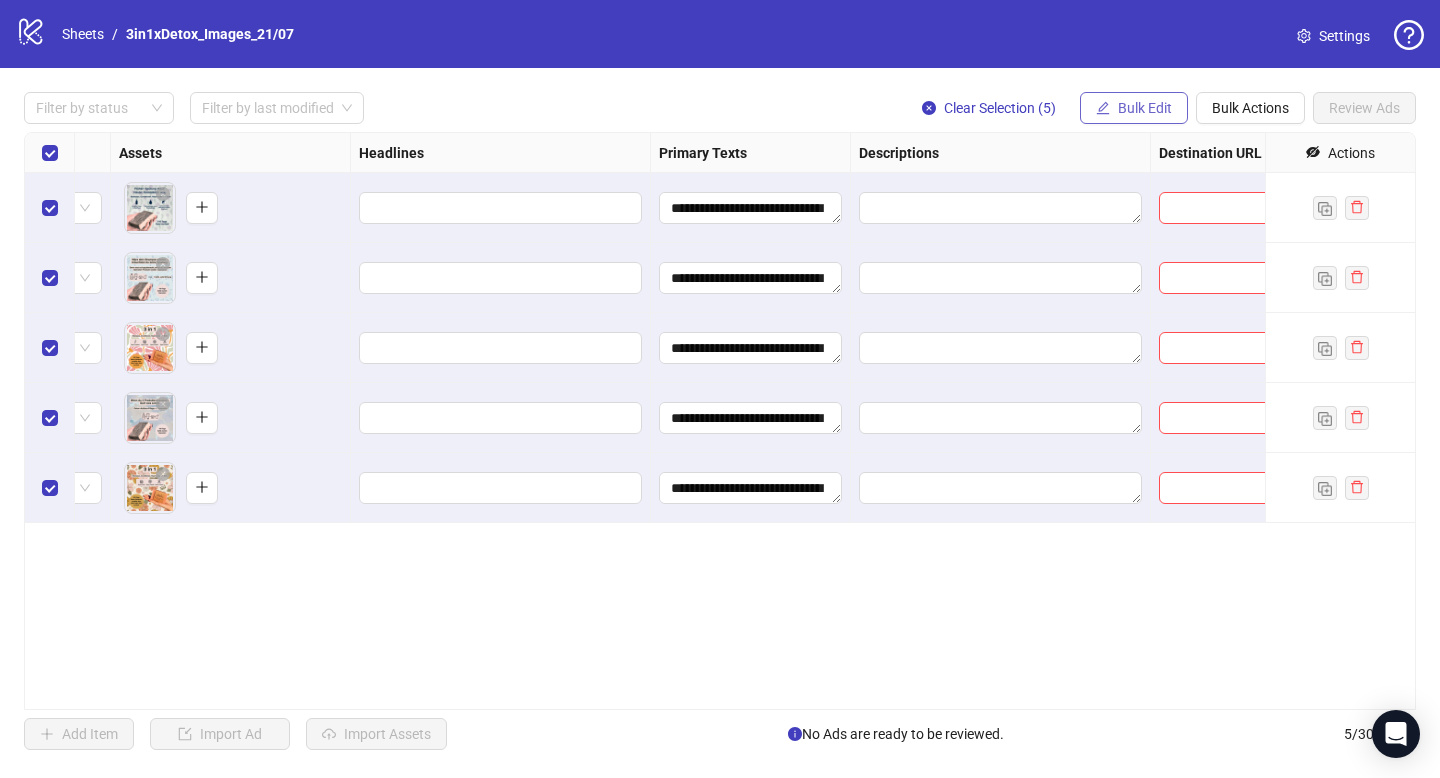 click 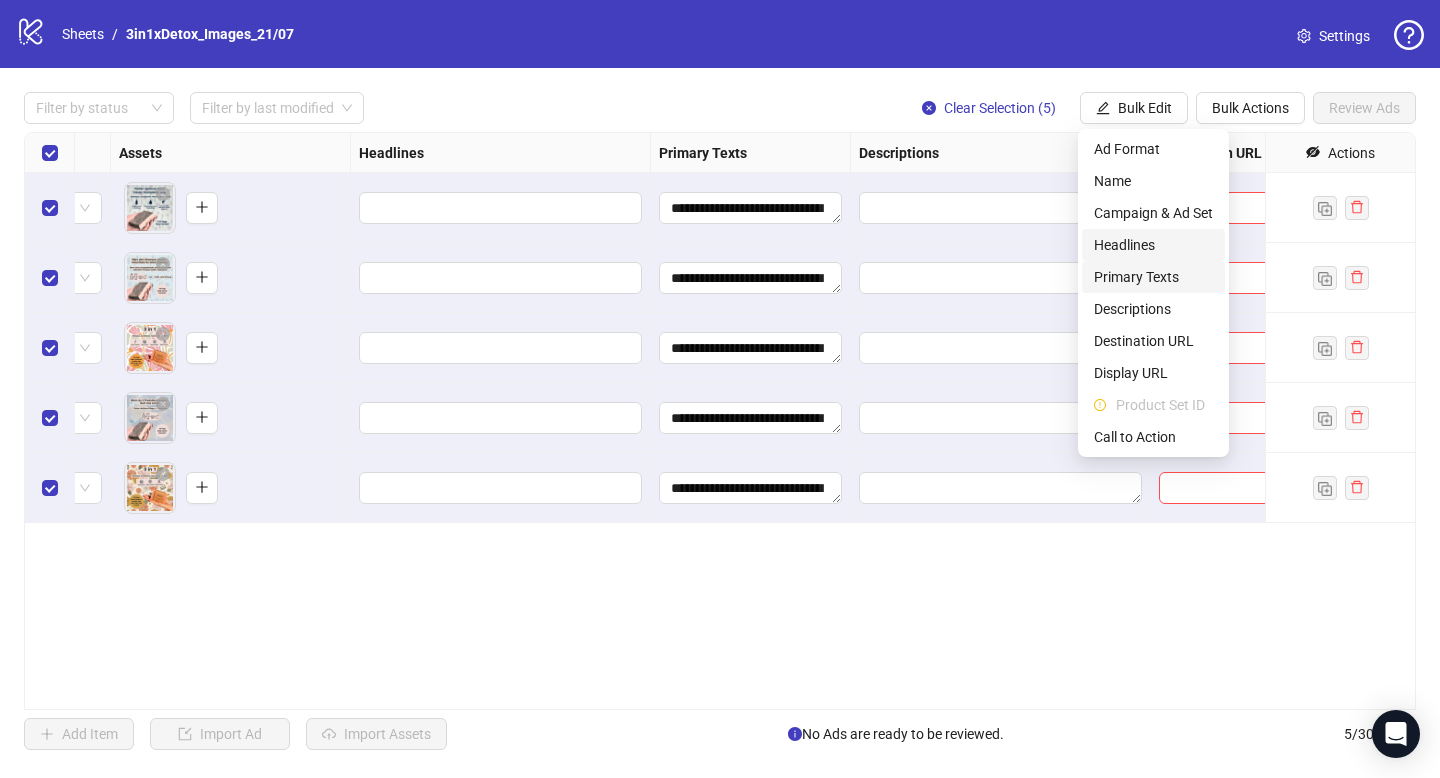 click on "Headlines" at bounding box center [1153, 245] 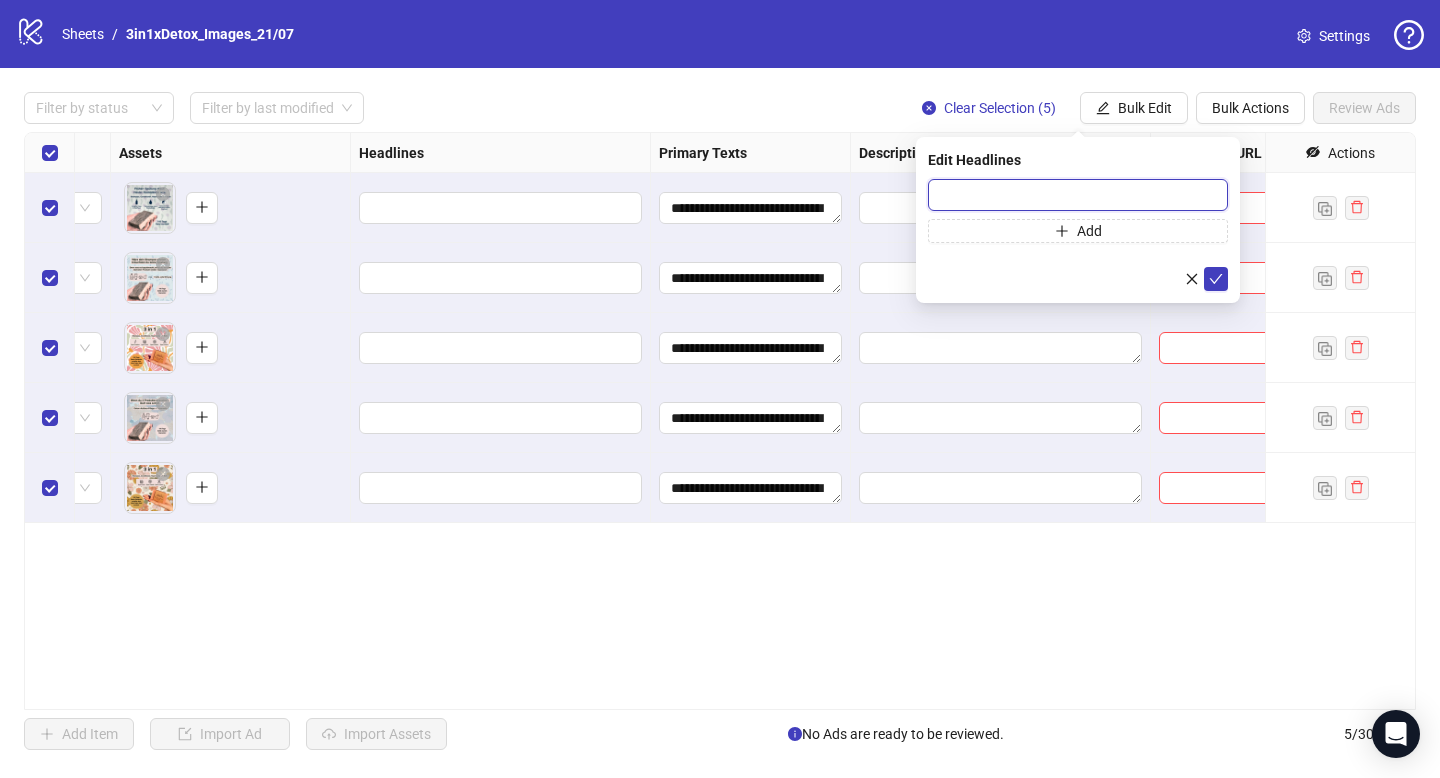click at bounding box center (1078, 195) 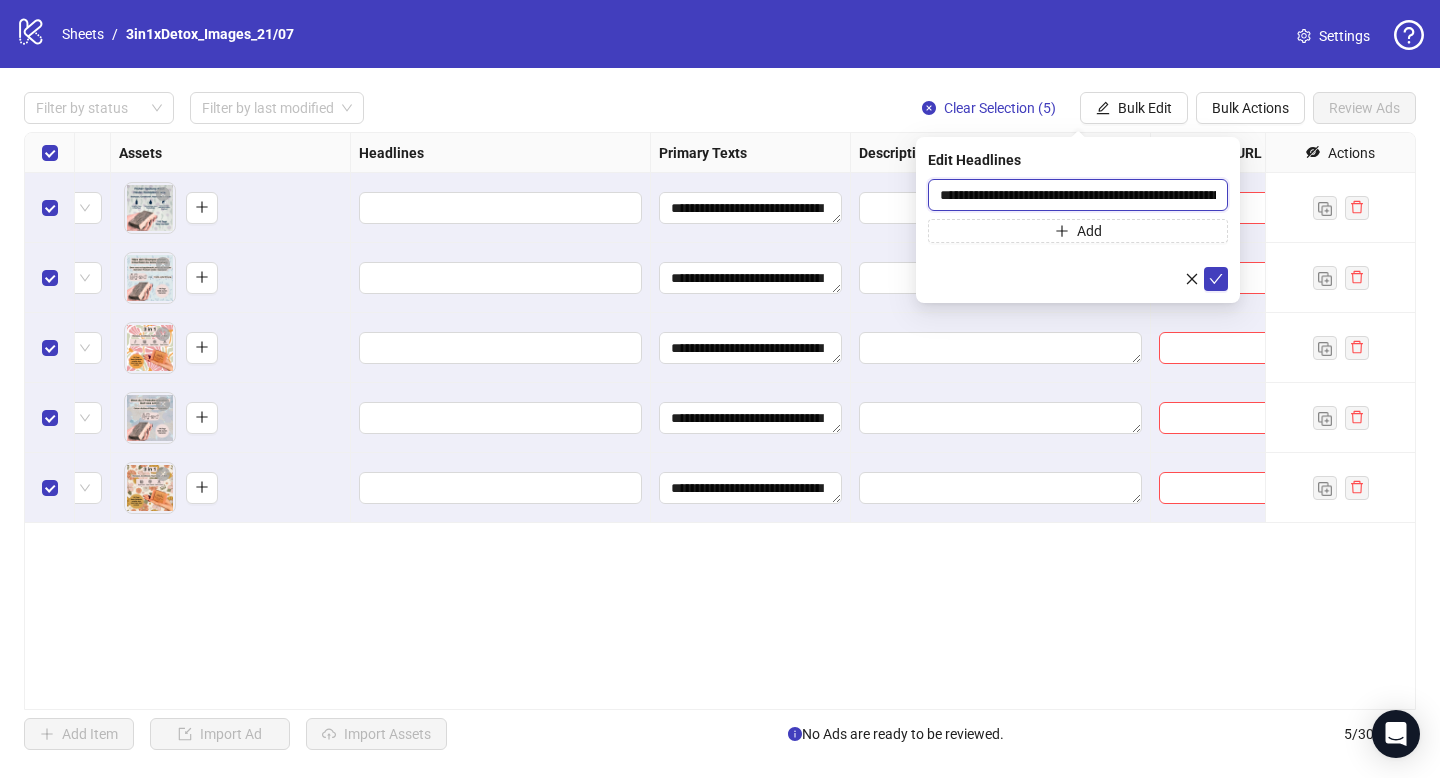 scroll, scrollTop: 0, scrollLeft: 94, axis: horizontal 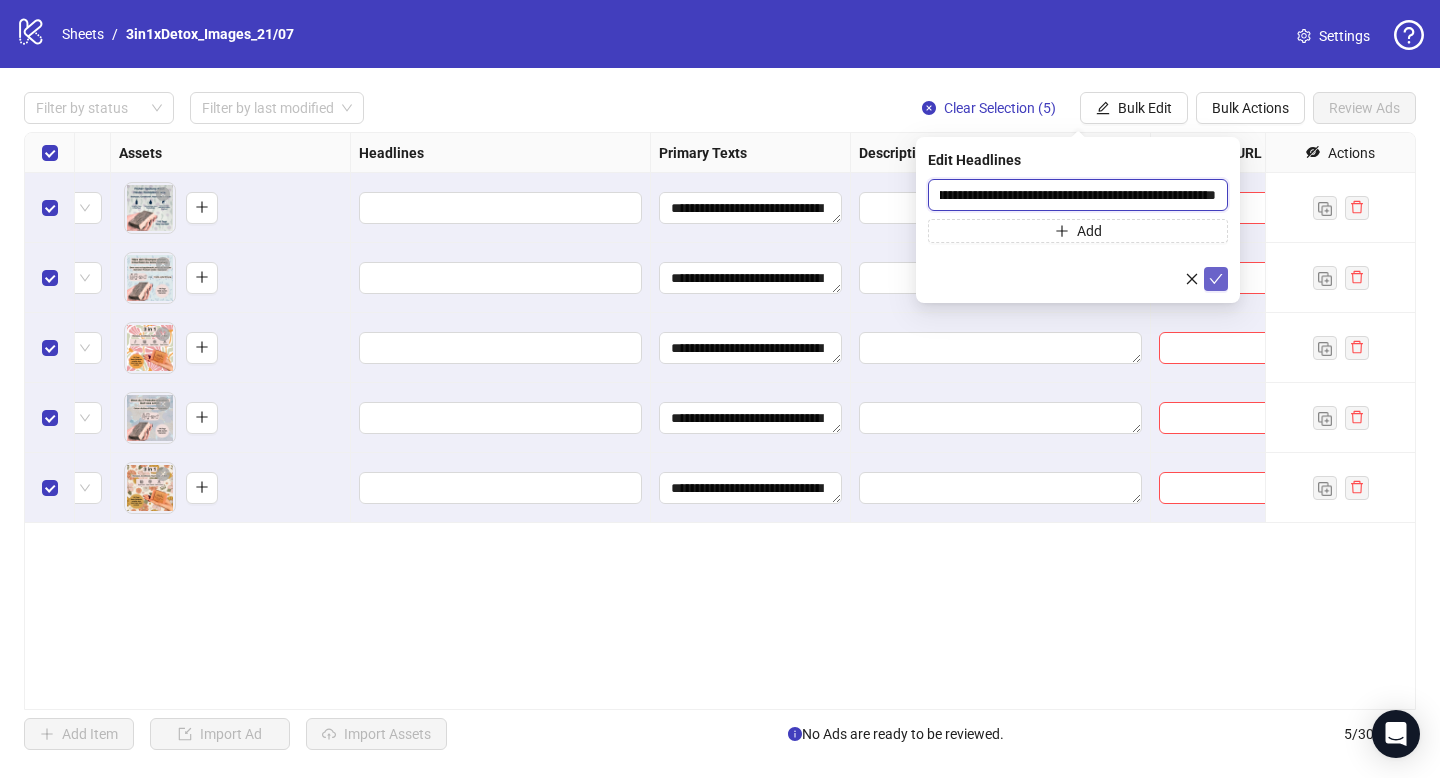 type on "**********" 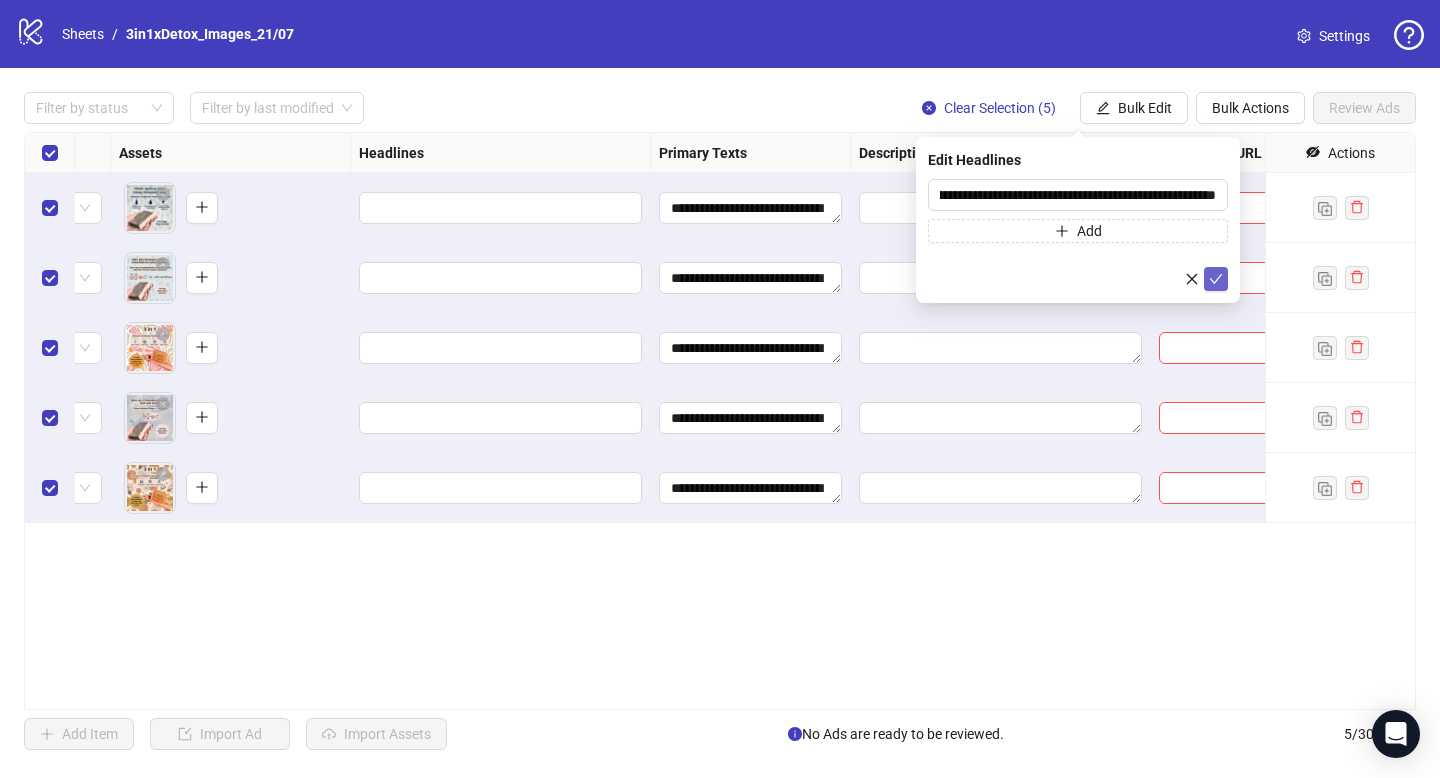 click at bounding box center (1216, 279) 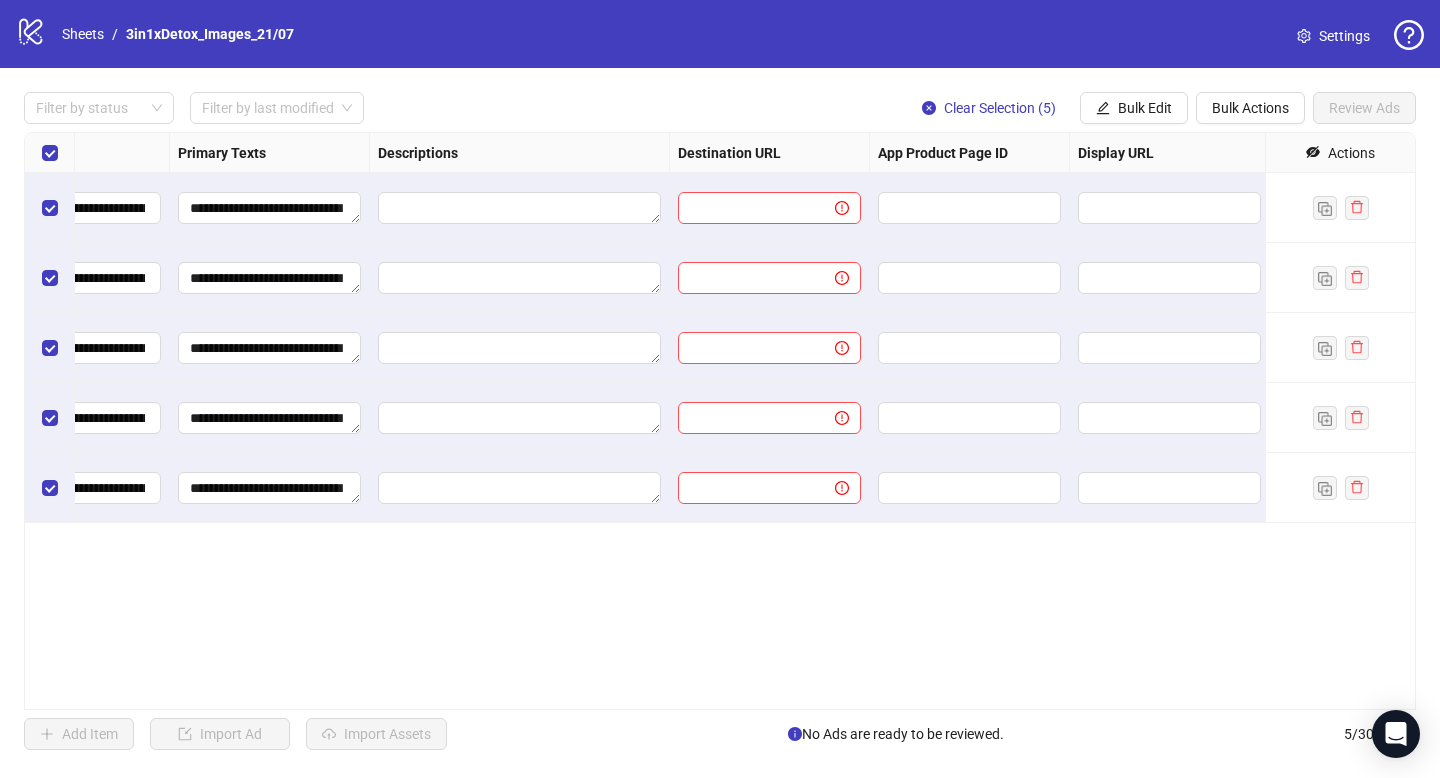 scroll, scrollTop: 0, scrollLeft: 1322, axis: horizontal 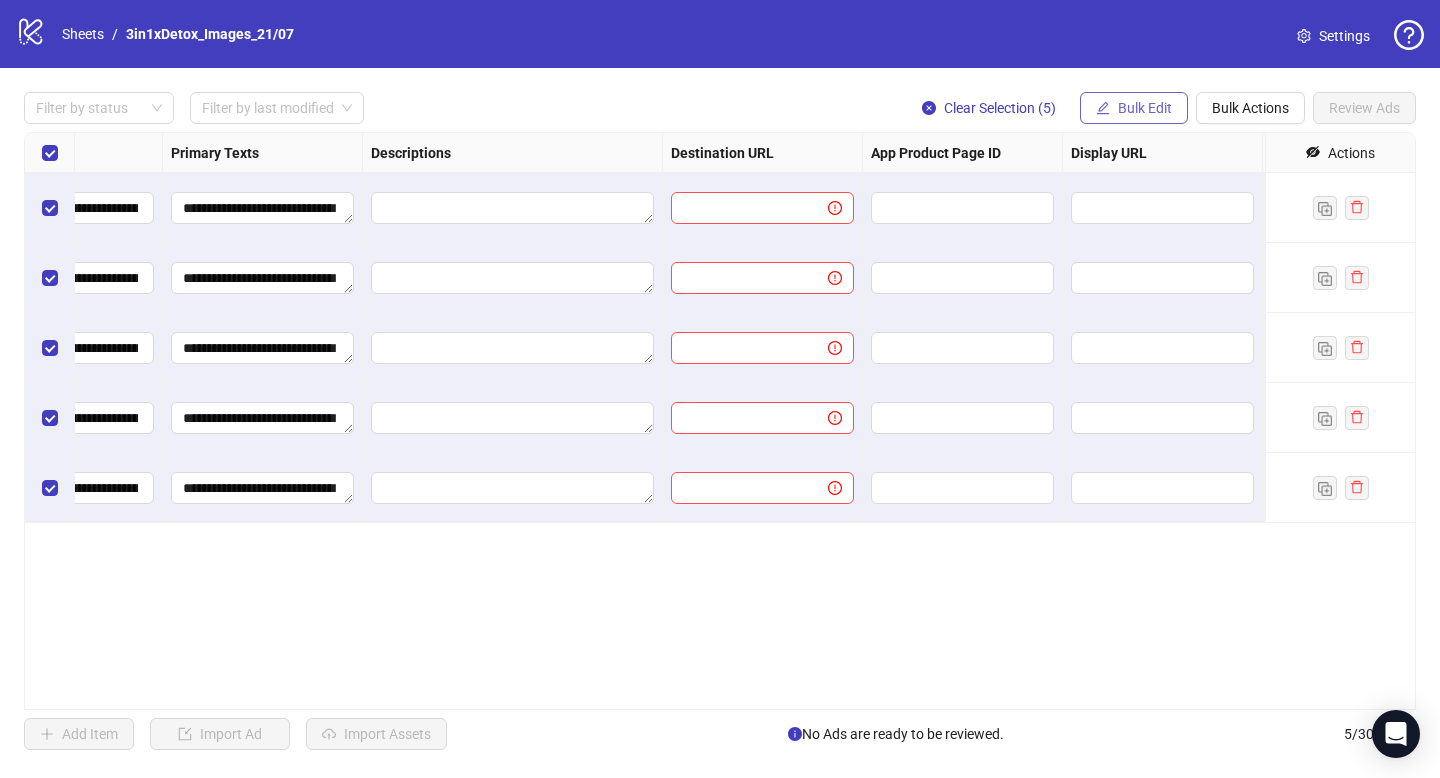 click on "Bulk Edit" at bounding box center (1145, 108) 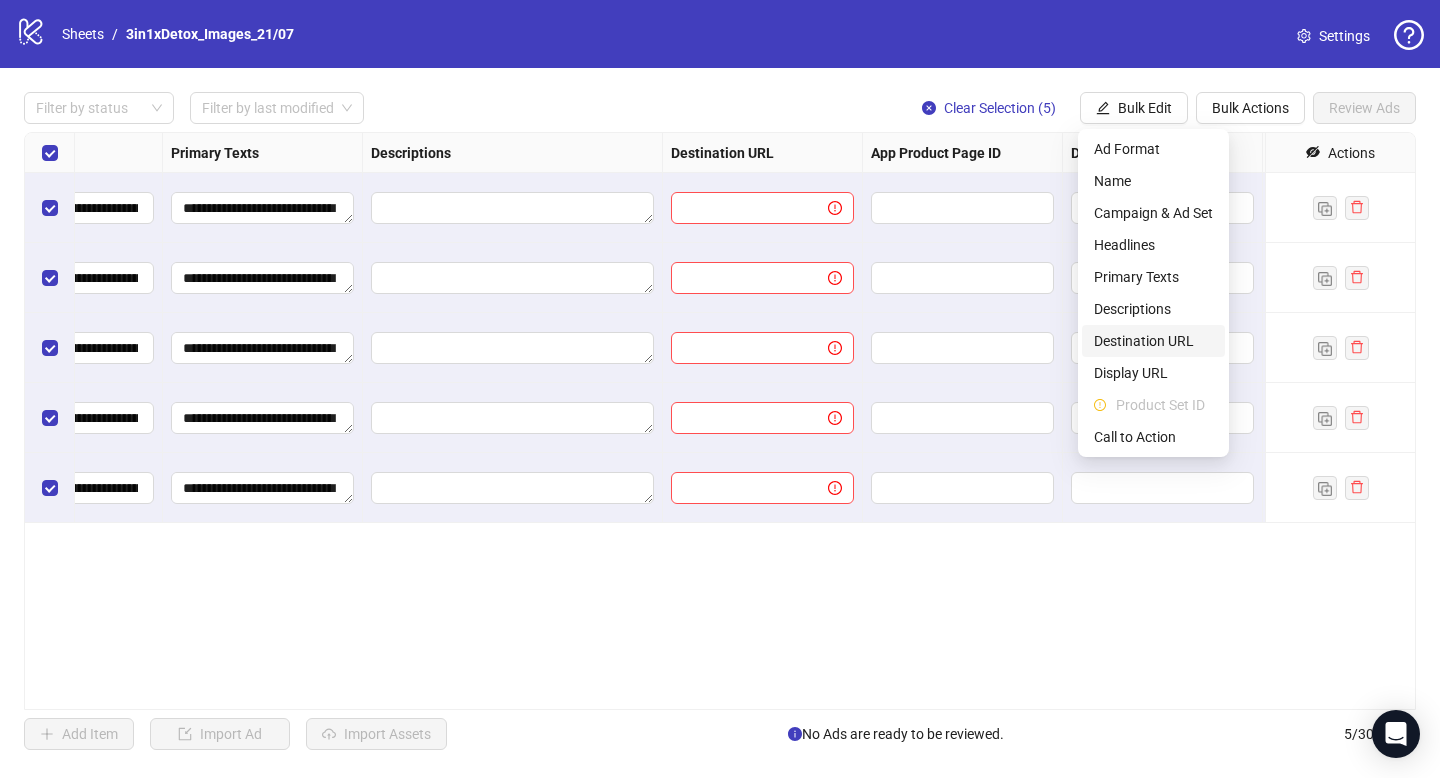 click on "Destination URL" at bounding box center [1153, 341] 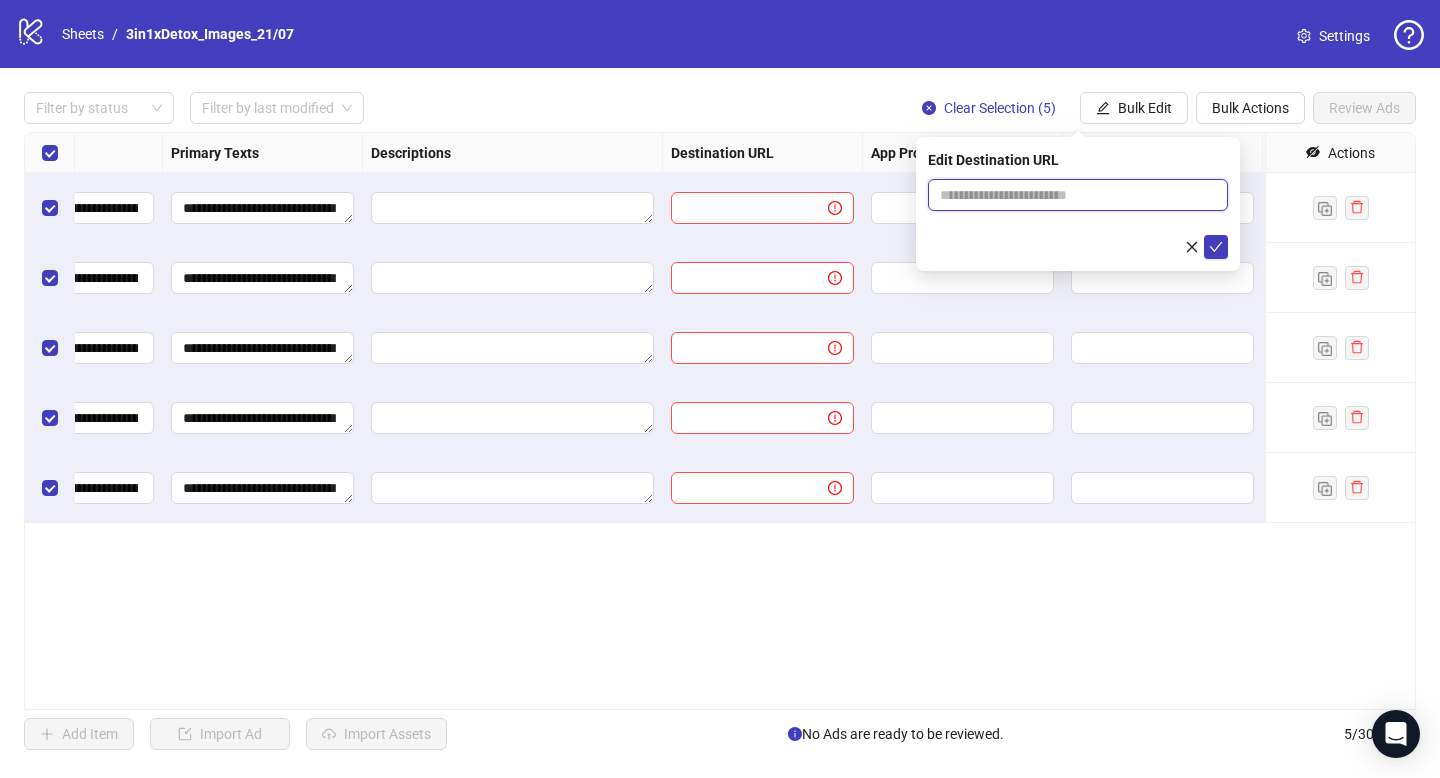 click at bounding box center (1070, 195) 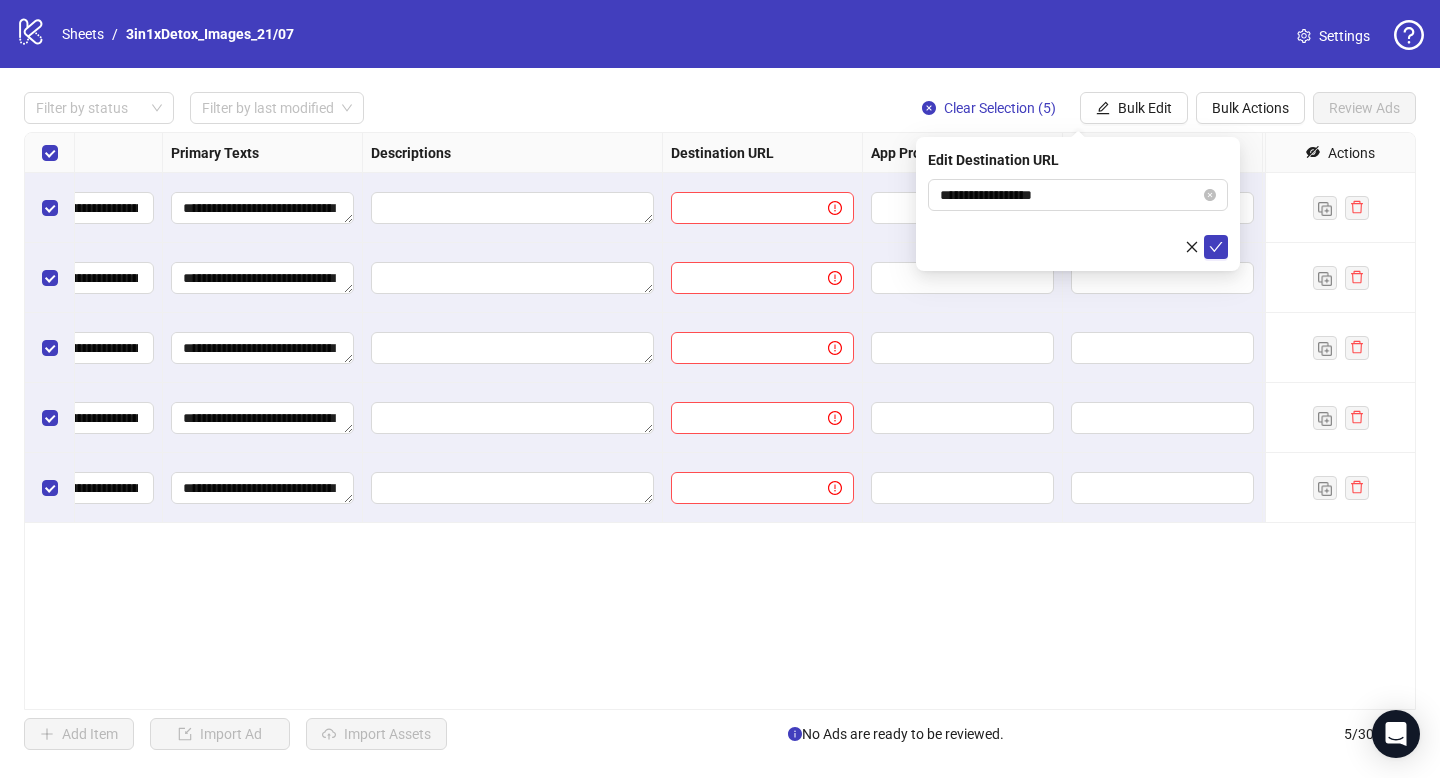 click on "**********" at bounding box center [1078, 204] 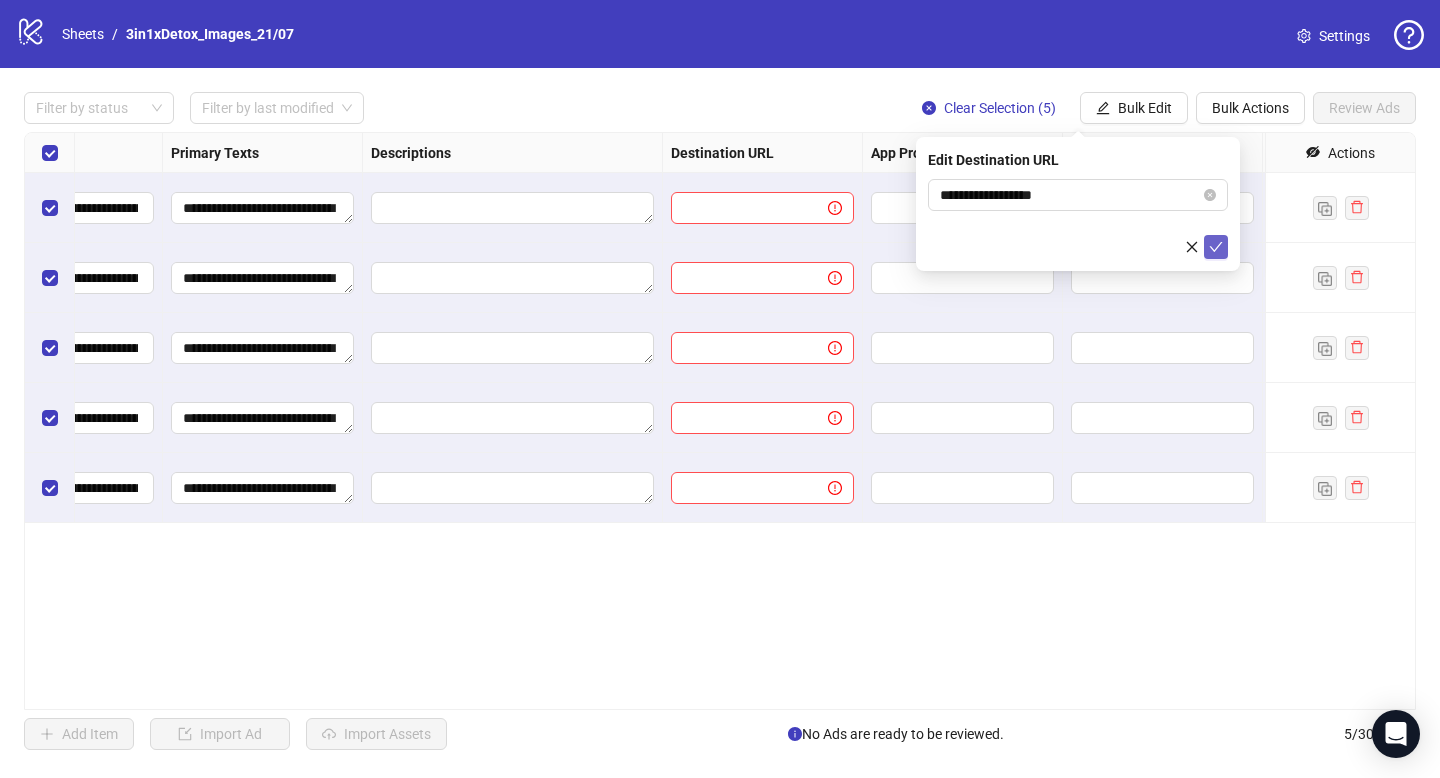 click 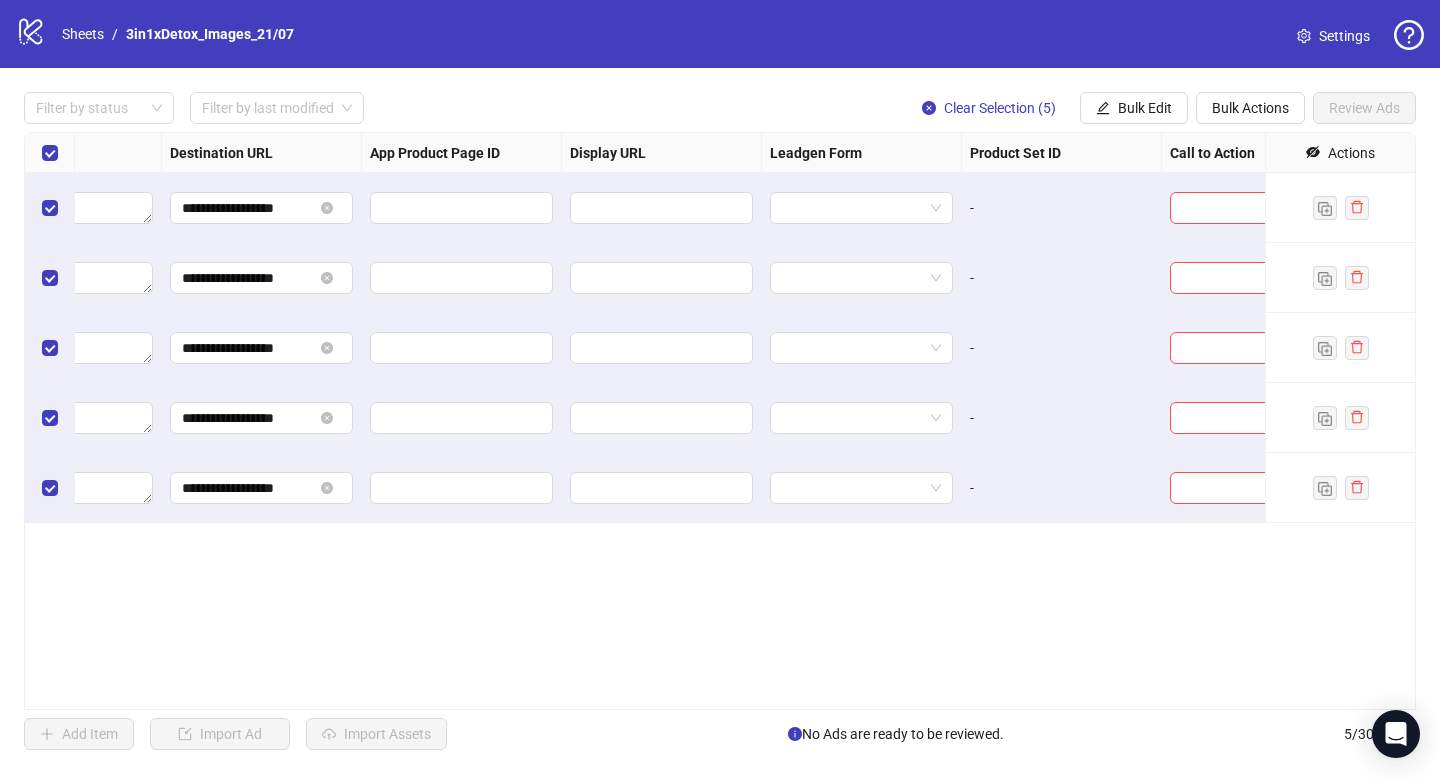 scroll, scrollTop: 0, scrollLeft: 1880, axis: horizontal 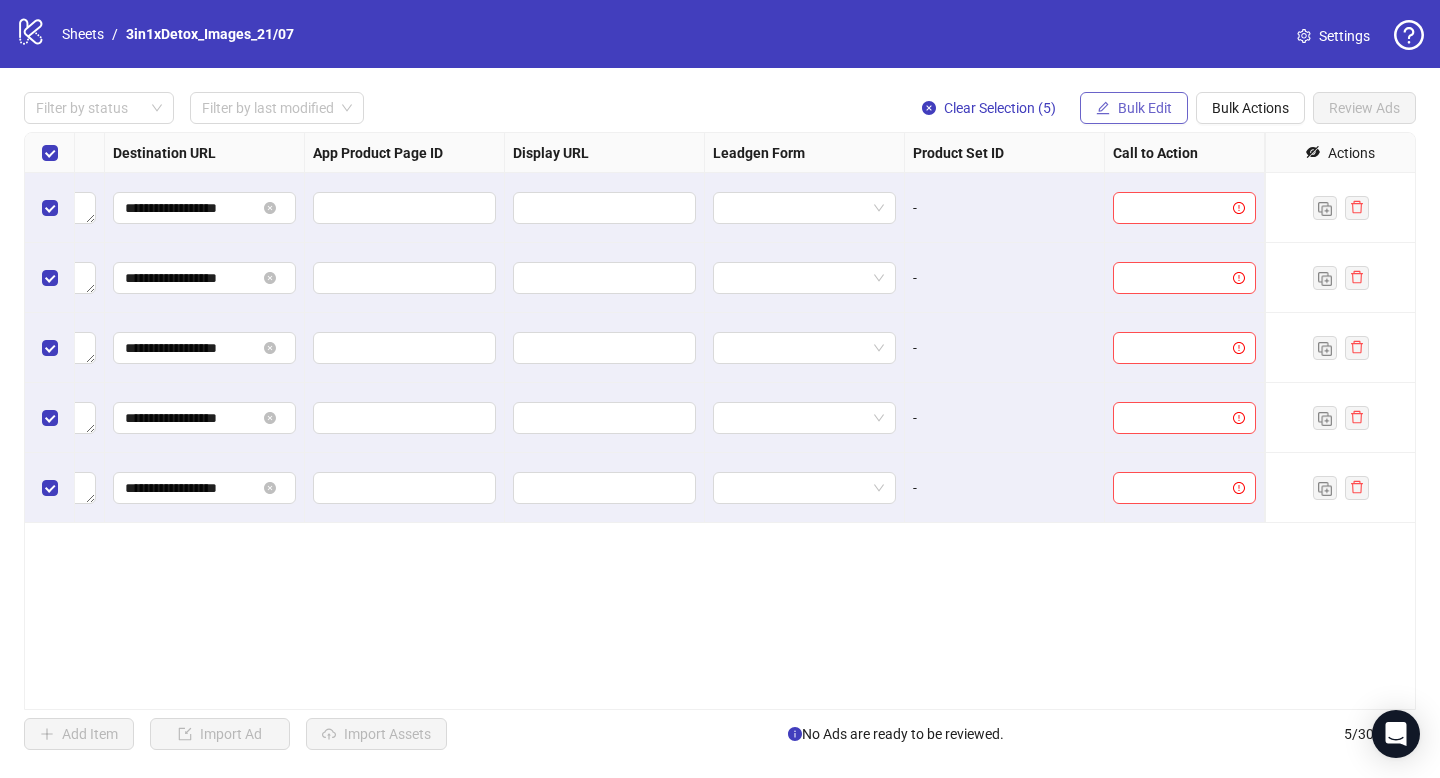 click on "Bulk Edit" at bounding box center (1134, 108) 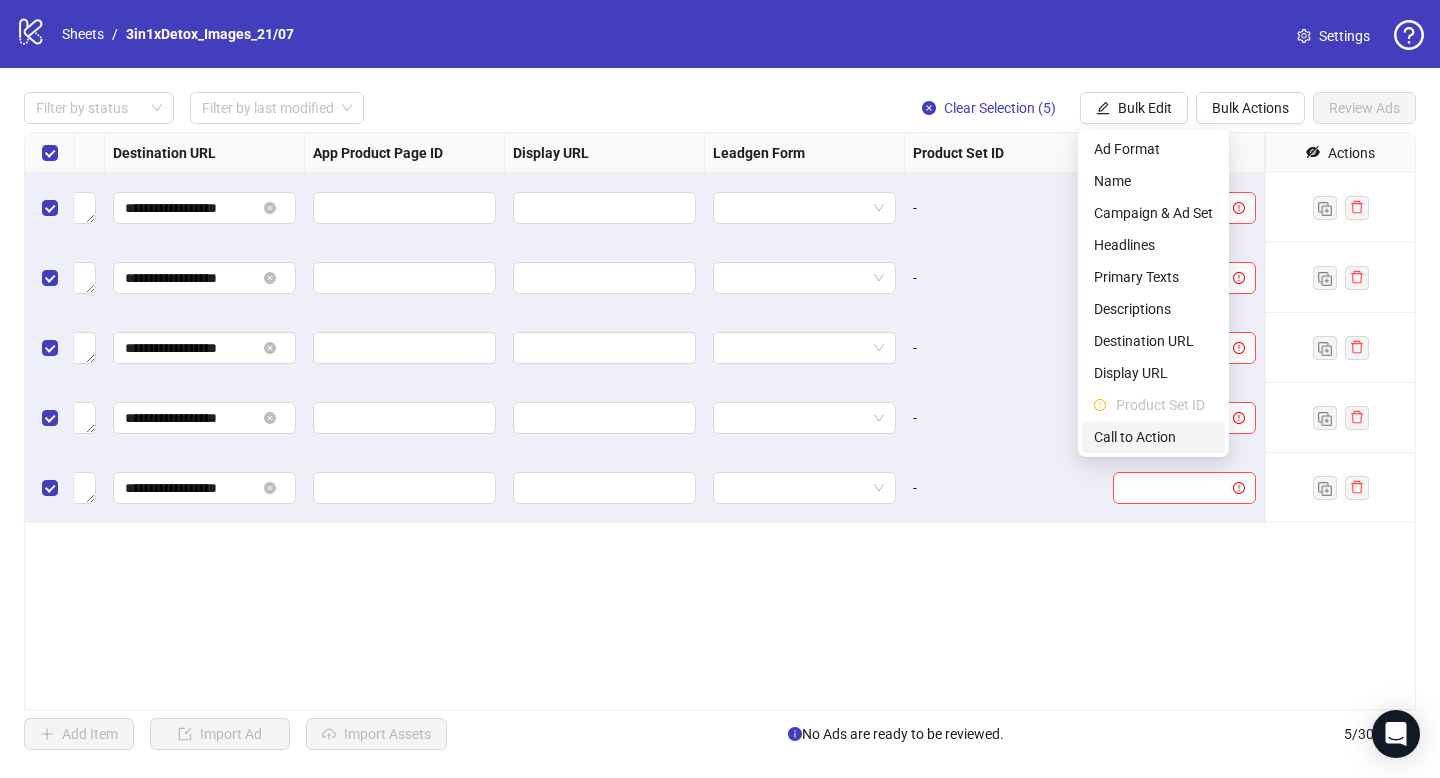click on "Call to Action" at bounding box center [1153, 437] 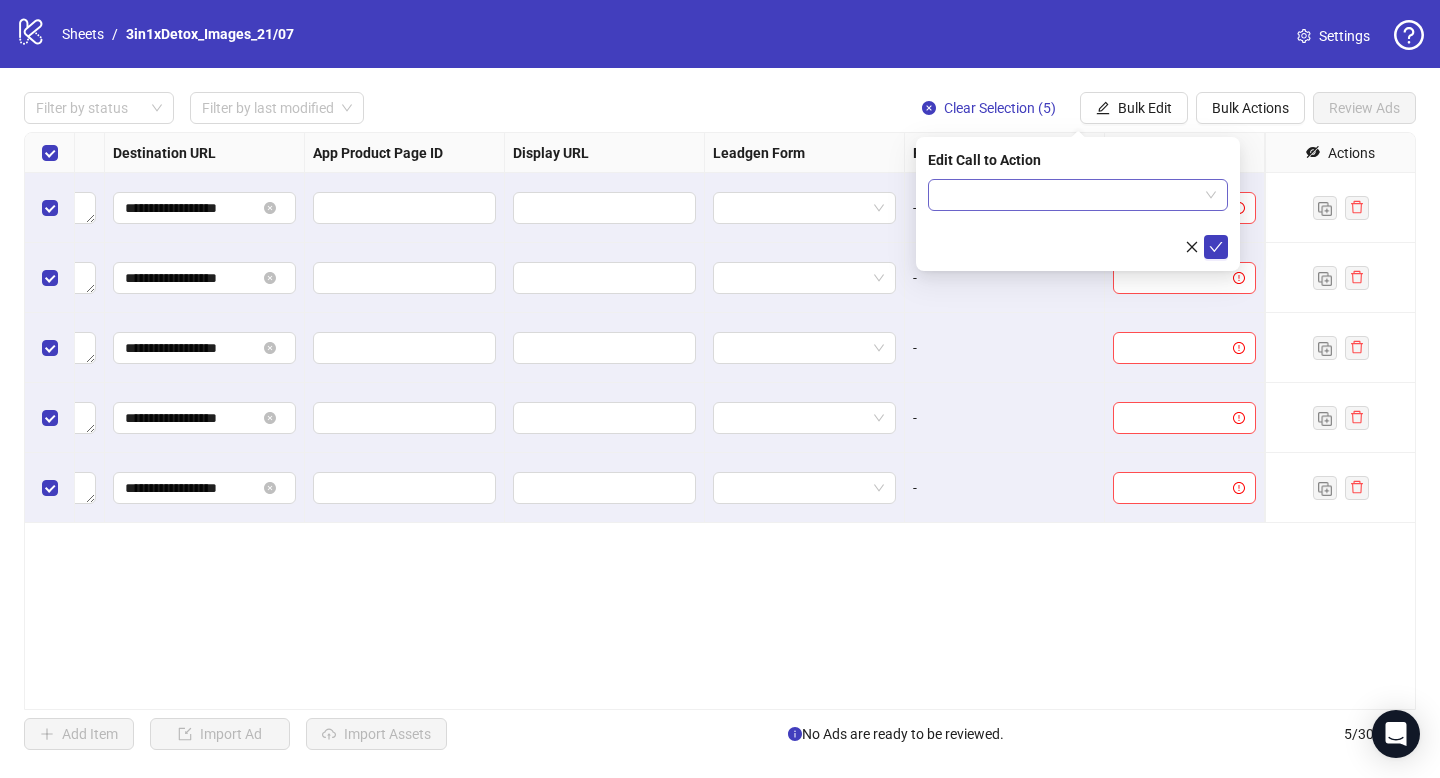 click at bounding box center (1069, 195) 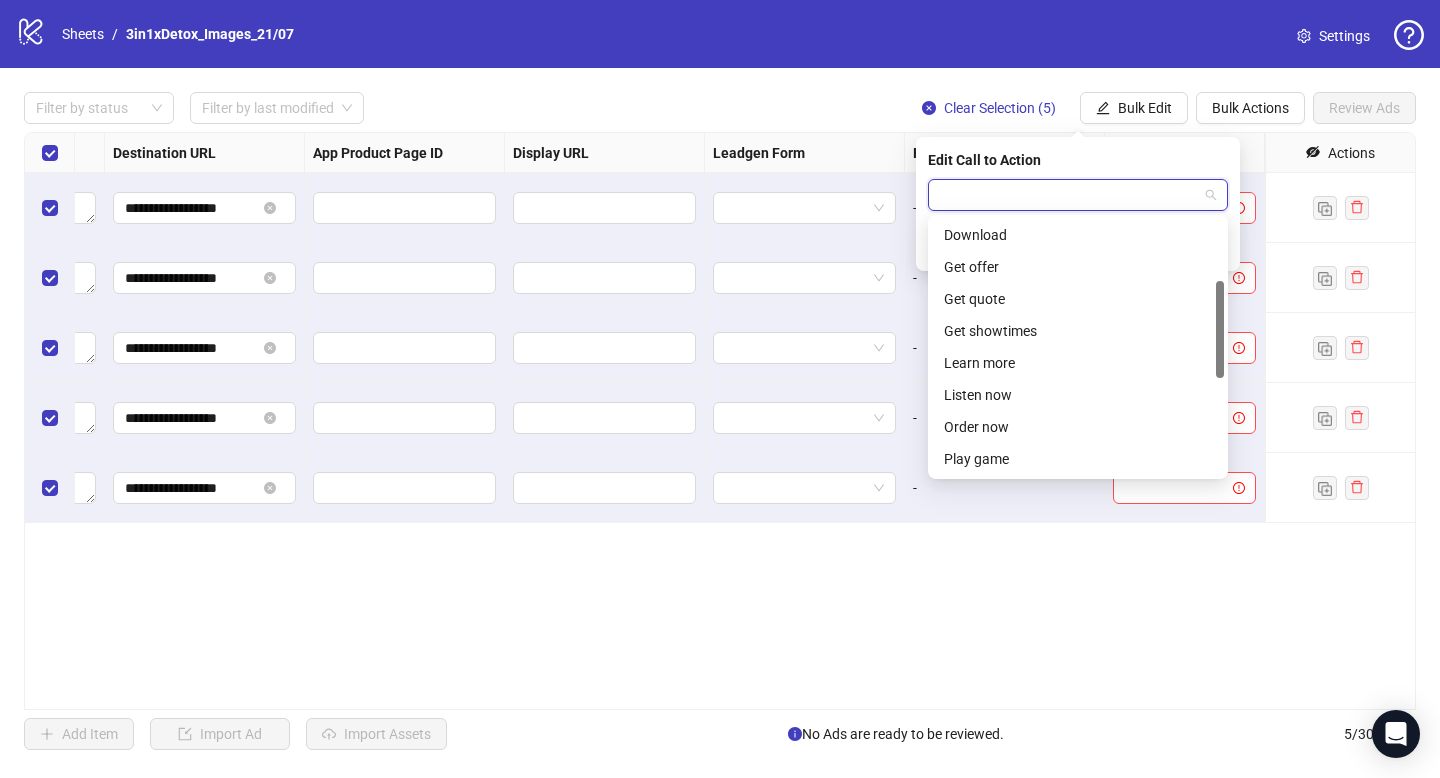 scroll, scrollTop: 161, scrollLeft: 0, axis: vertical 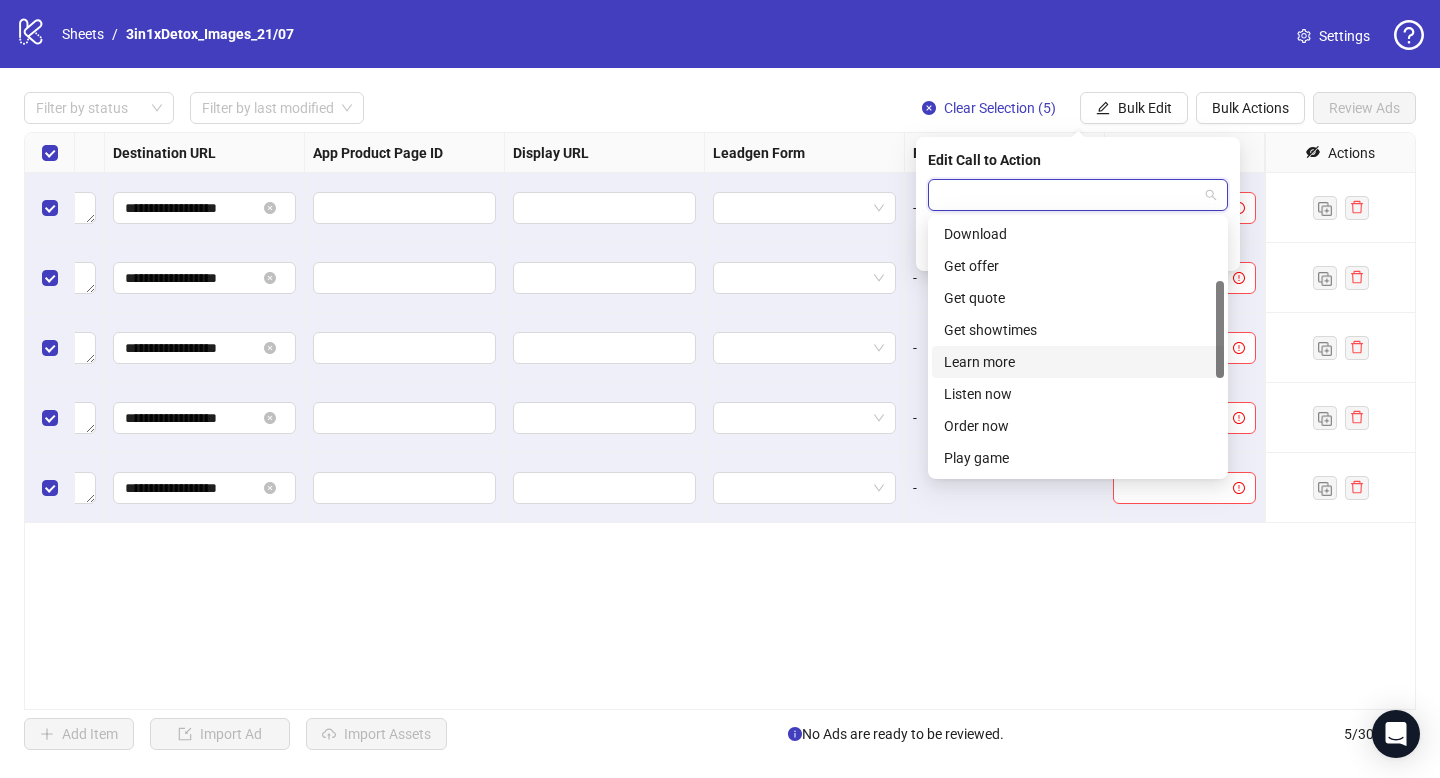 click on "Learn more" at bounding box center (1078, 362) 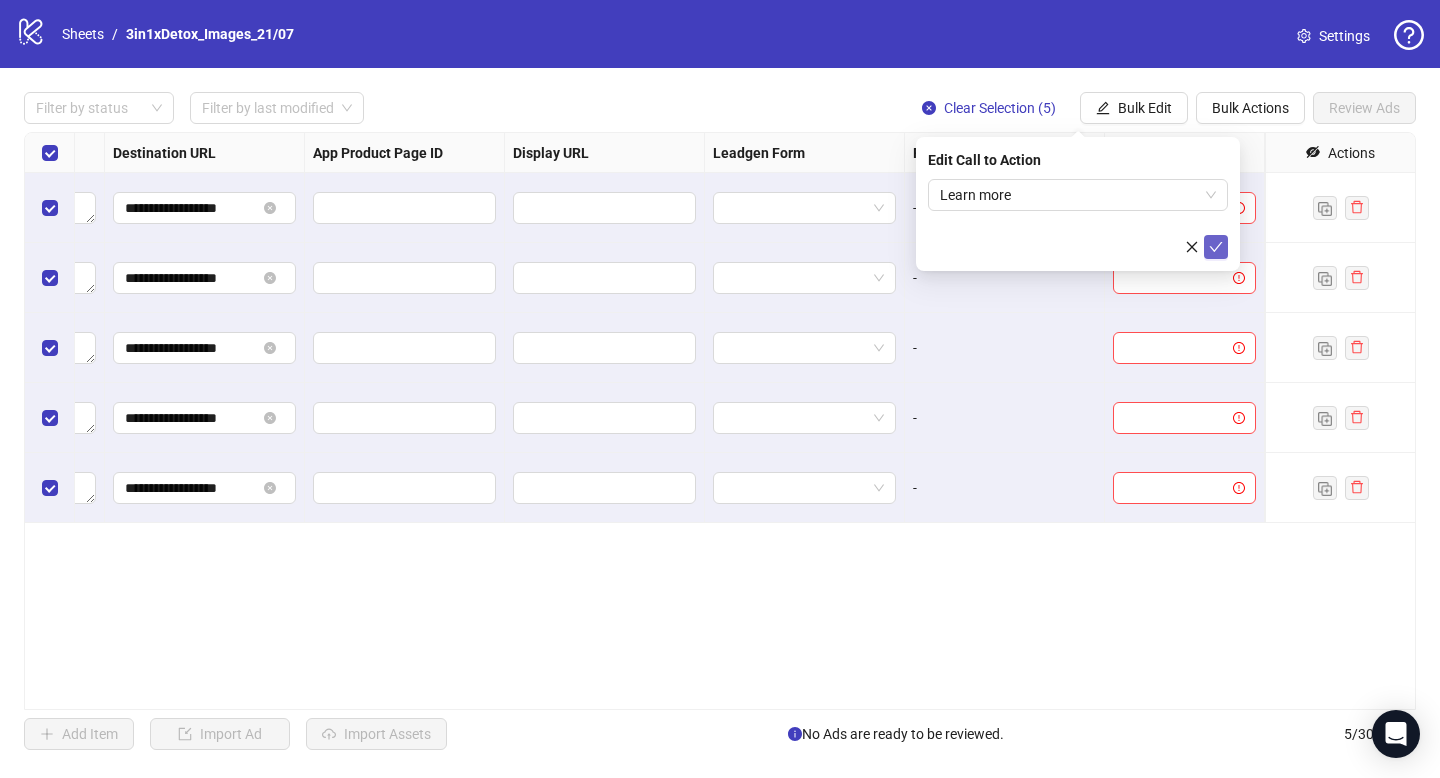 click 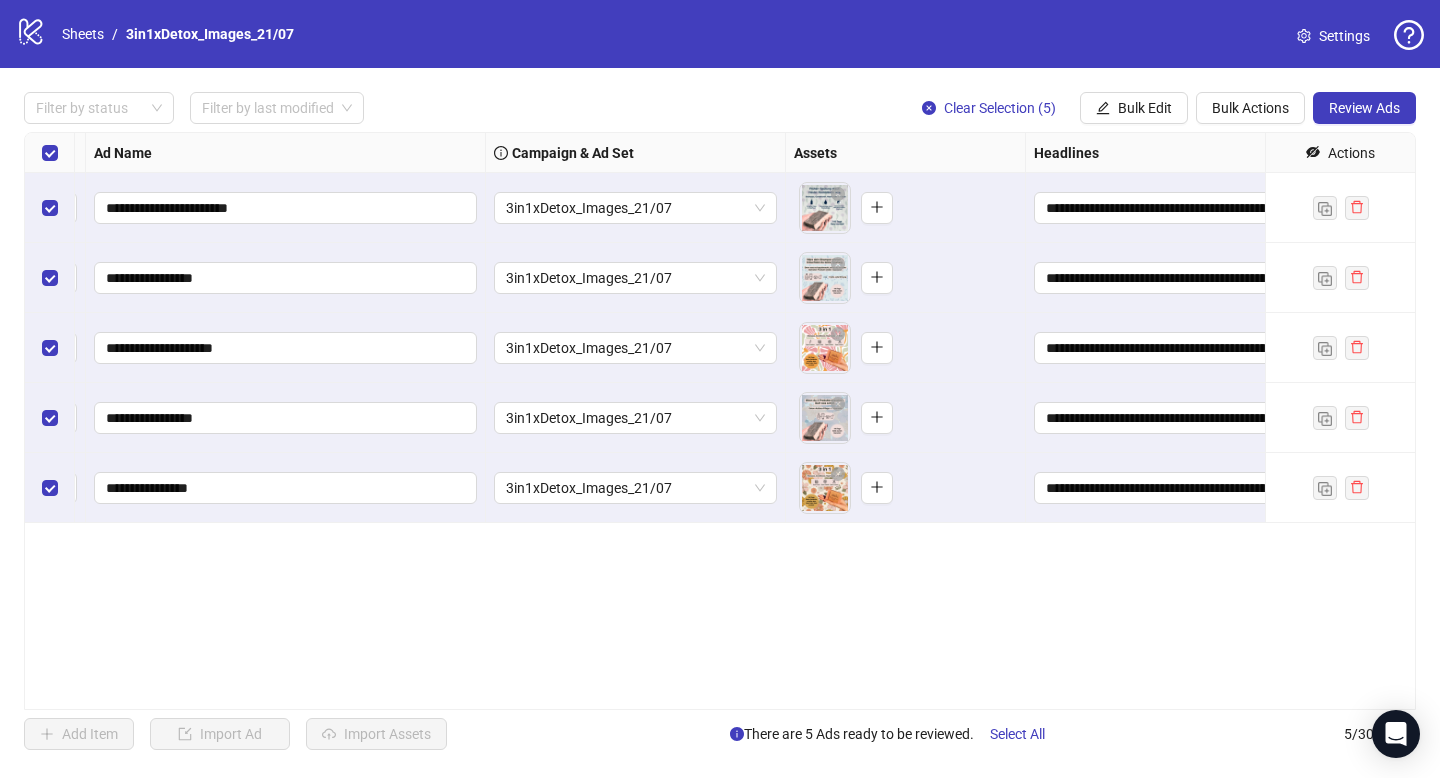 scroll, scrollTop: 0, scrollLeft: 0, axis: both 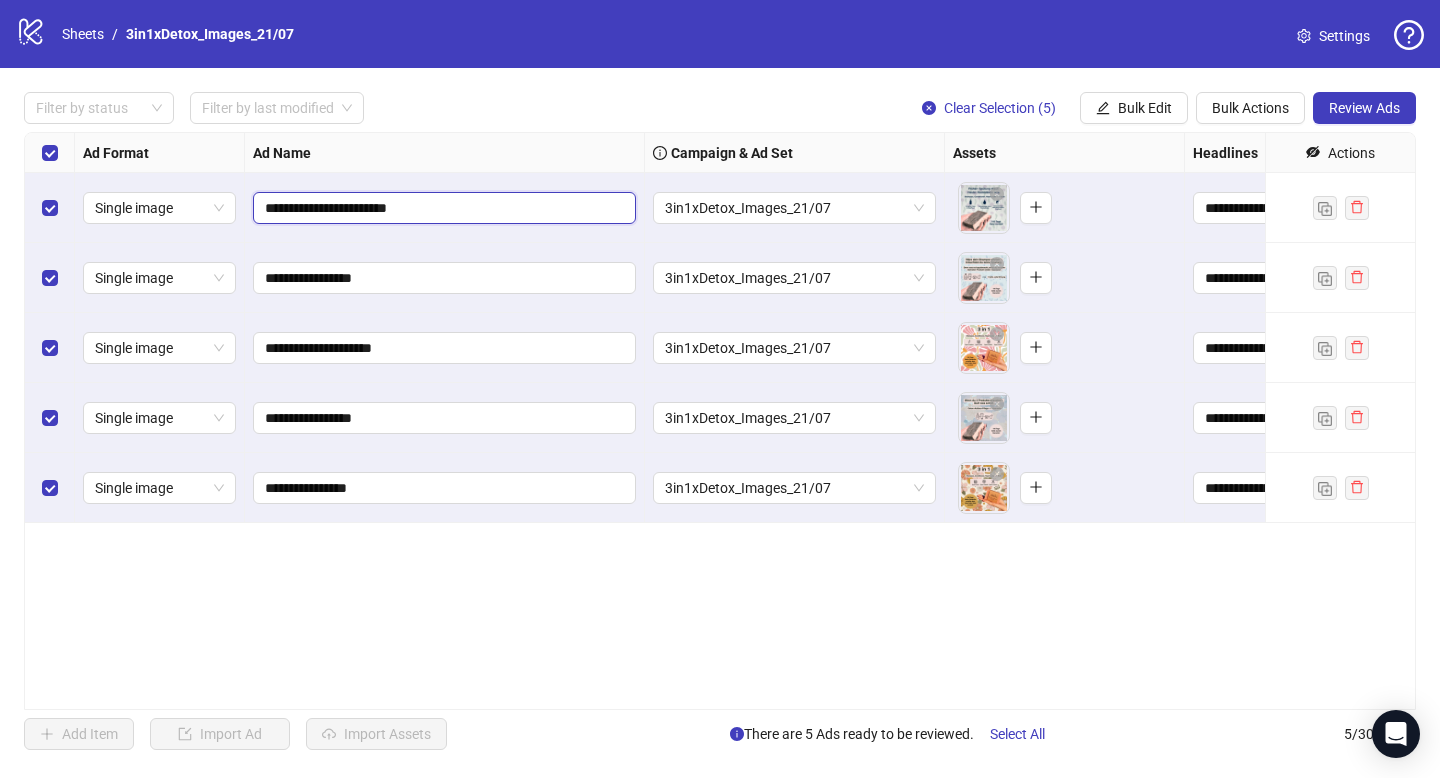 click on "**********" at bounding box center [442, 208] 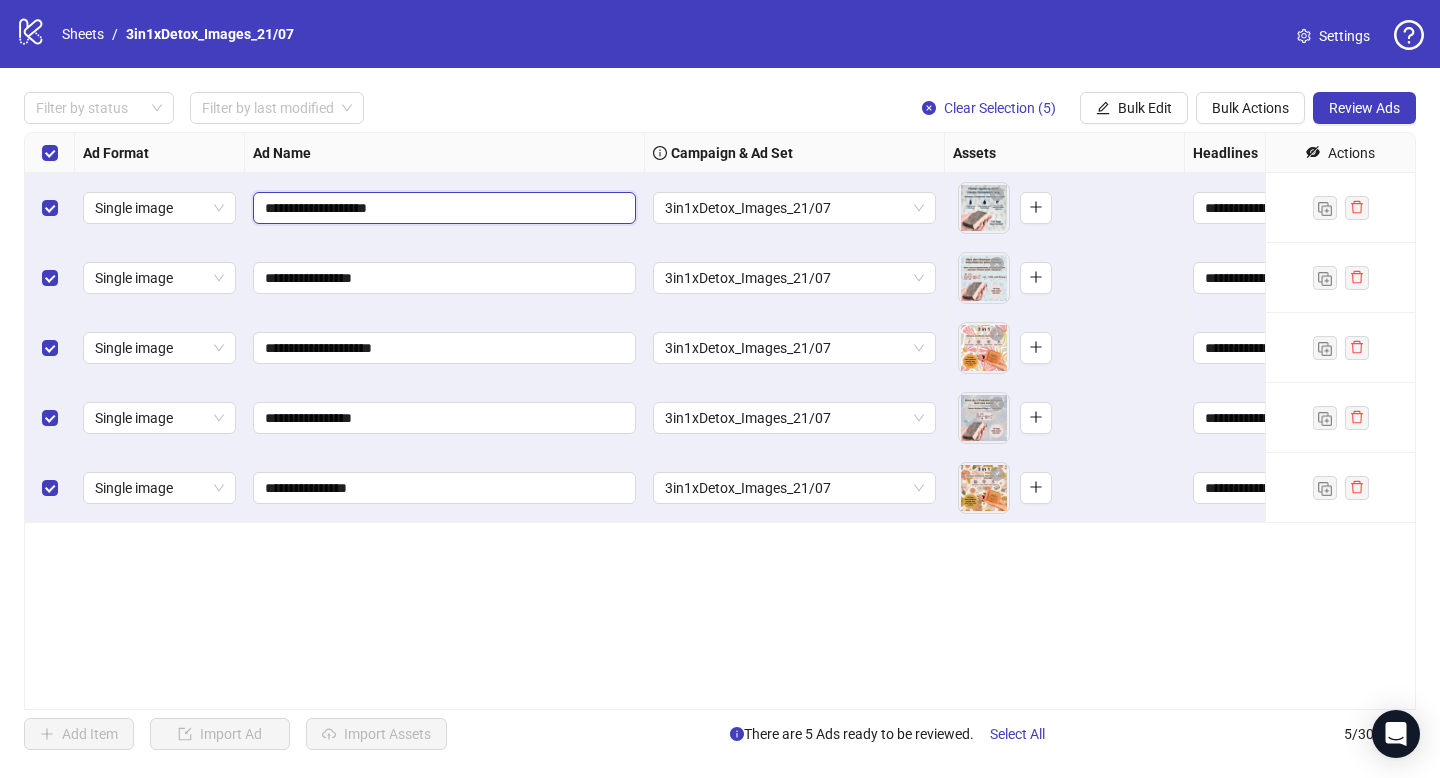 type on "**********" 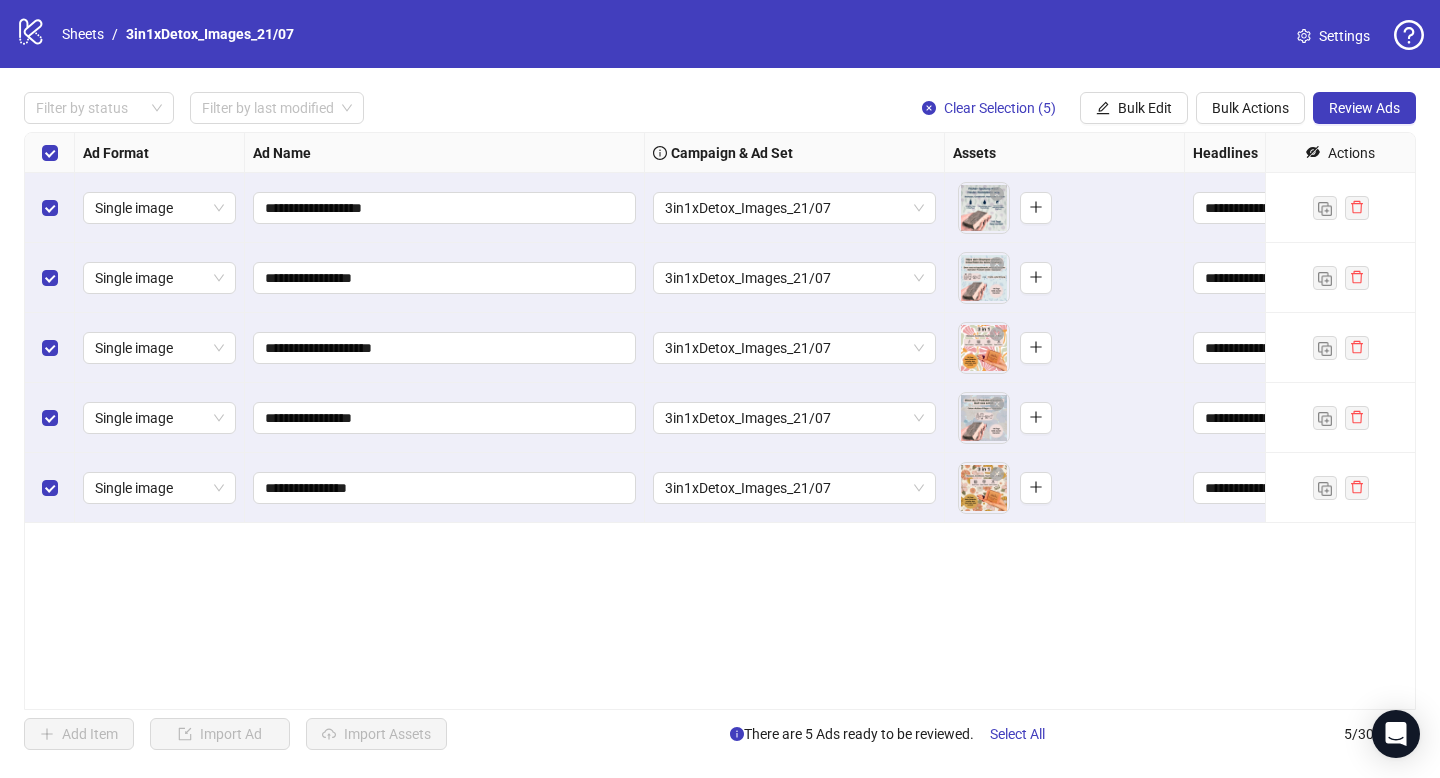 click on "**********" at bounding box center [720, 421] 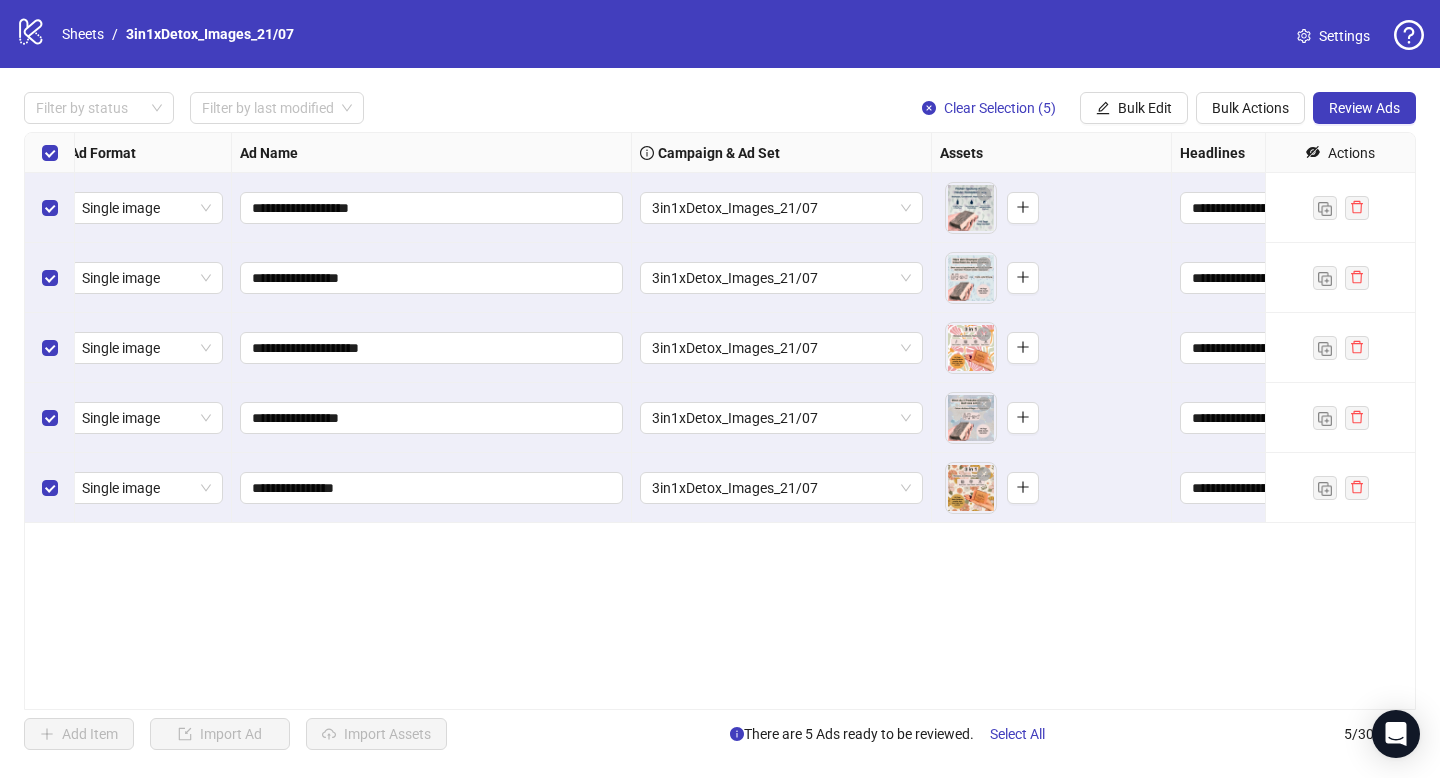 scroll, scrollTop: 0, scrollLeft: 16, axis: horizontal 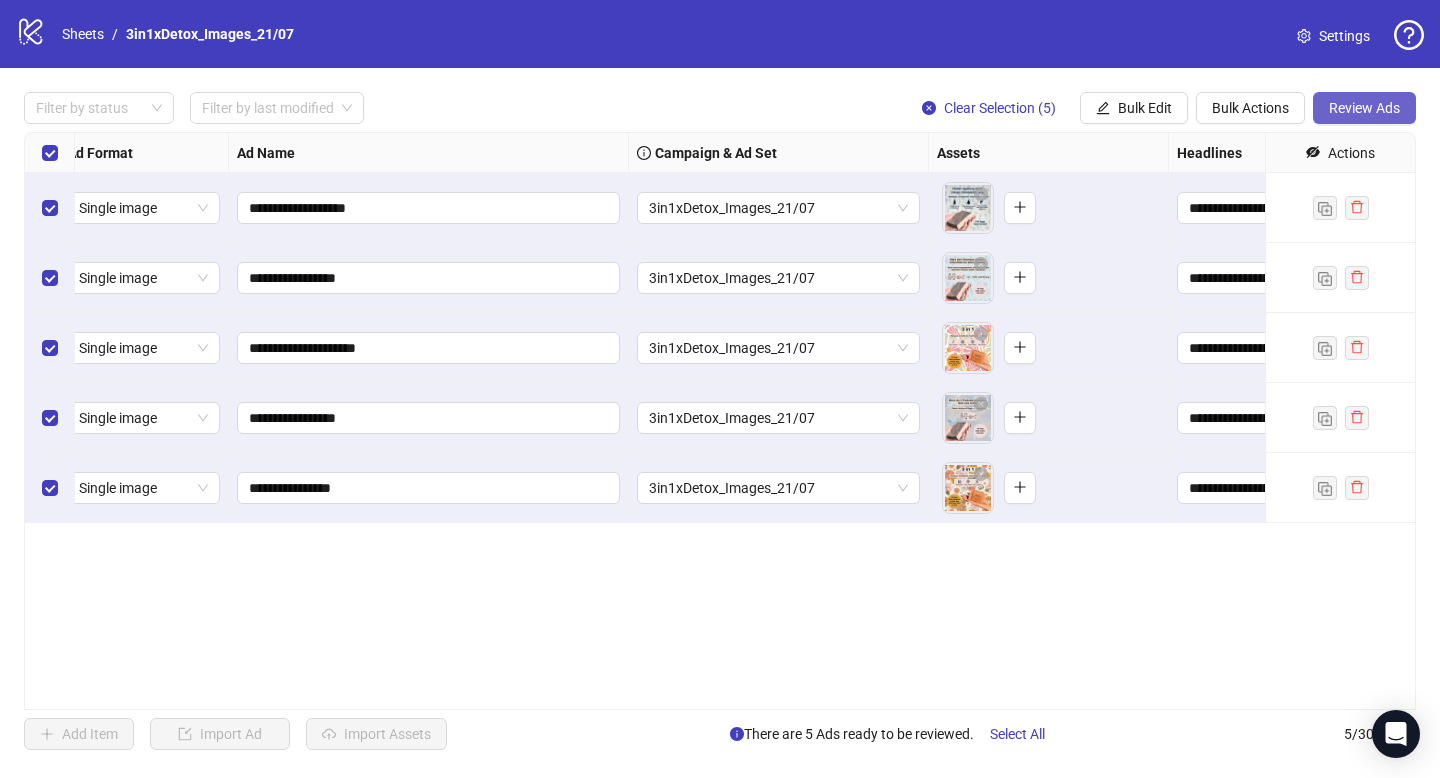 click on "Review Ads" at bounding box center [1364, 108] 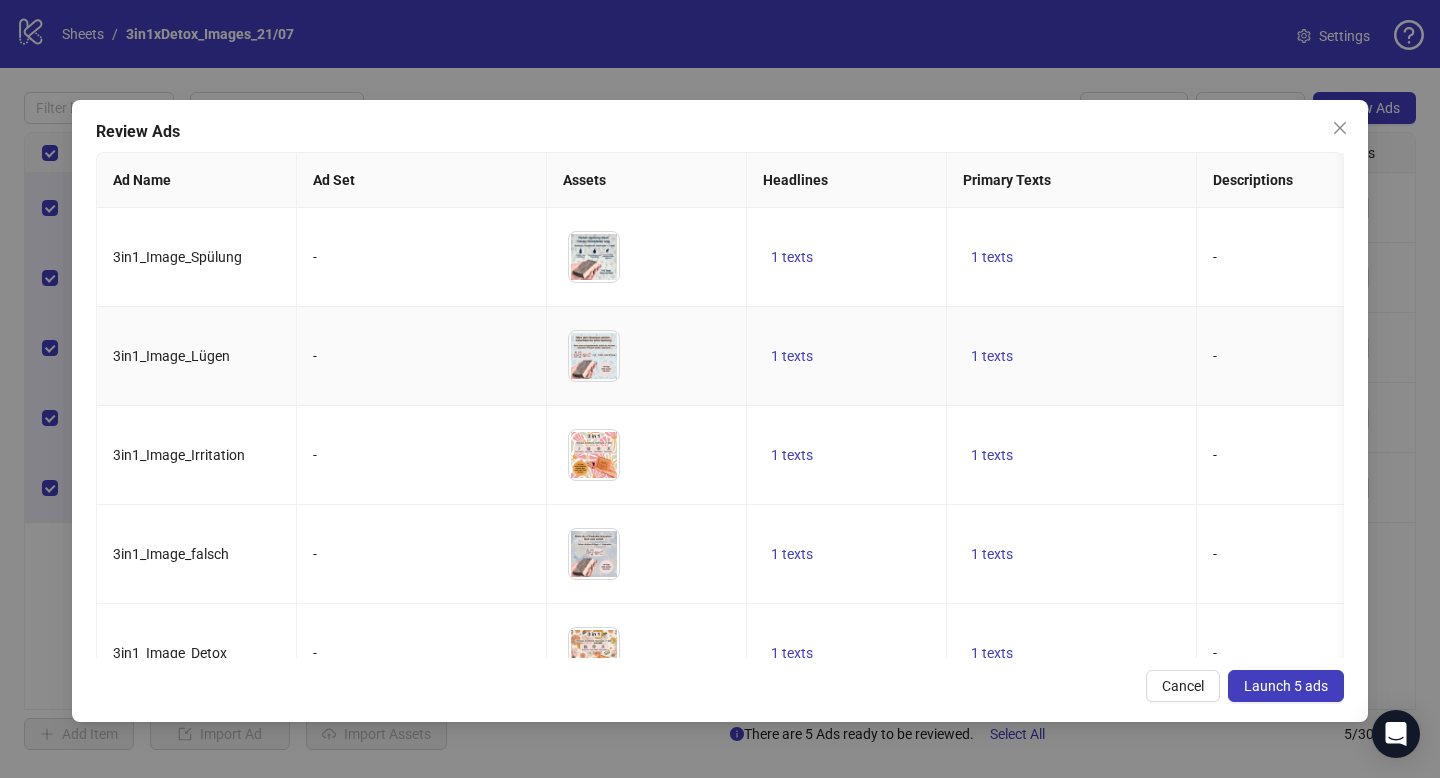 scroll, scrollTop: 0, scrollLeft: 143, axis: horizontal 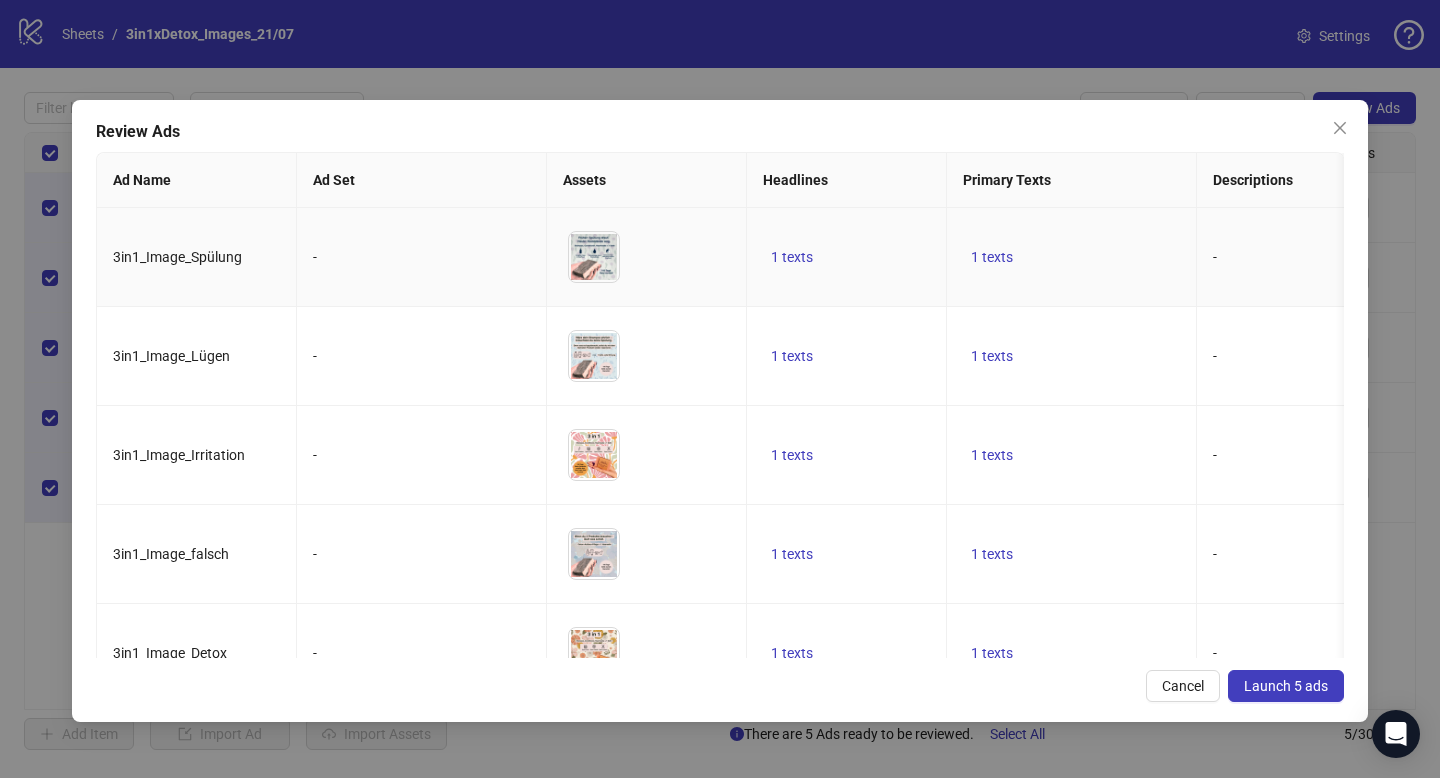 click on "-" at bounding box center (421, 257) 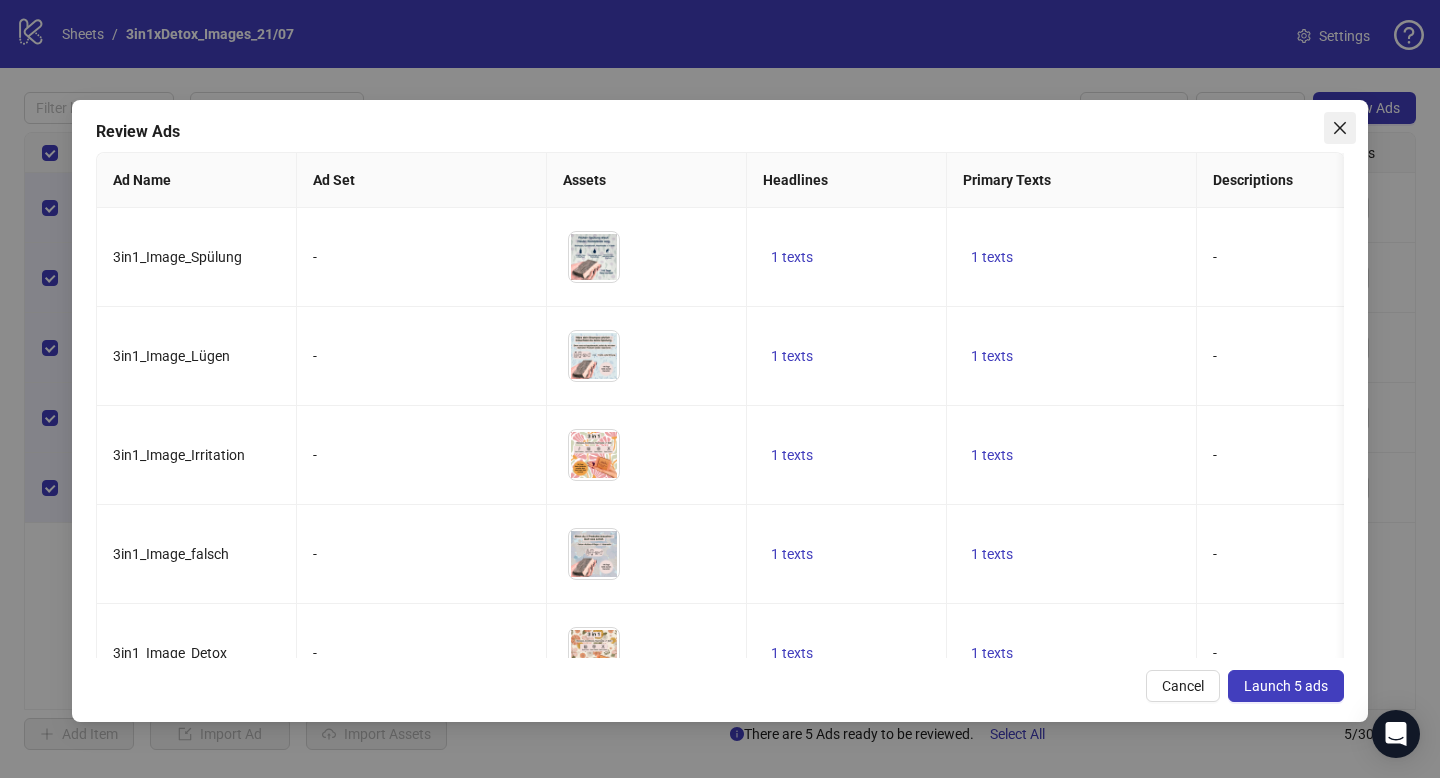 click 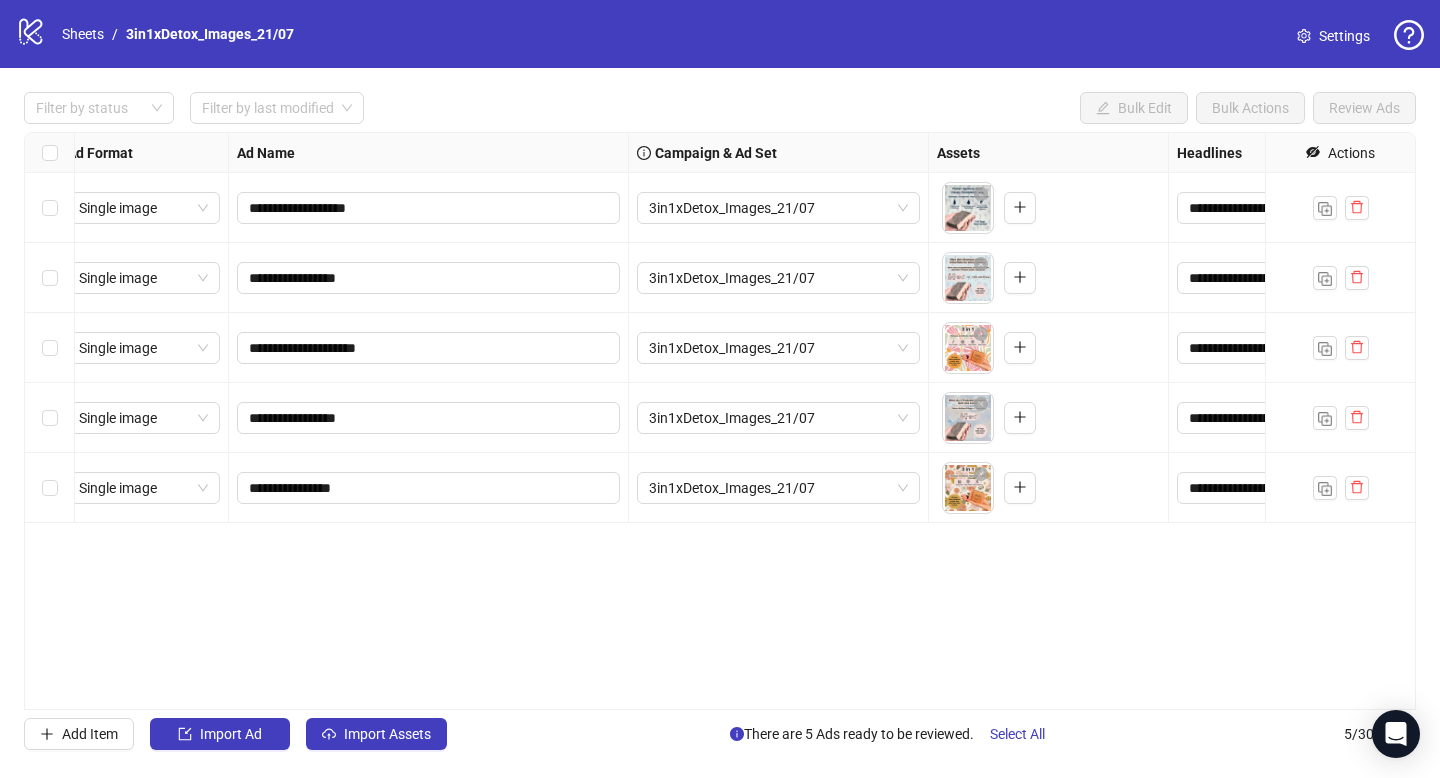 scroll, scrollTop: 0, scrollLeft: 0, axis: both 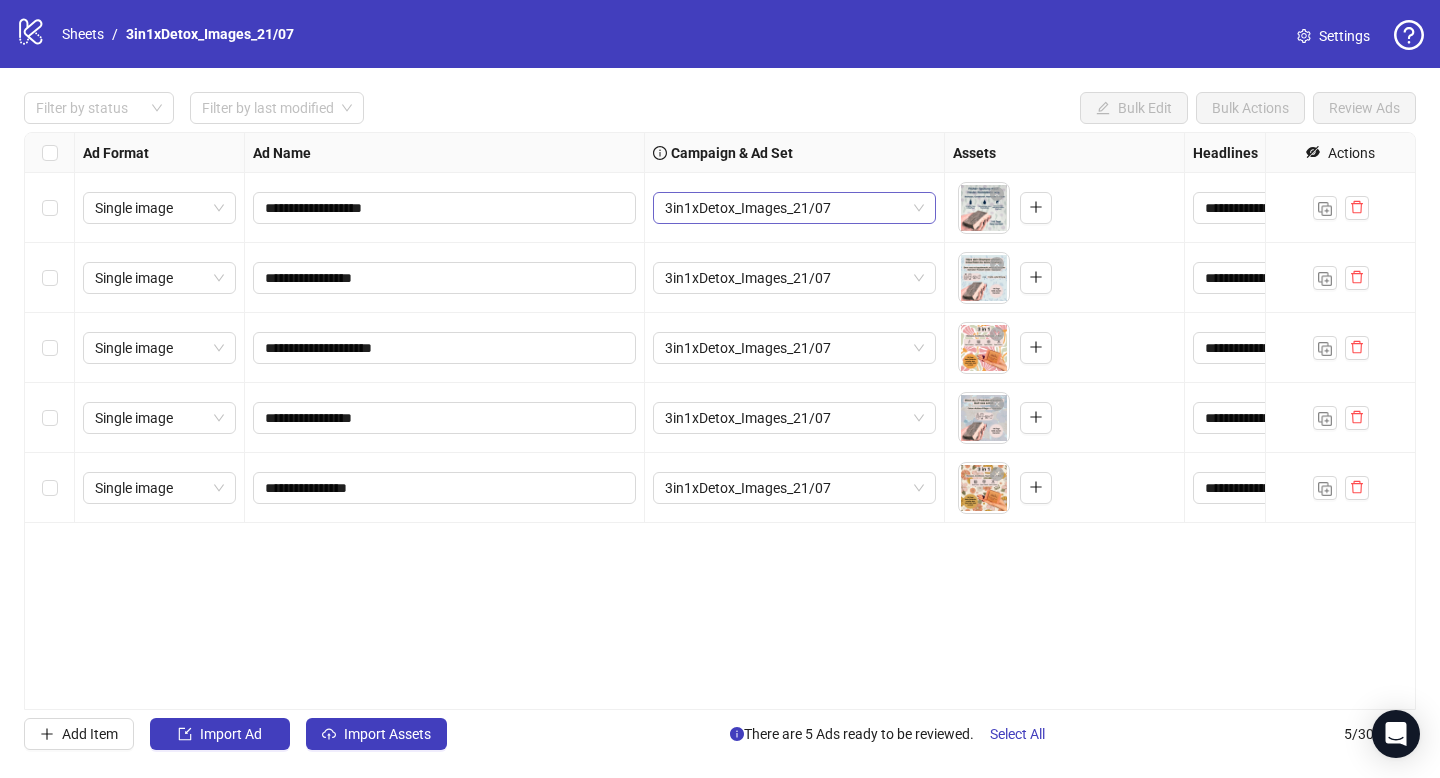 click on "3in1xDetox_Images_21/07" at bounding box center (794, 208) 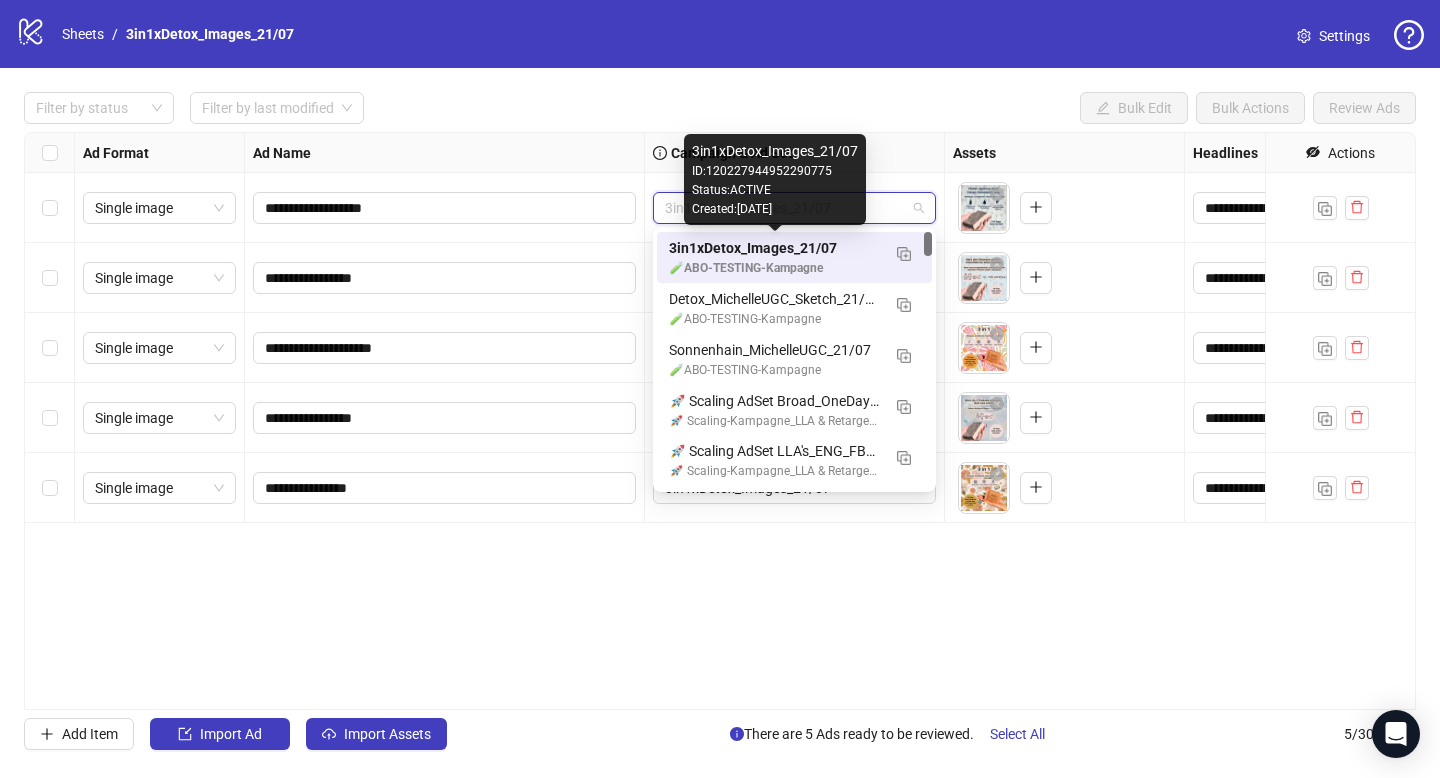 click on "3in1xDetox_Images_21/07" at bounding box center [774, 248] 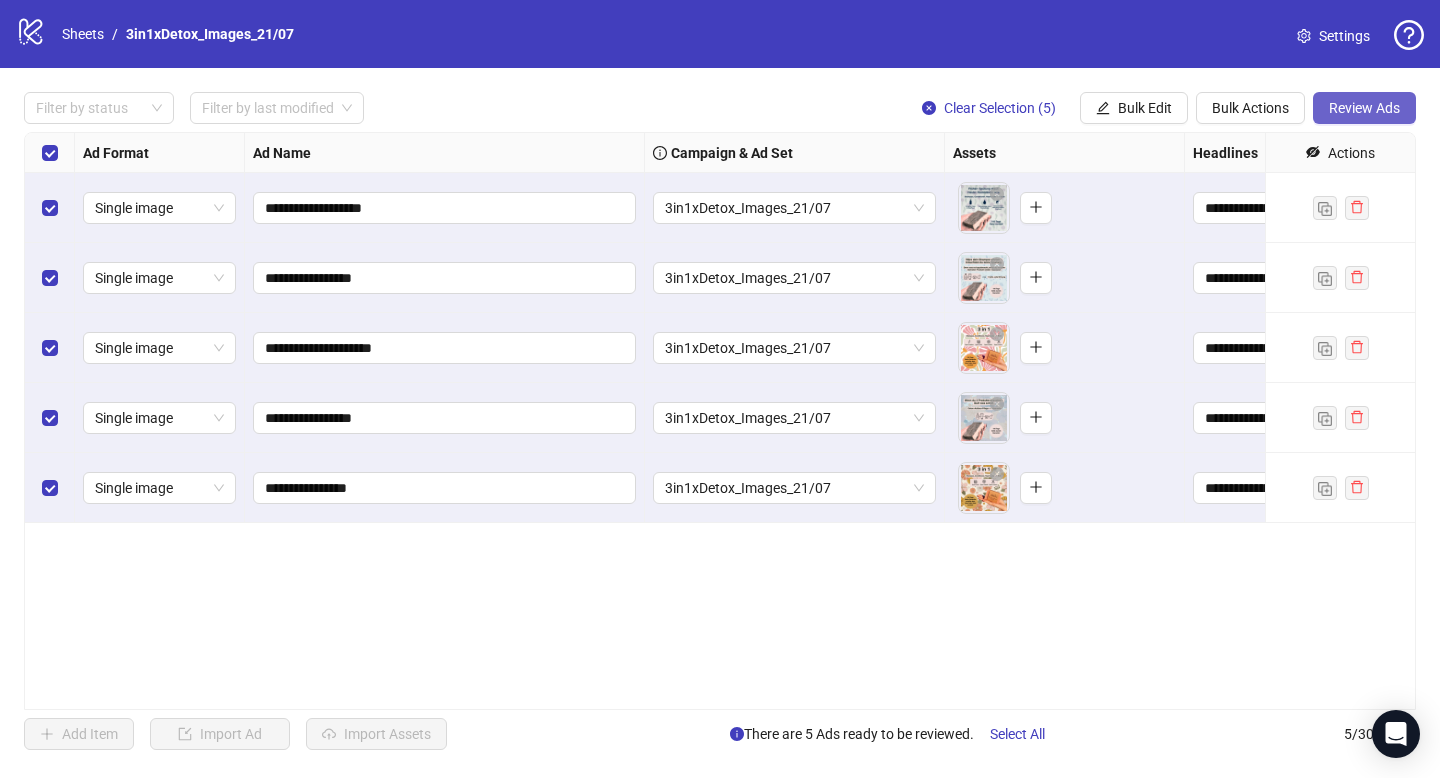 click on "Review Ads" at bounding box center (1364, 108) 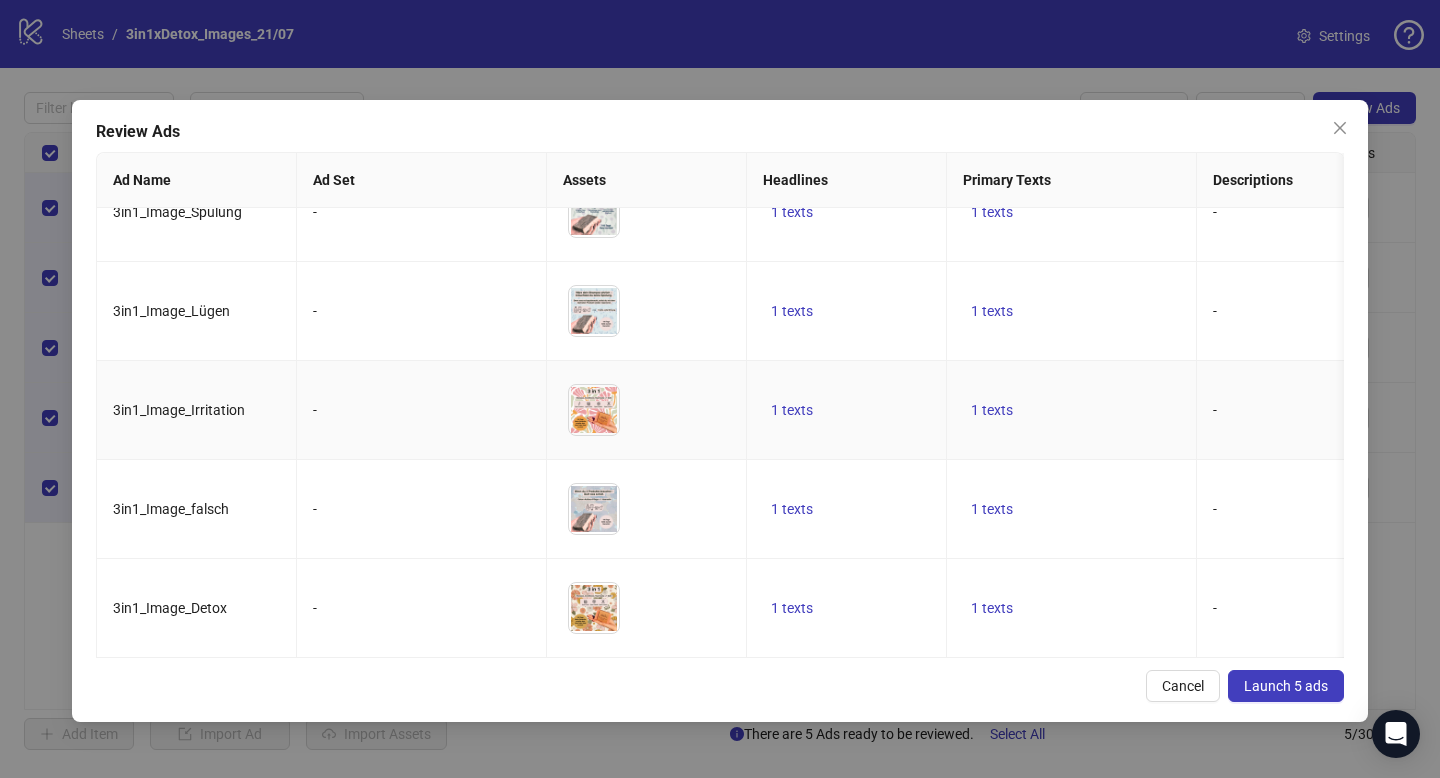 scroll, scrollTop: 60, scrollLeft: 191, axis: both 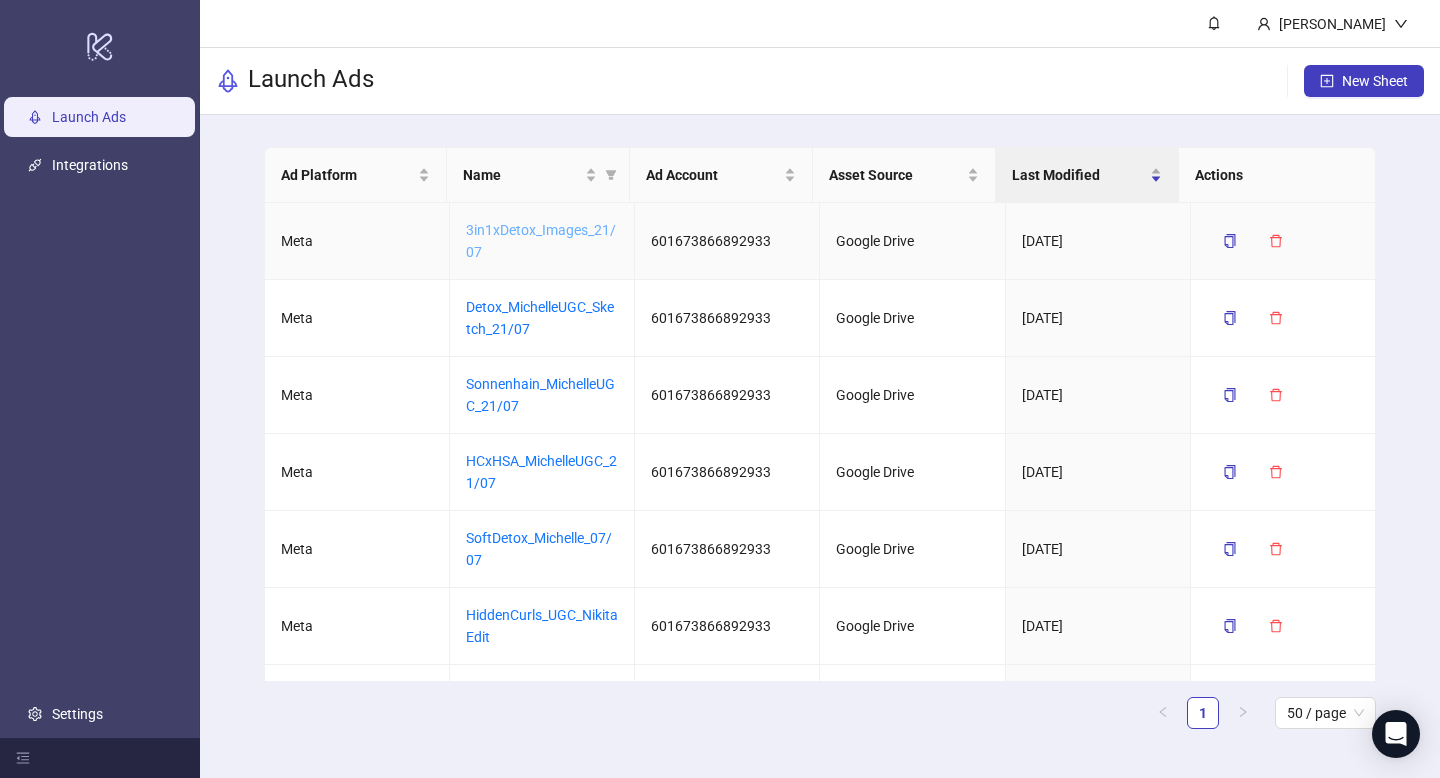 click on "3in1xDetox_Images_21/07" at bounding box center [541, 241] 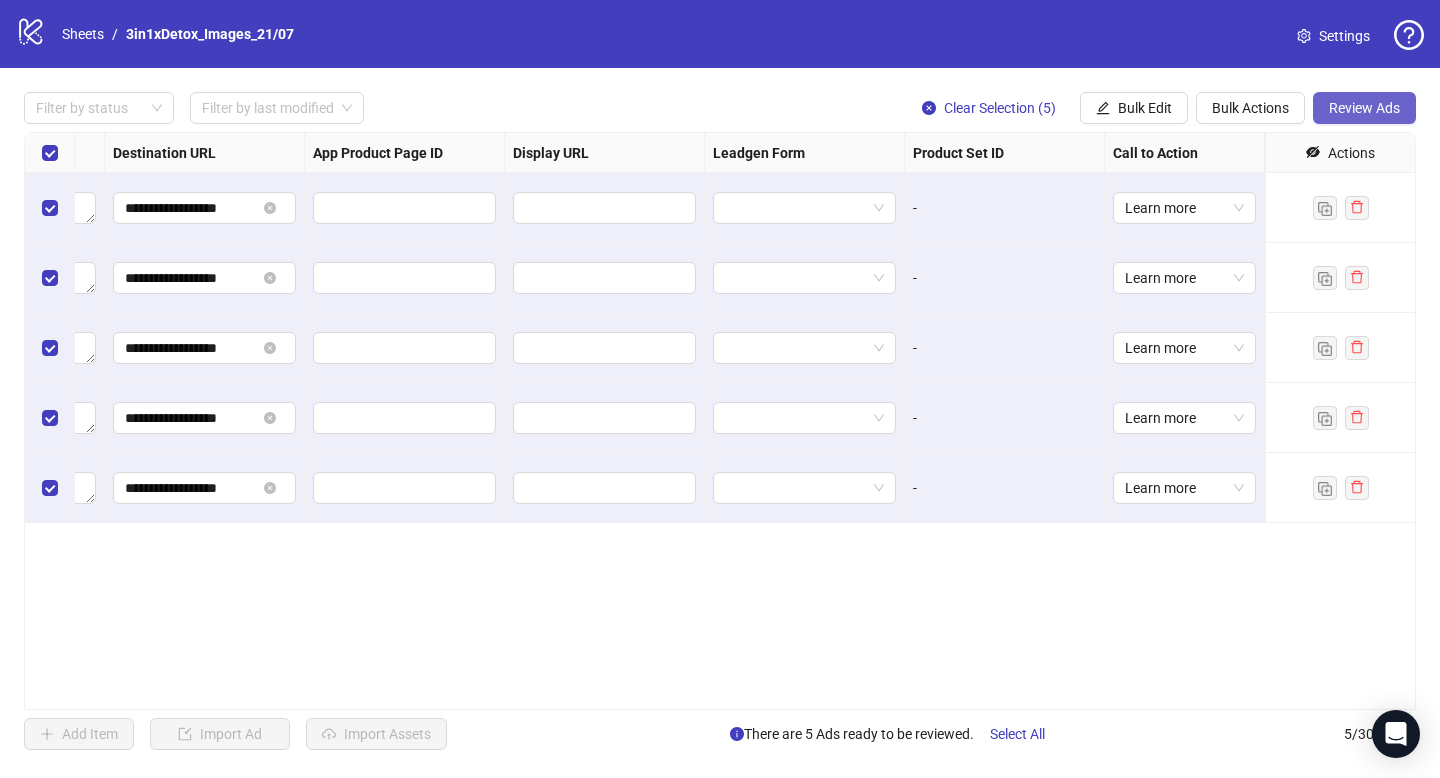 click on "Review Ads" at bounding box center [1364, 108] 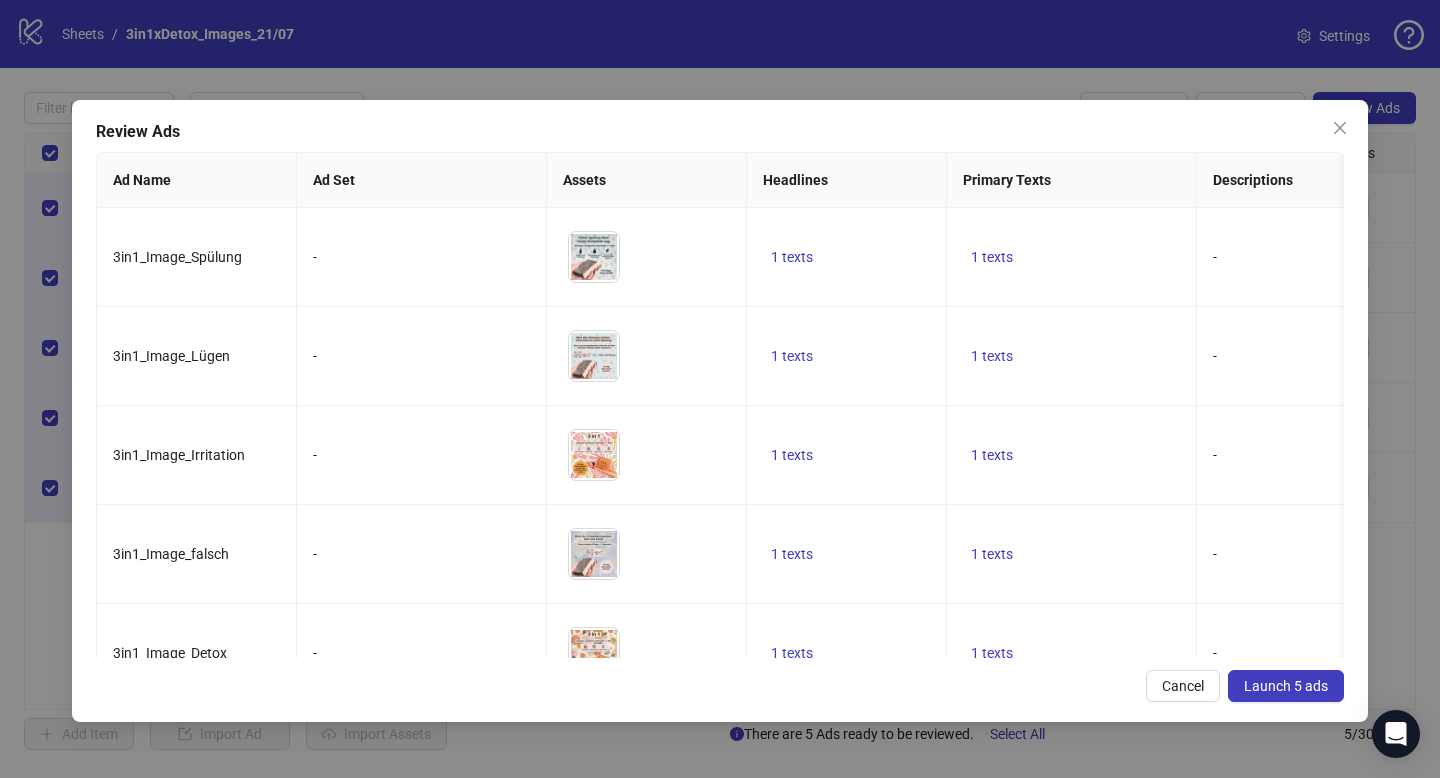 click on "Launch 5 ads" at bounding box center (1286, 686) 